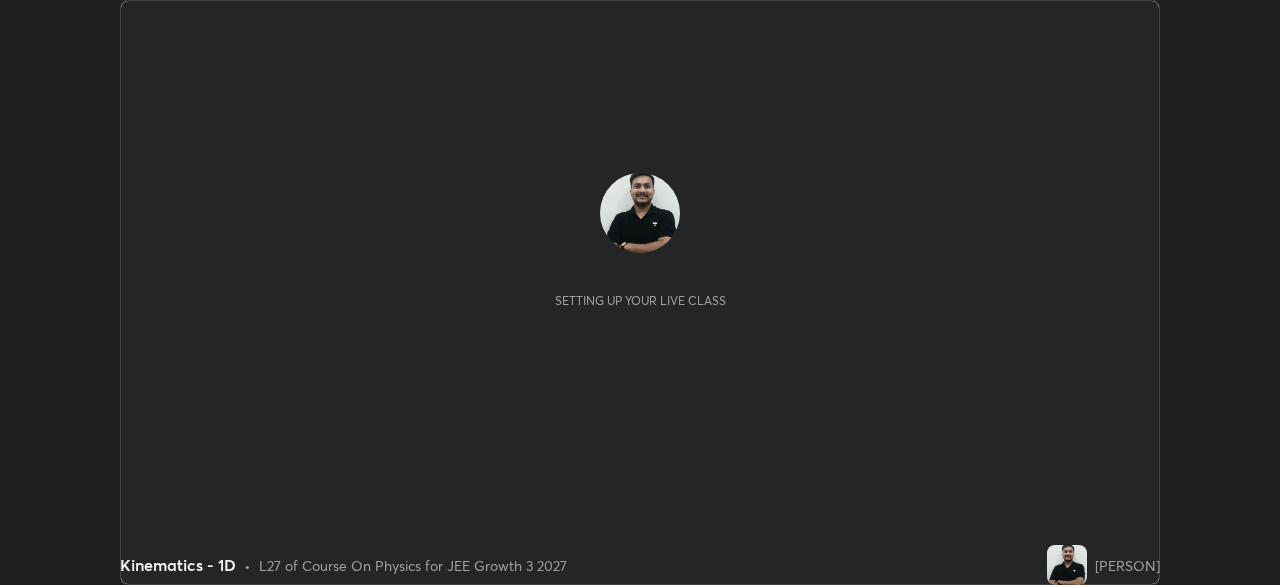 scroll, scrollTop: 0, scrollLeft: 0, axis: both 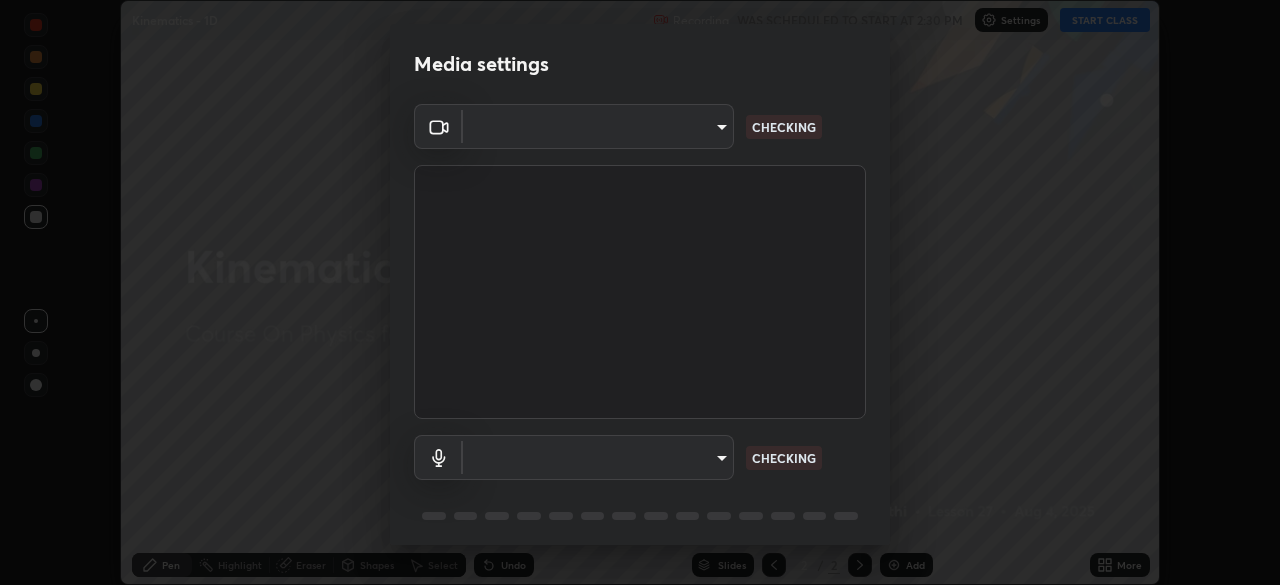 type on "[HASH]" 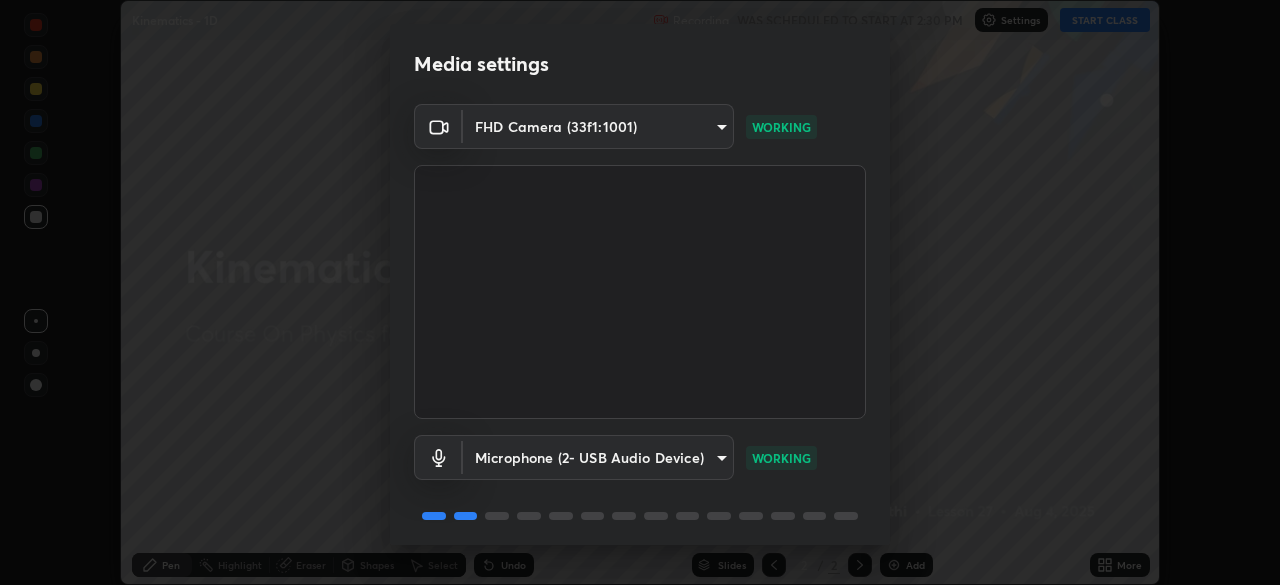 scroll, scrollTop: 71, scrollLeft: 0, axis: vertical 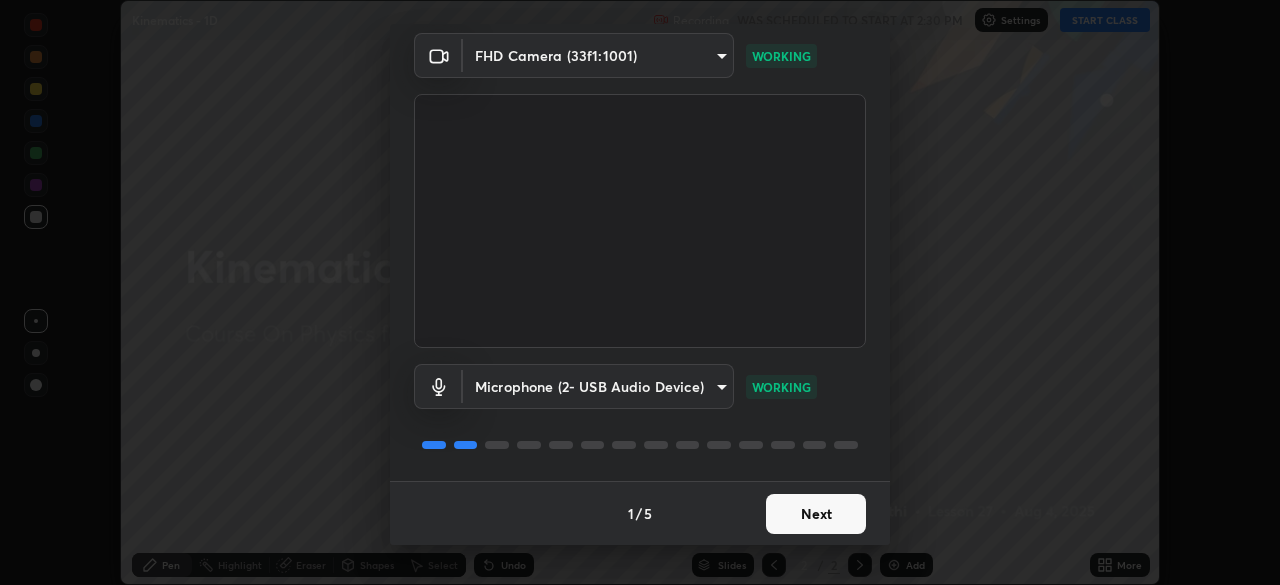 click on "Next" at bounding box center [816, 514] 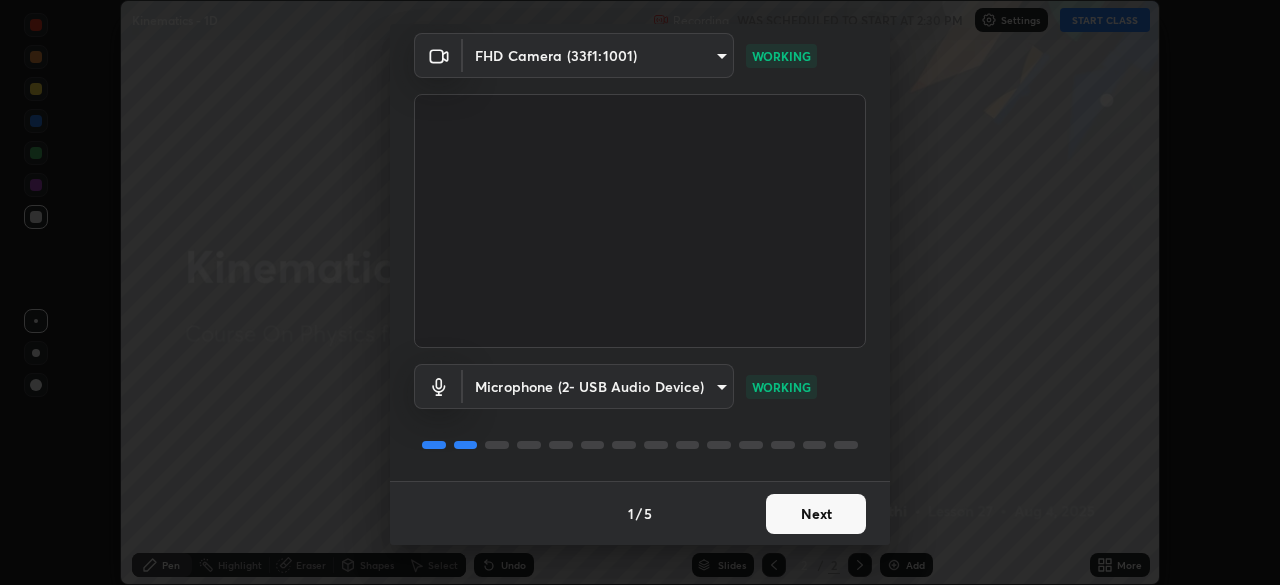 scroll, scrollTop: 0, scrollLeft: 0, axis: both 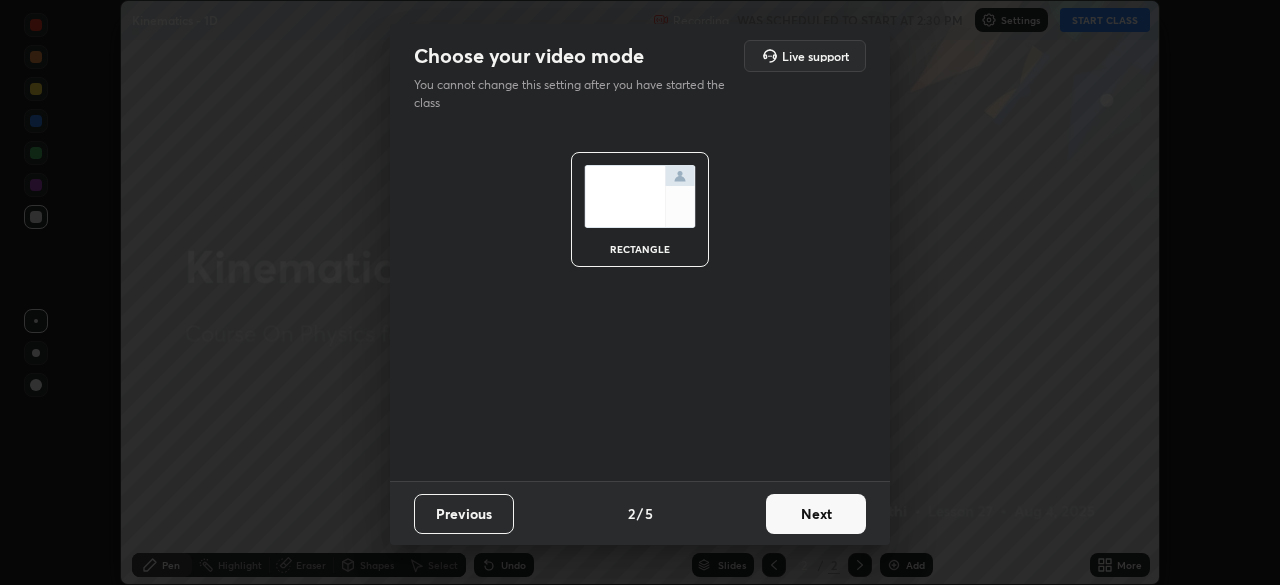 click on "Next" at bounding box center (816, 514) 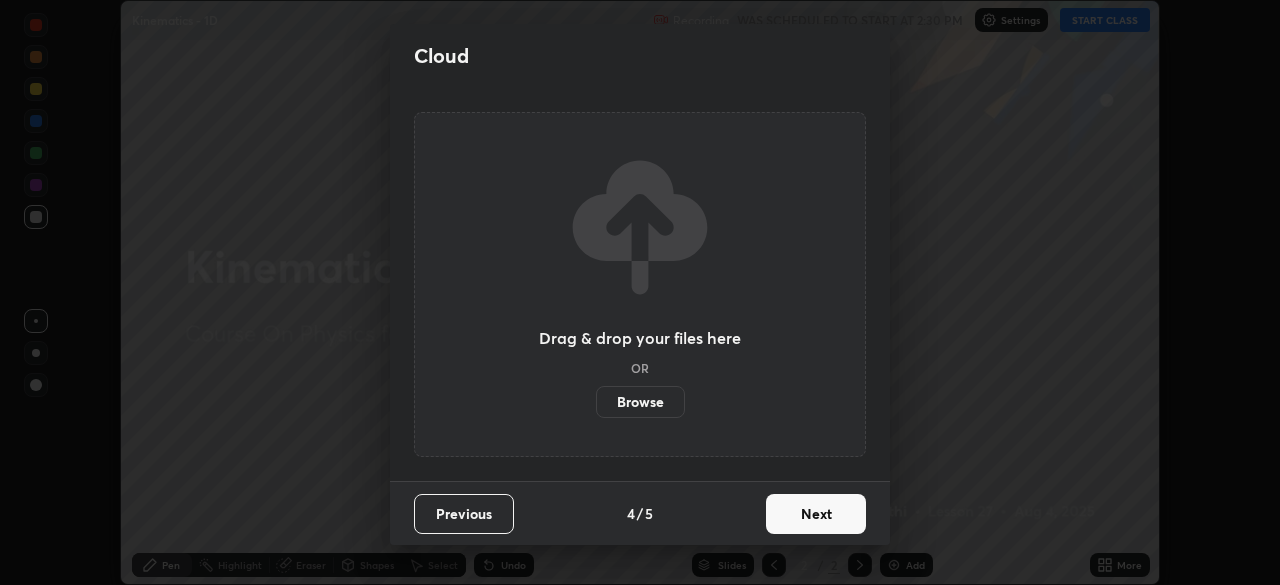 click on "Next" at bounding box center (816, 514) 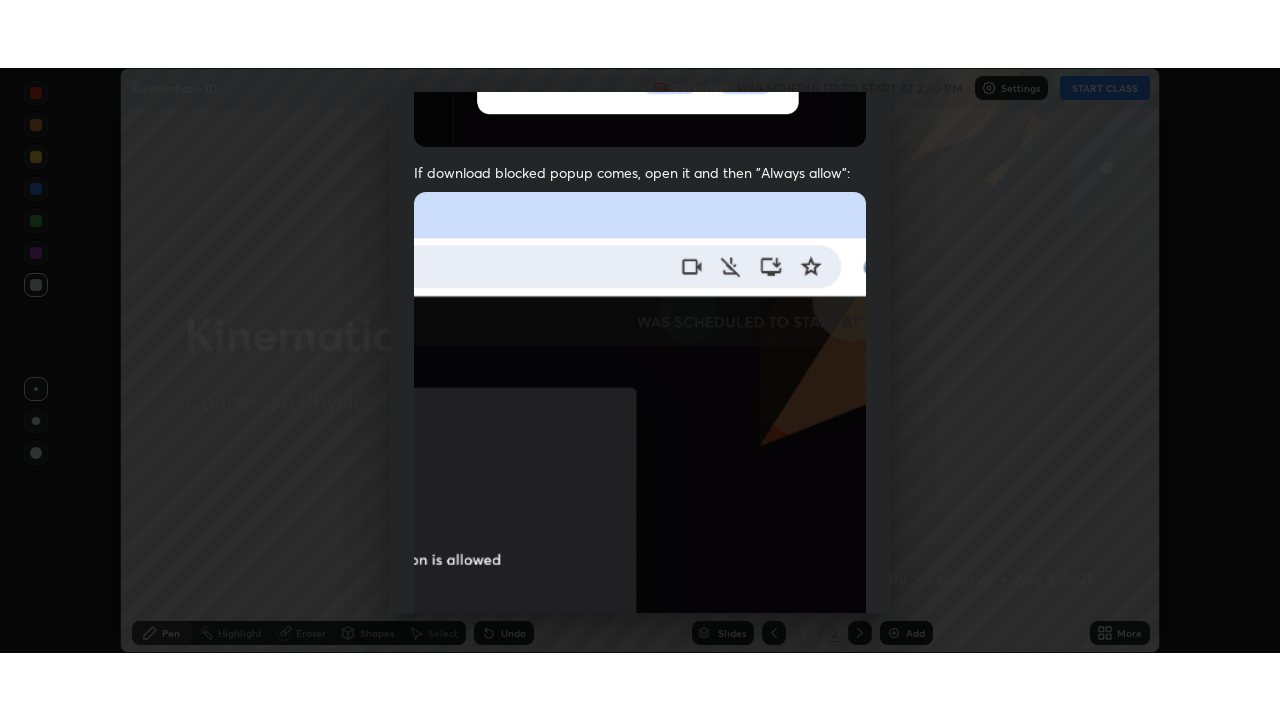 scroll, scrollTop: 479, scrollLeft: 0, axis: vertical 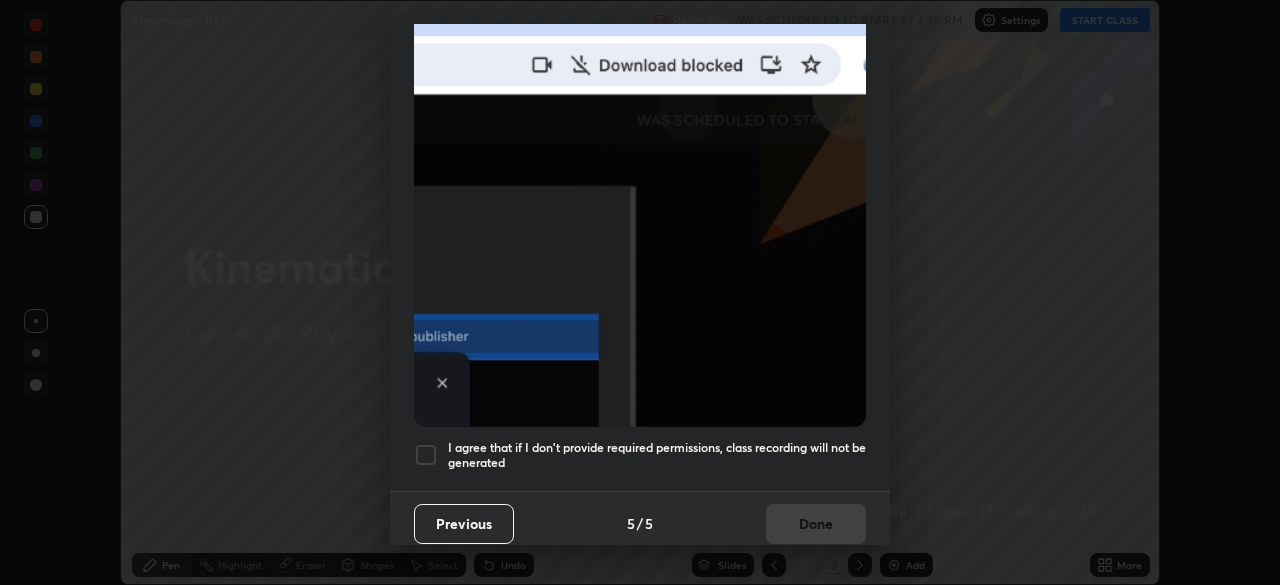 click at bounding box center (426, 455) 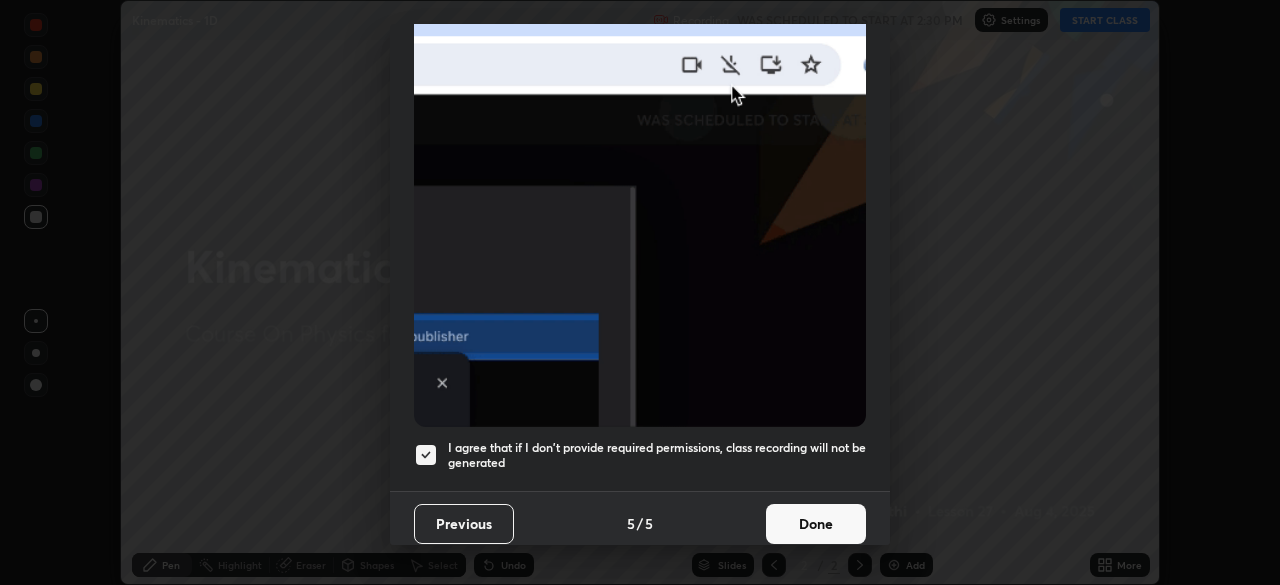 click on "Done" at bounding box center [816, 524] 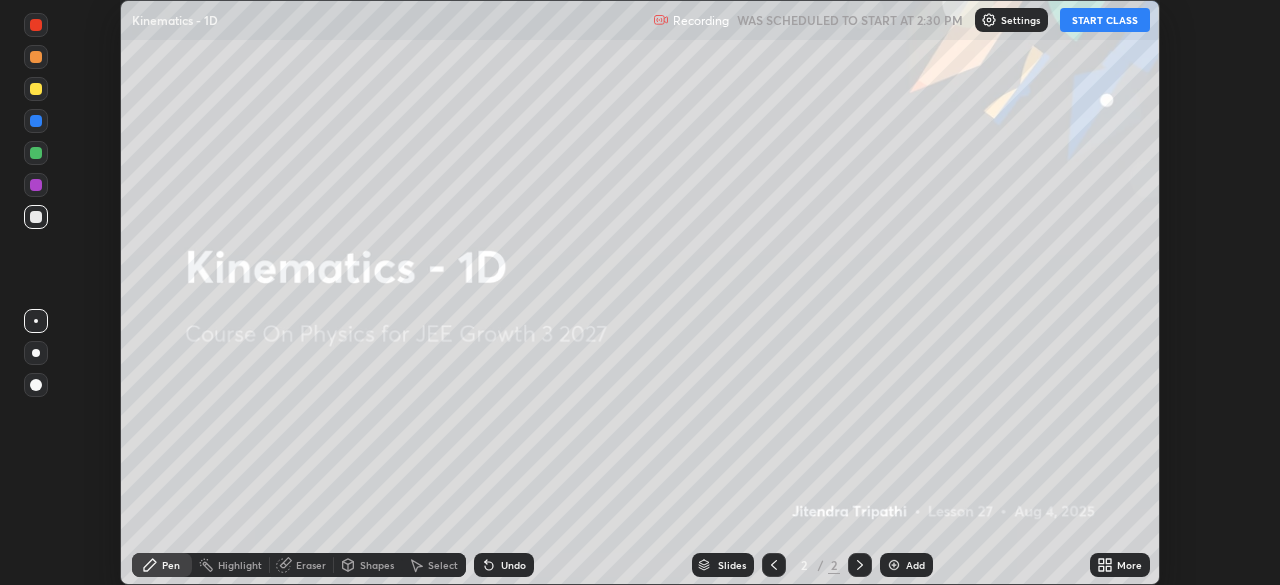 click on "START CLASS" at bounding box center [1105, 20] 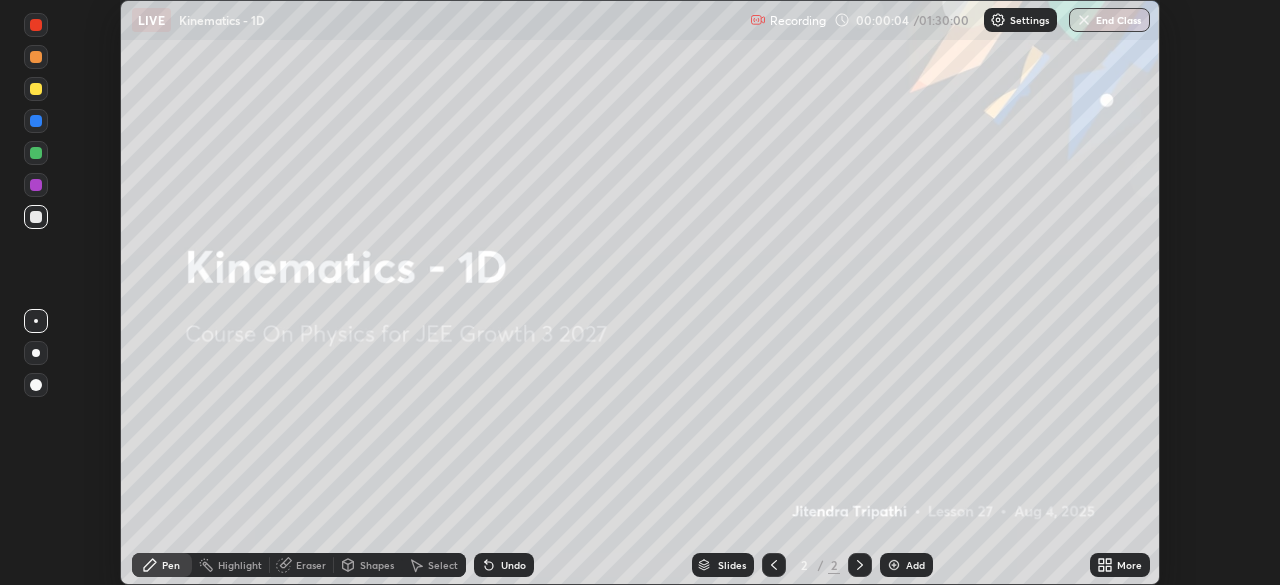 click 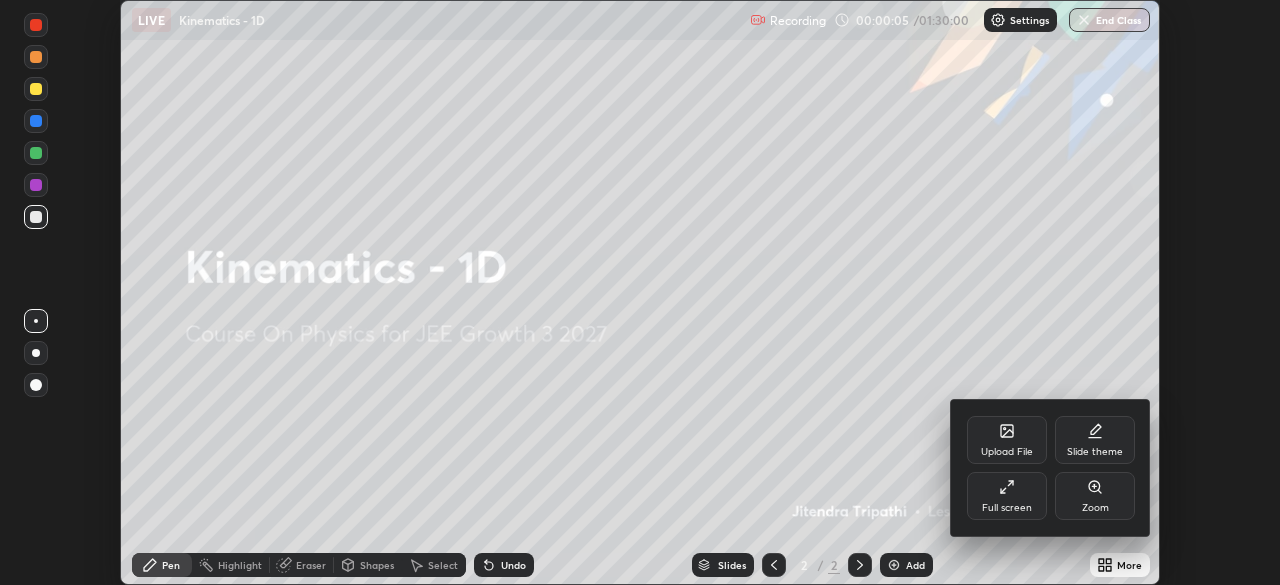 click on "Full screen" at bounding box center [1007, 496] 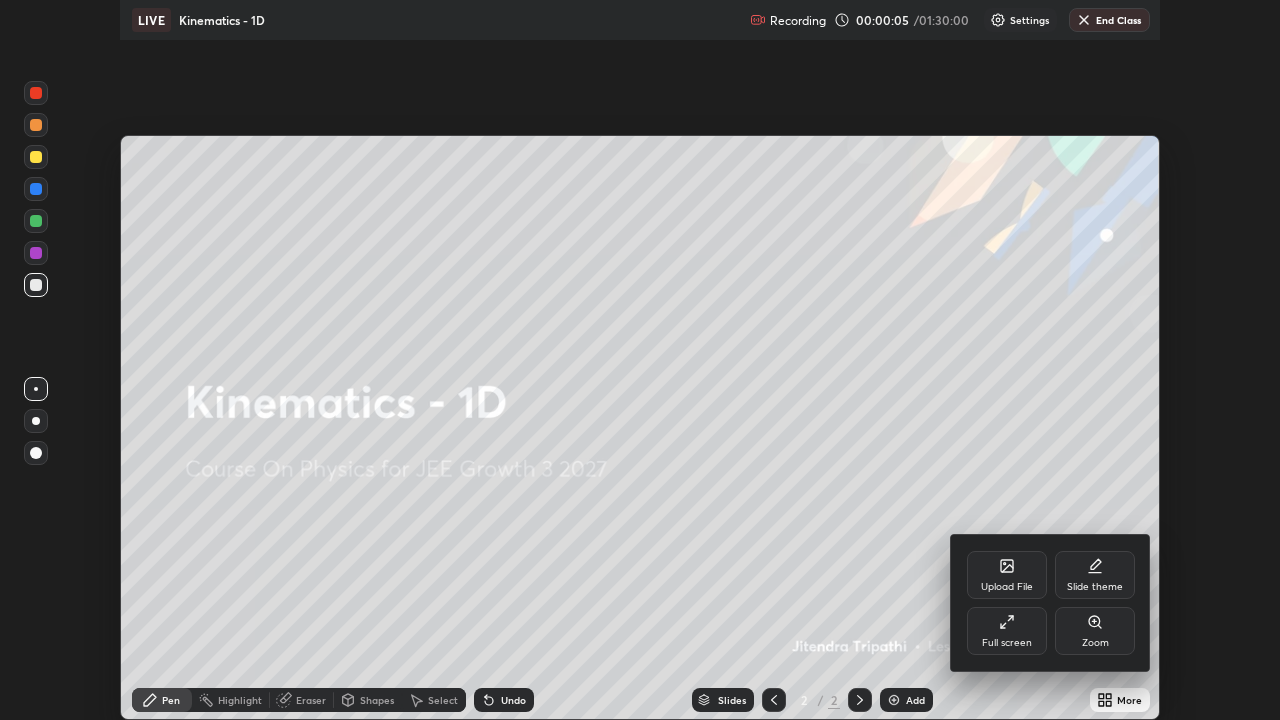 scroll, scrollTop: 99280, scrollLeft: 98720, axis: both 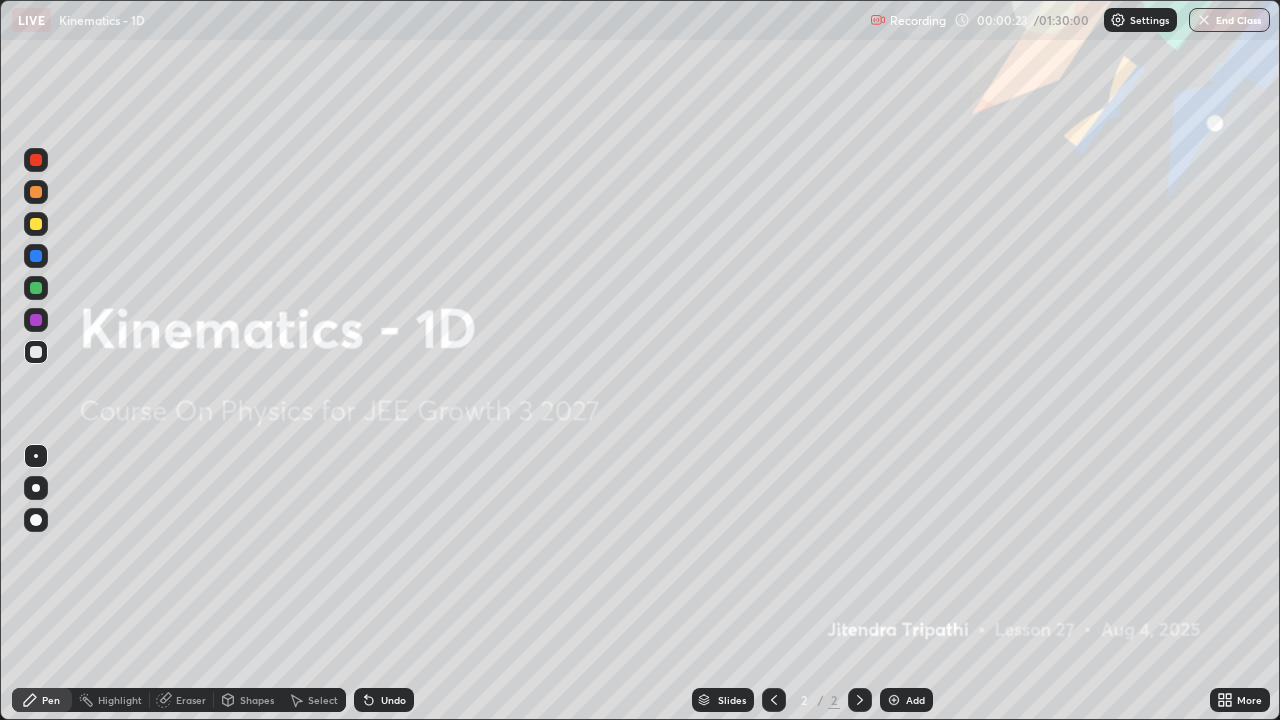 click 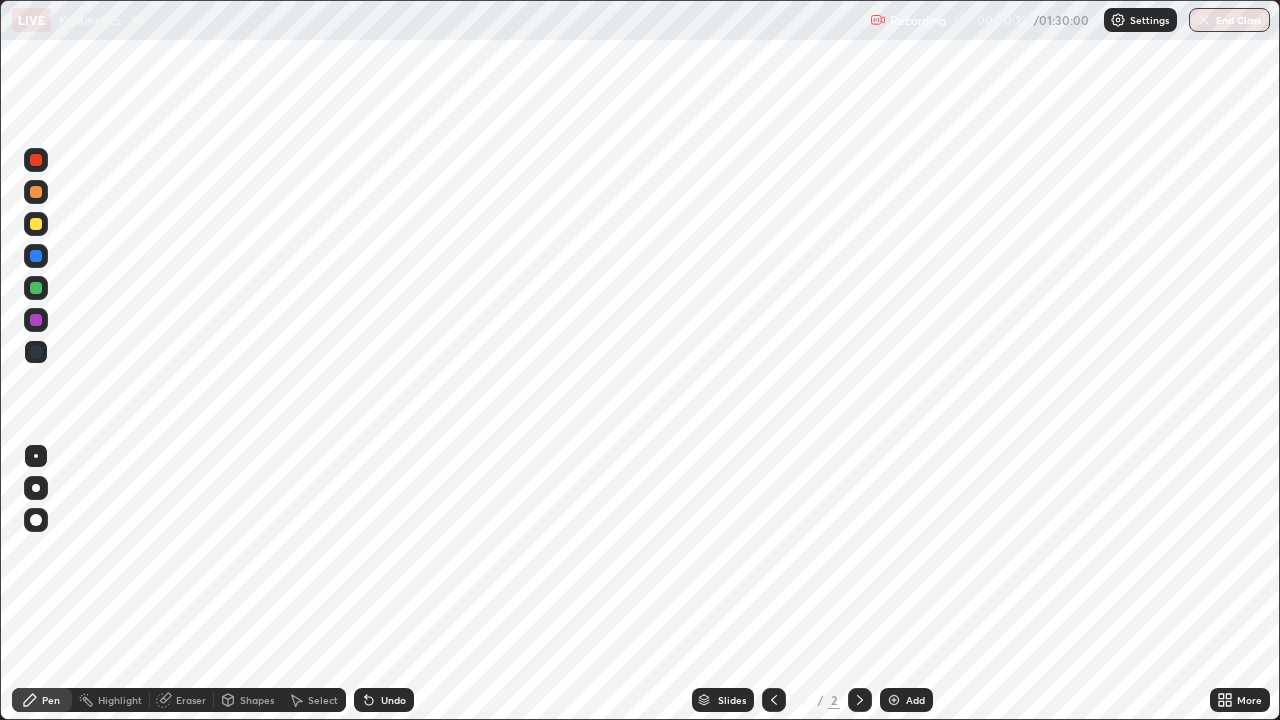 click at bounding box center (774, 700) 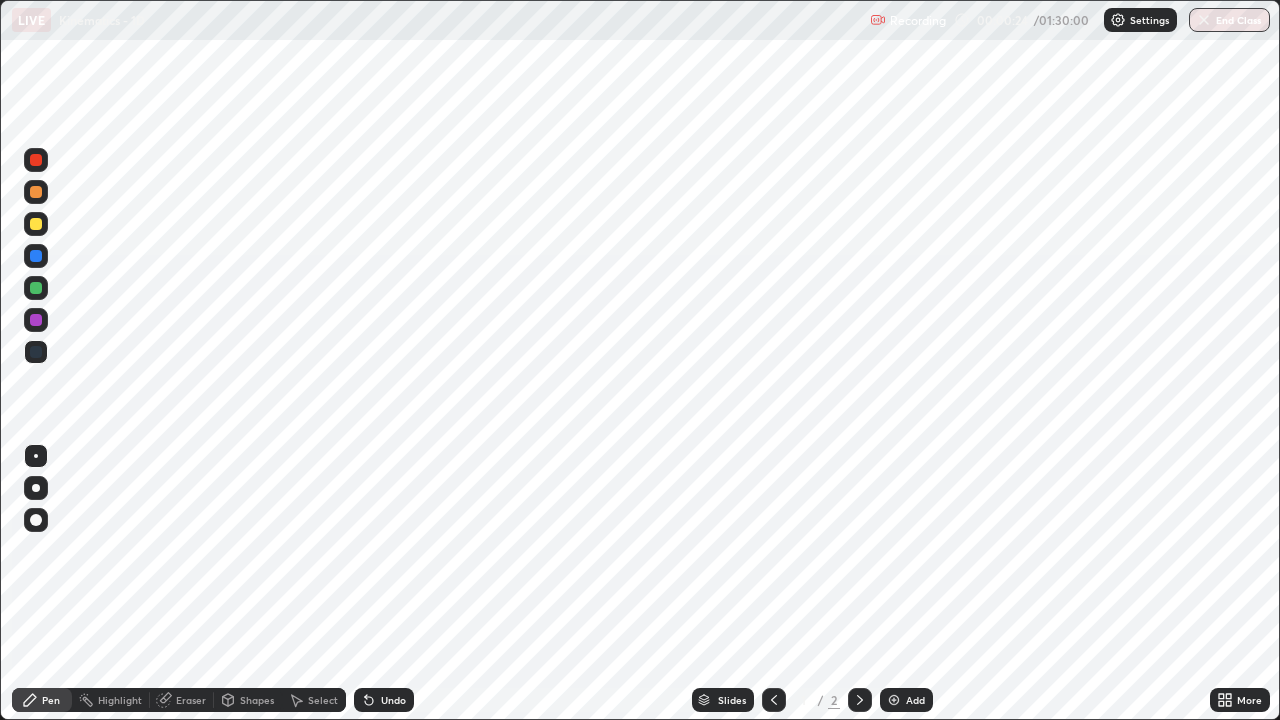 click at bounding box center (860, 700) 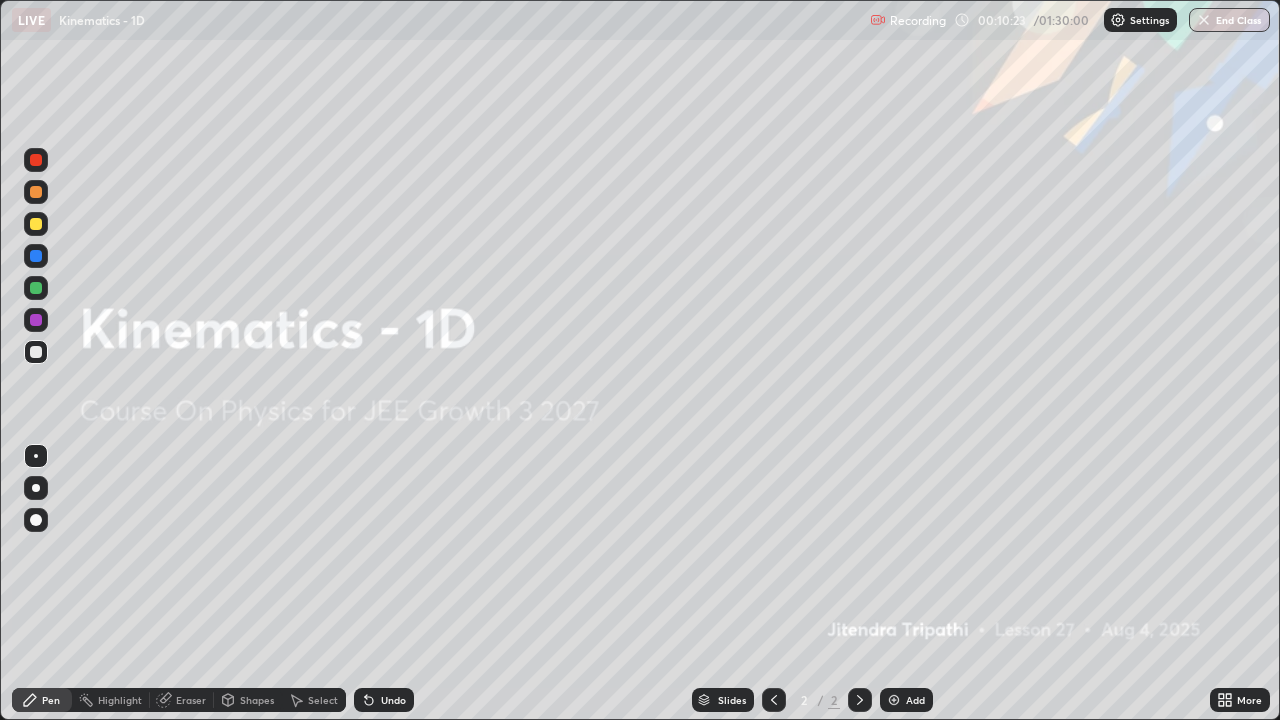 click on "Eraser" at bounding box center (191, 700) 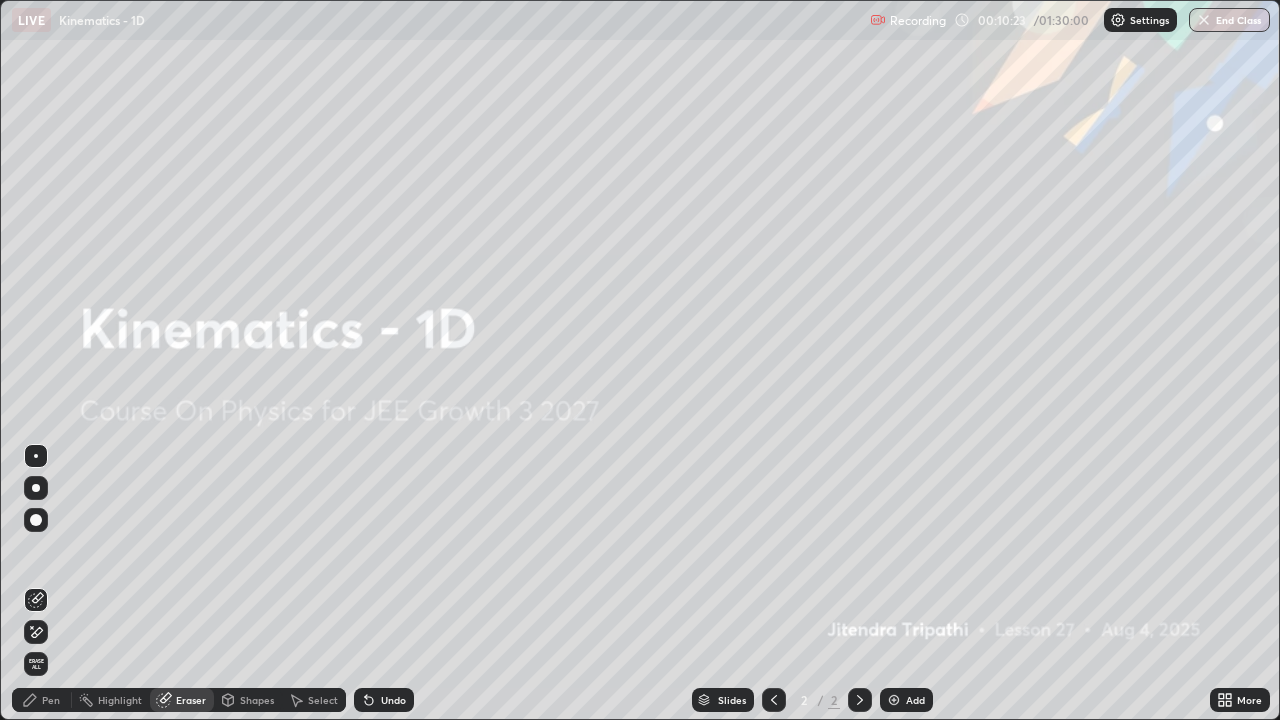 click on "Erase all" at bounding box center [36, 664] 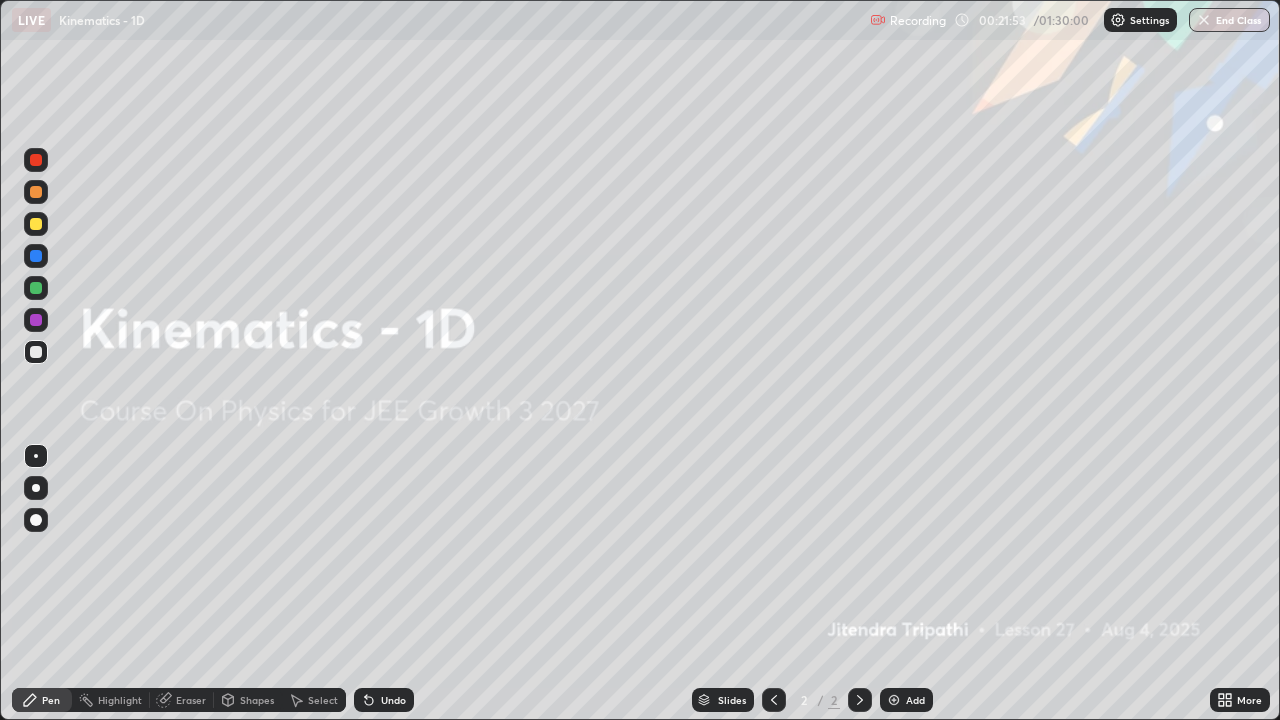 click at bounding box center (894, 700) 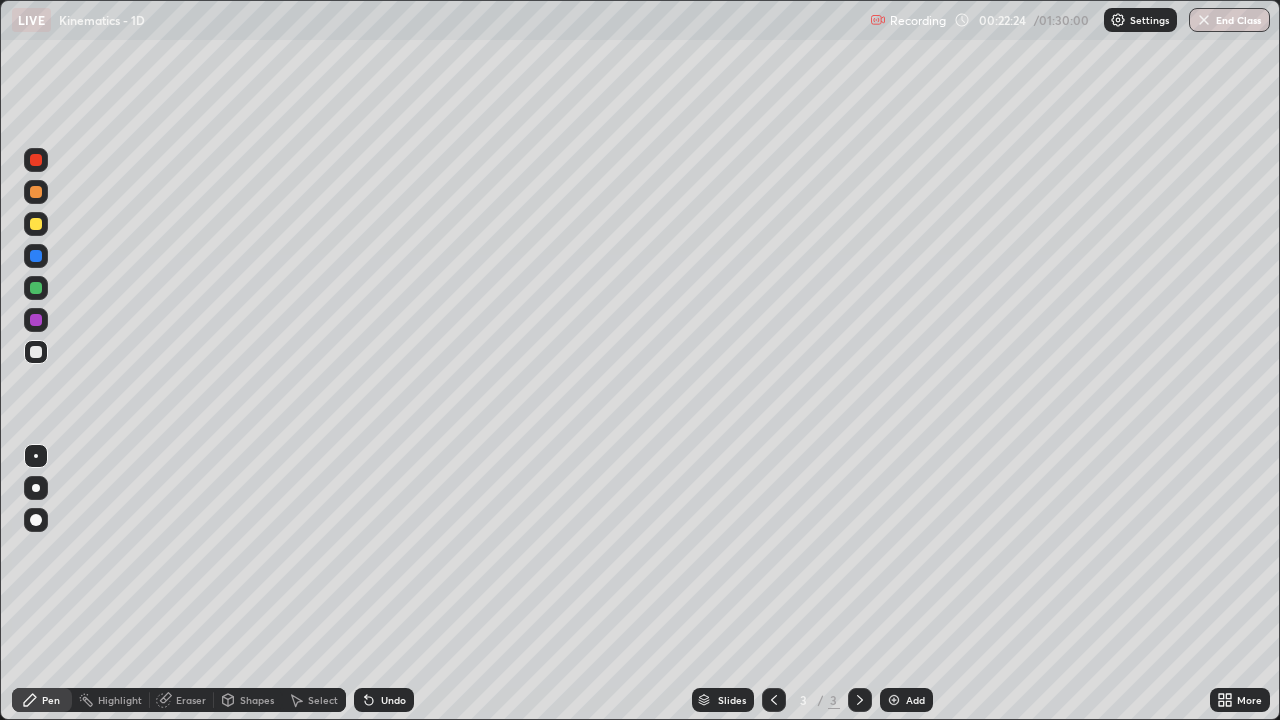click at bounding box center (36, 224) 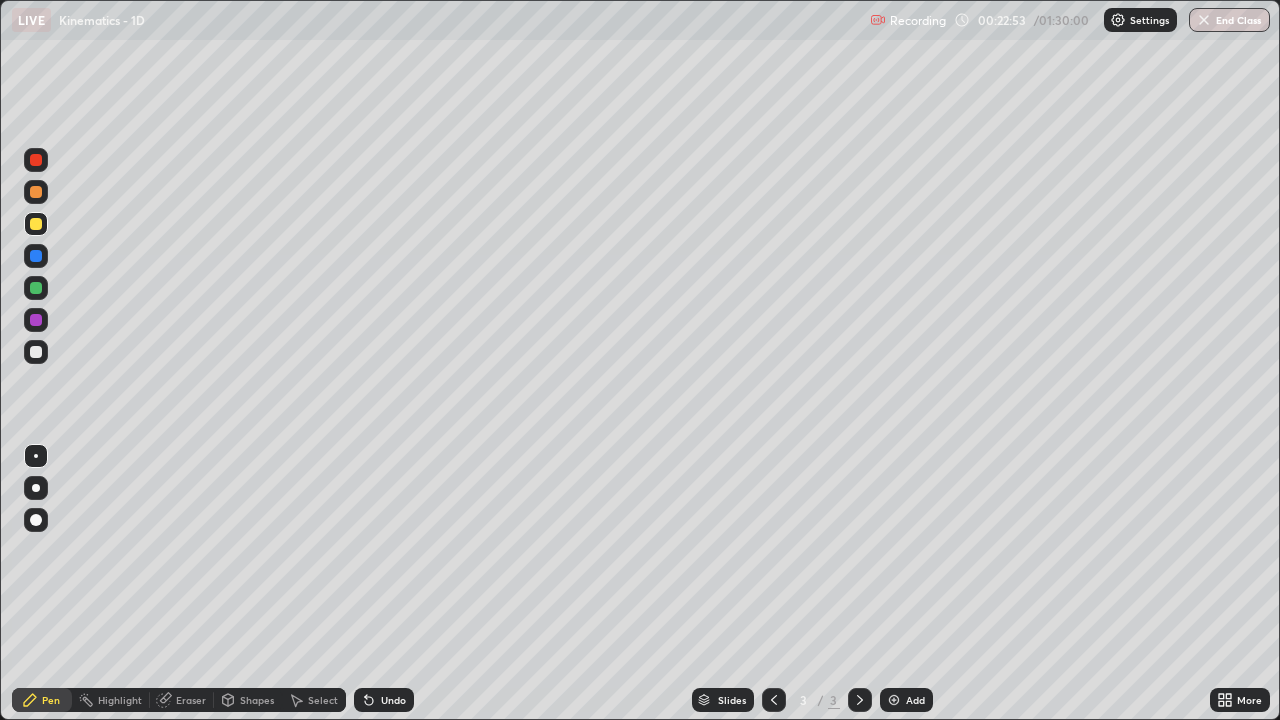 click at bounding box center (36, 352) 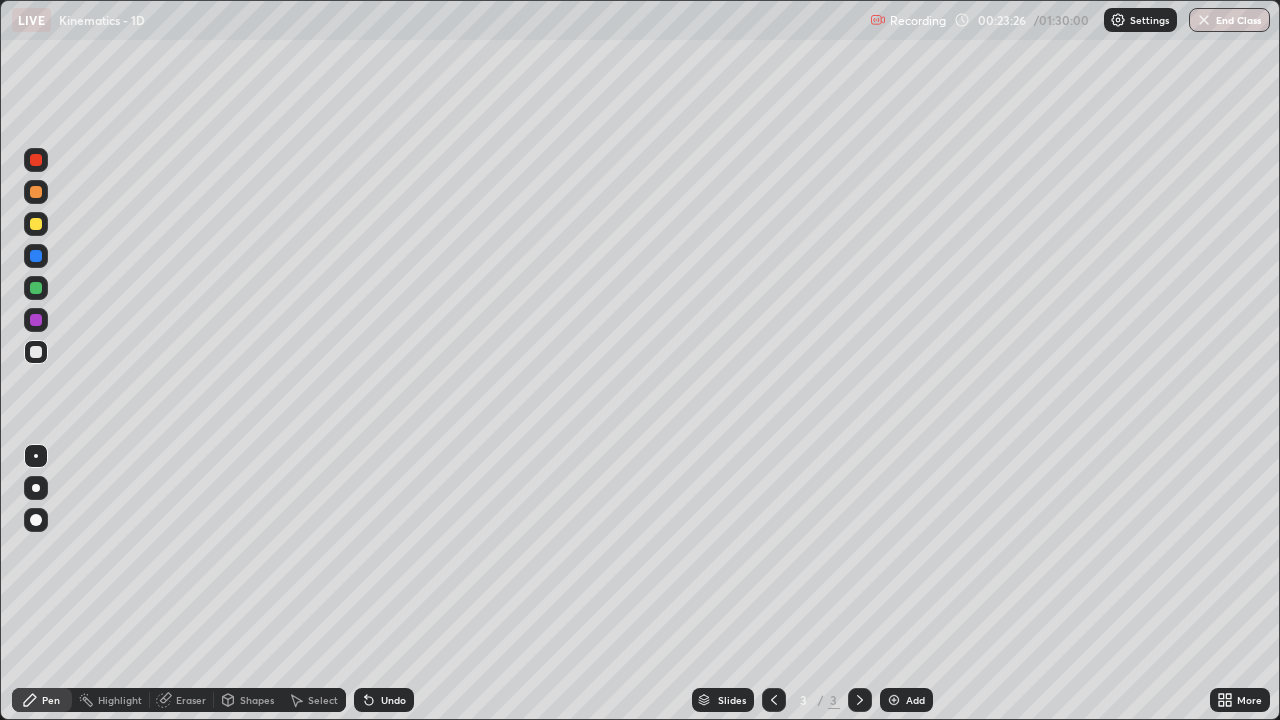 click on "Eraser" at bounding box center [191, 700] 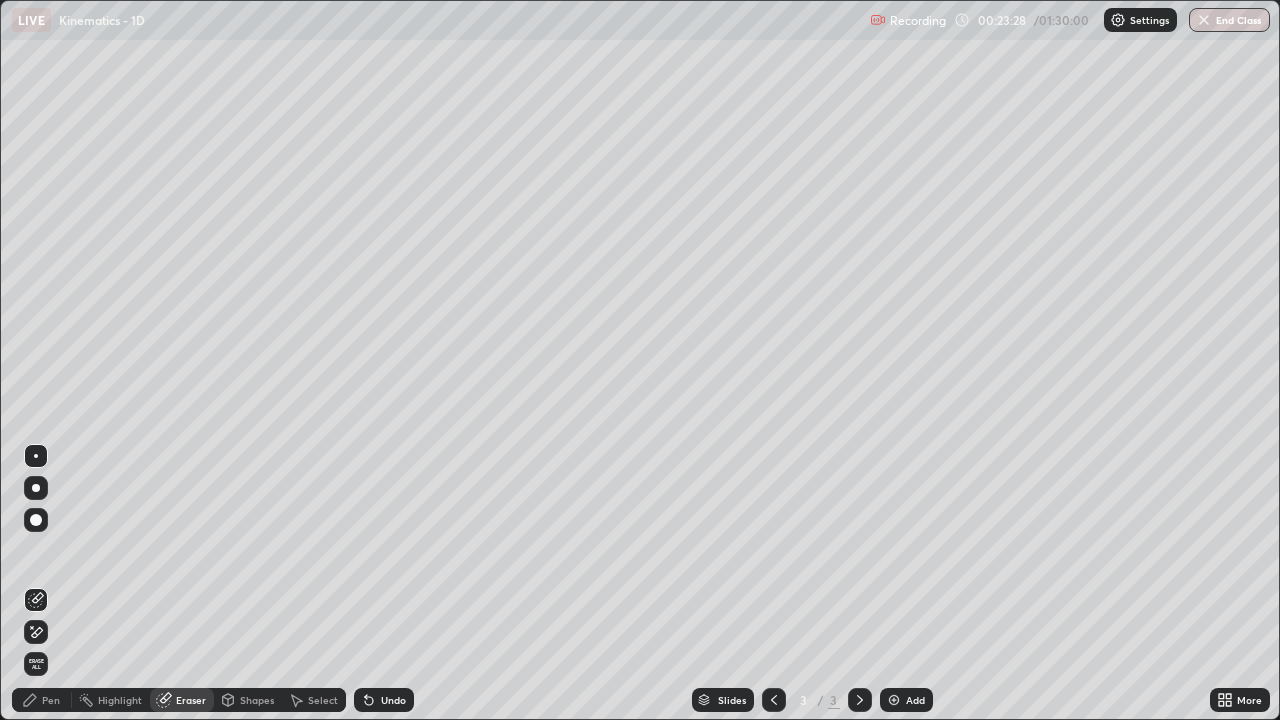 click on "Pen" at bounding box center [51, 700] 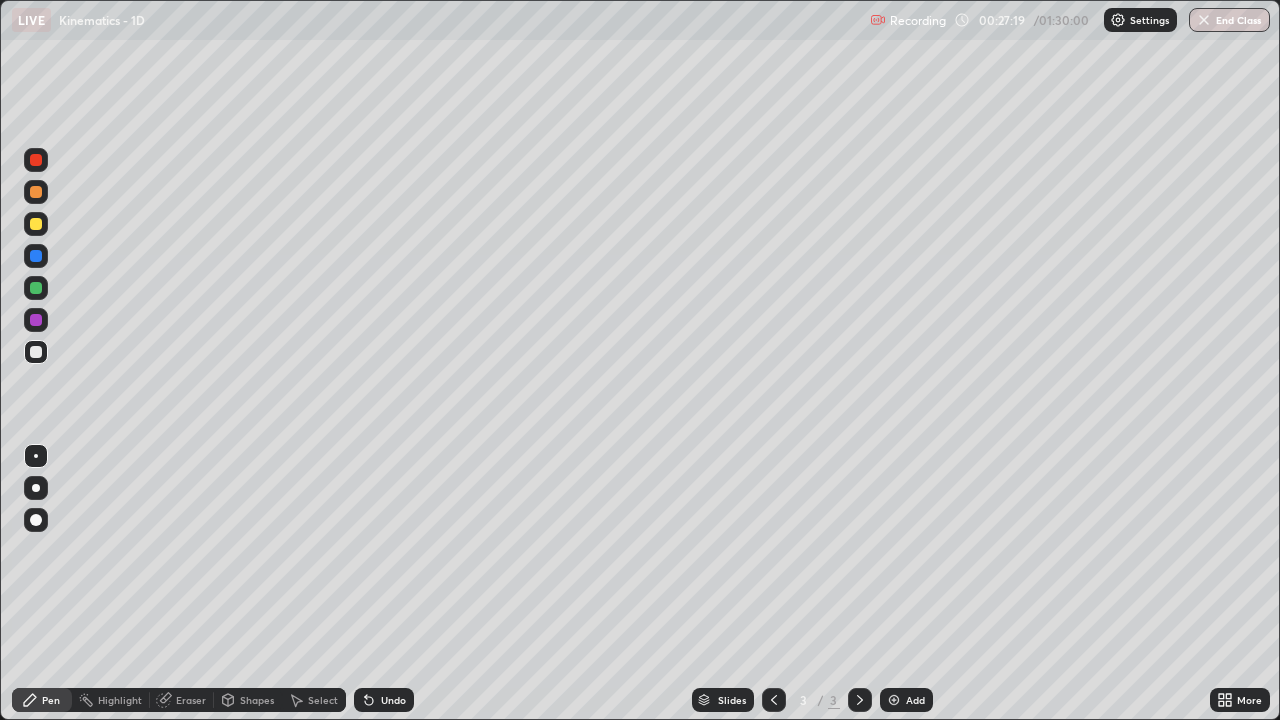 click on "Add" at bounding box center [915, 700] 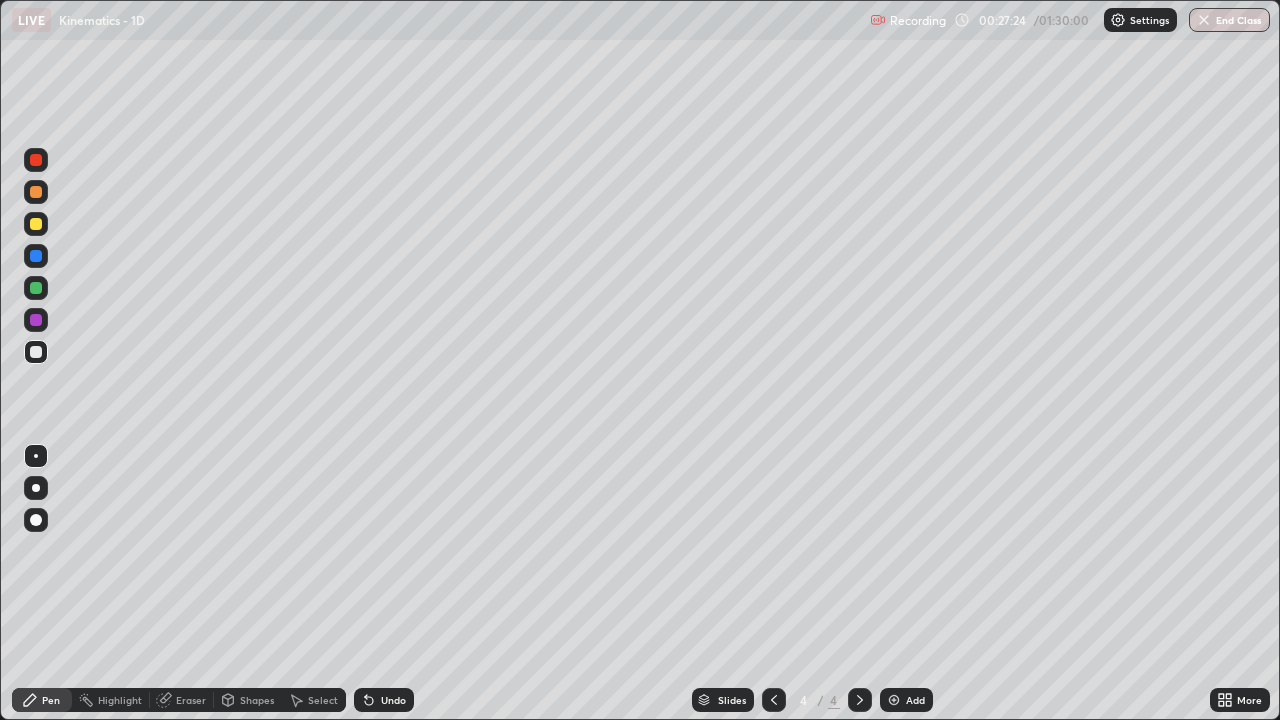 click at bounding box center [860, 700] 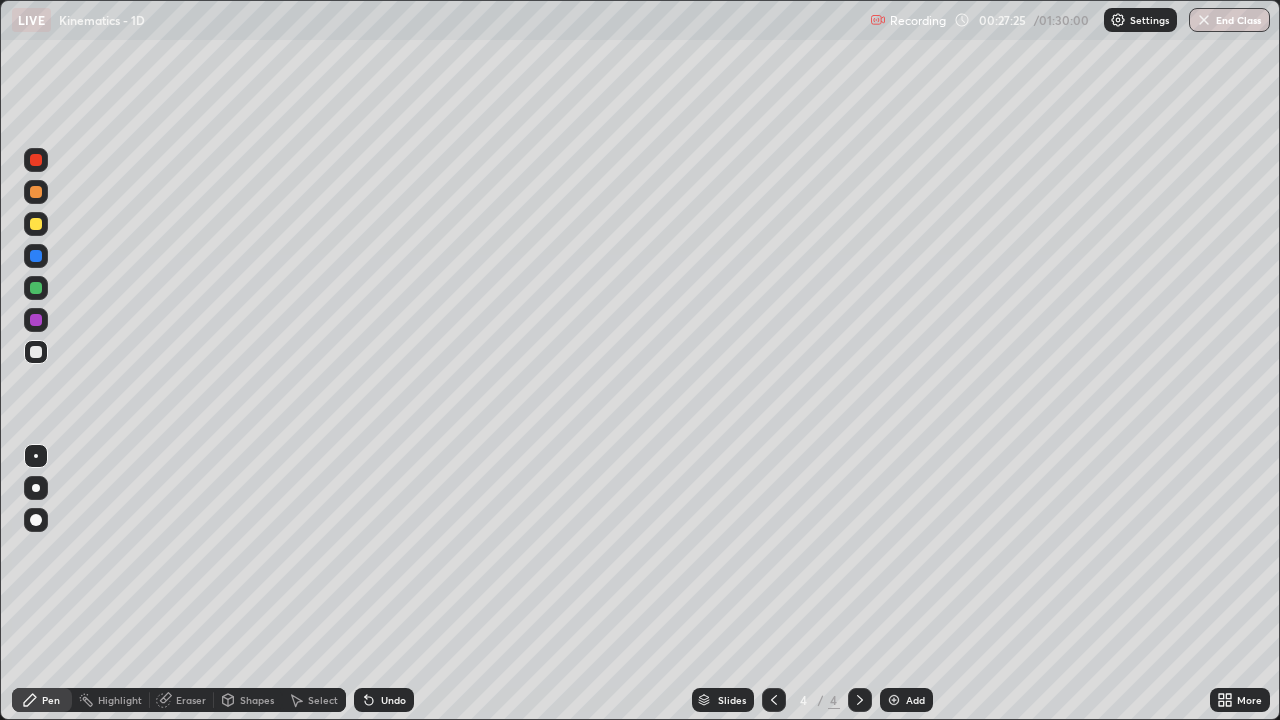 click 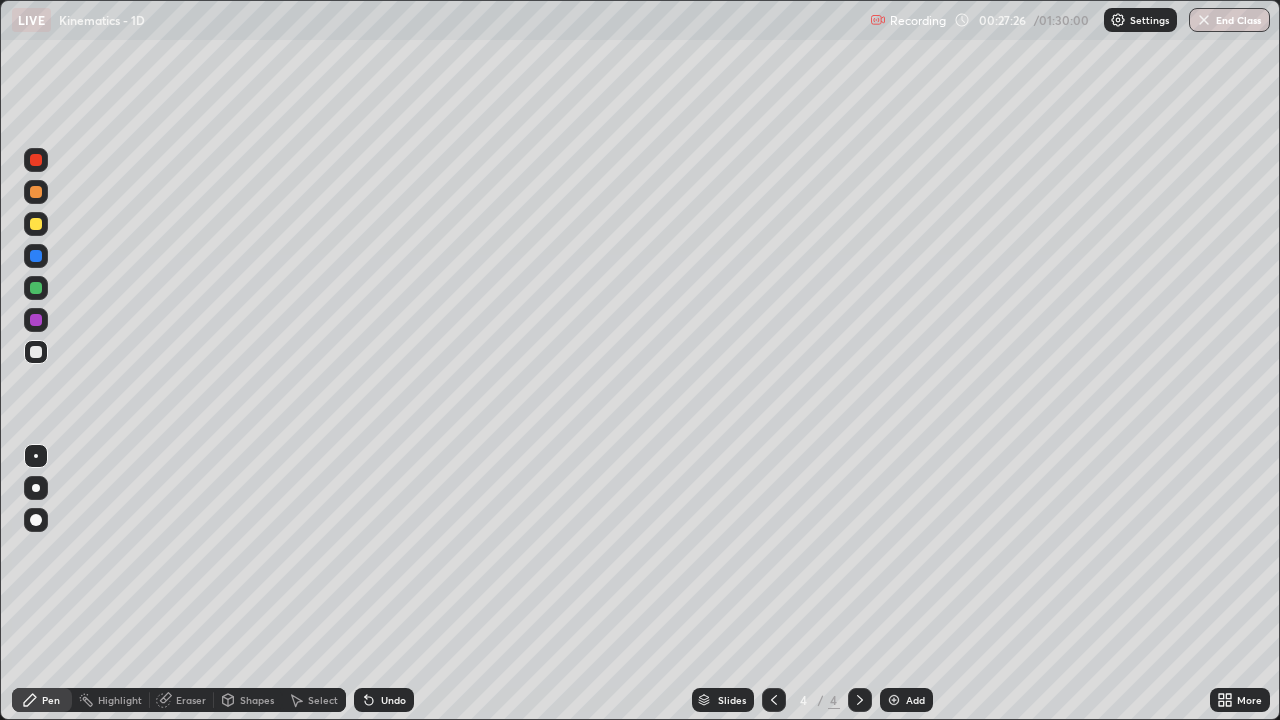 click 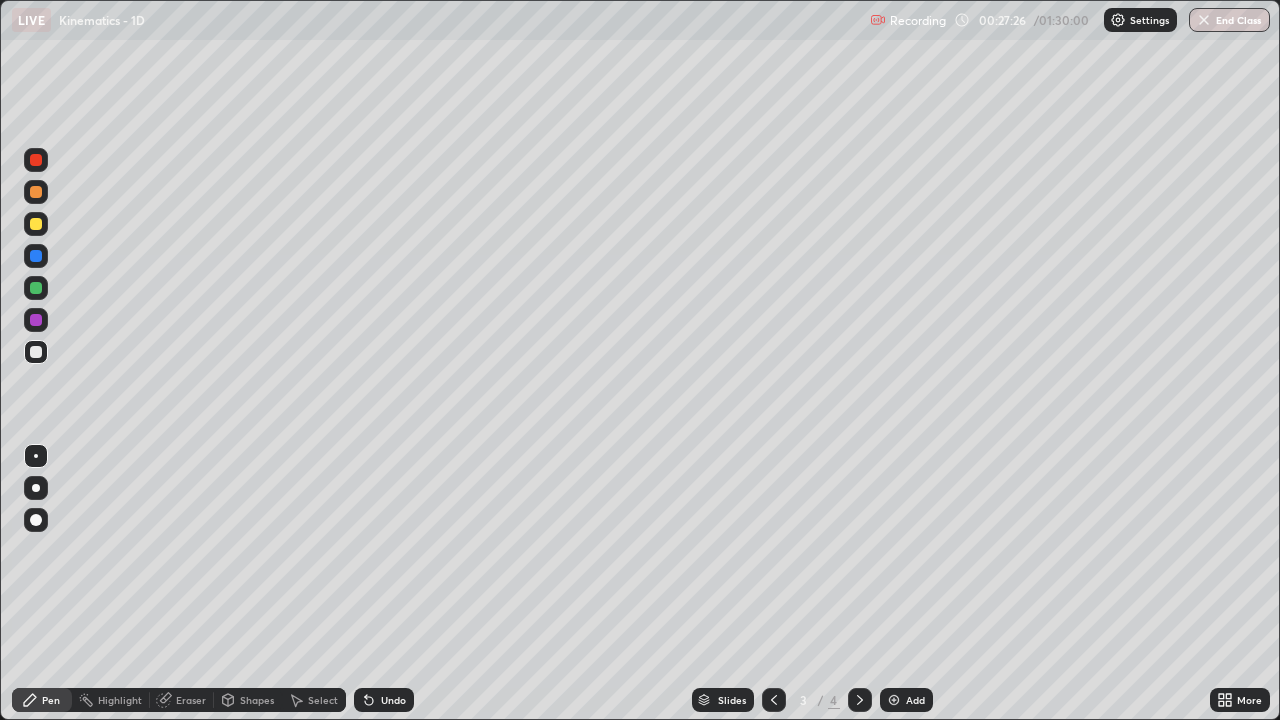 click 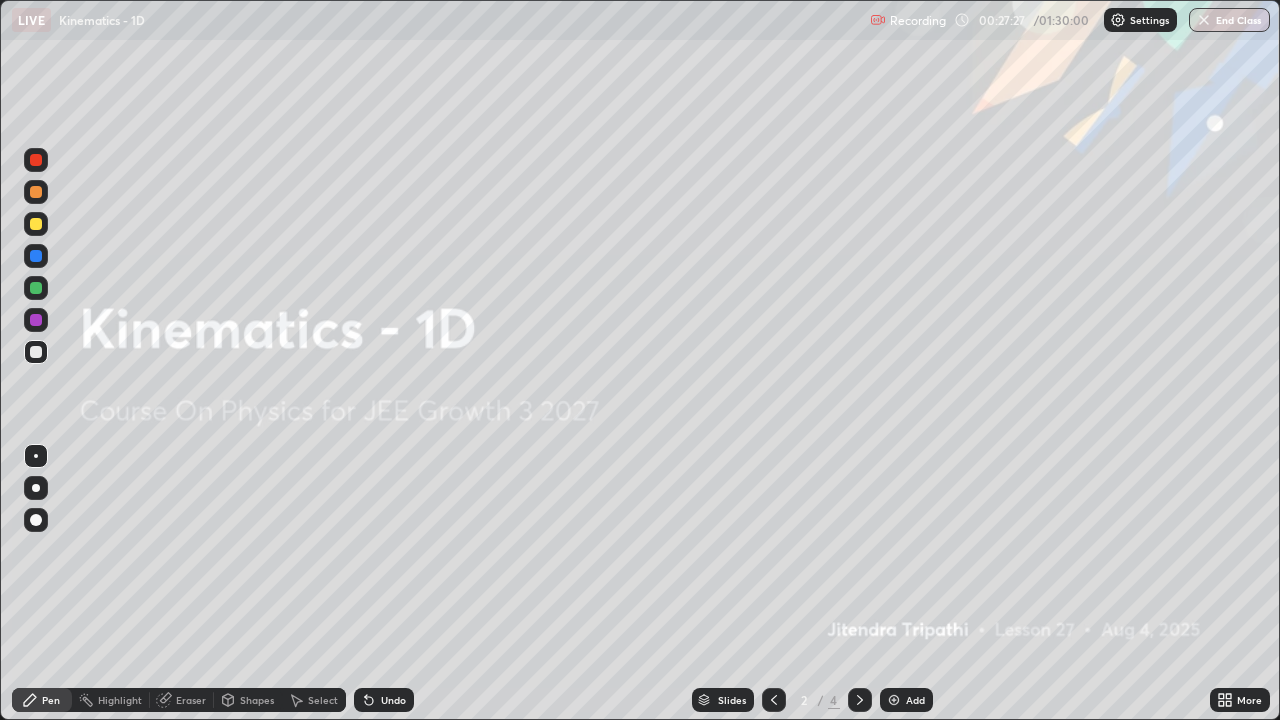 click 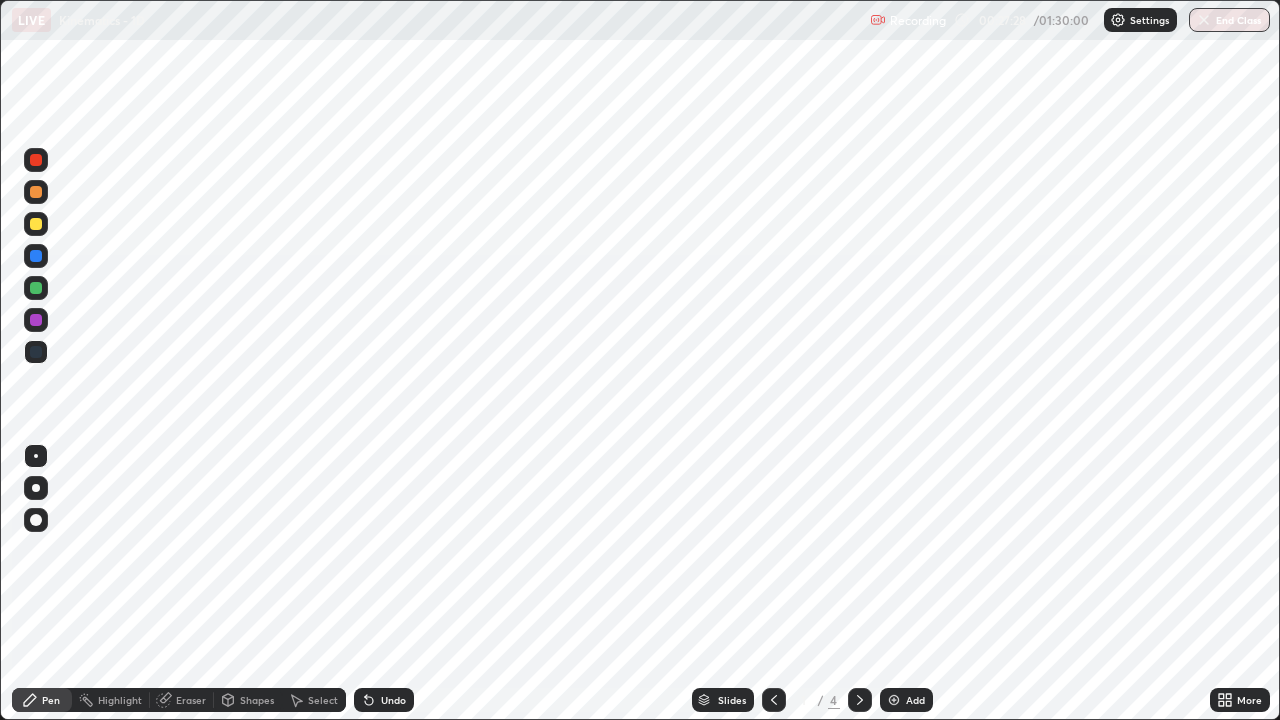 click 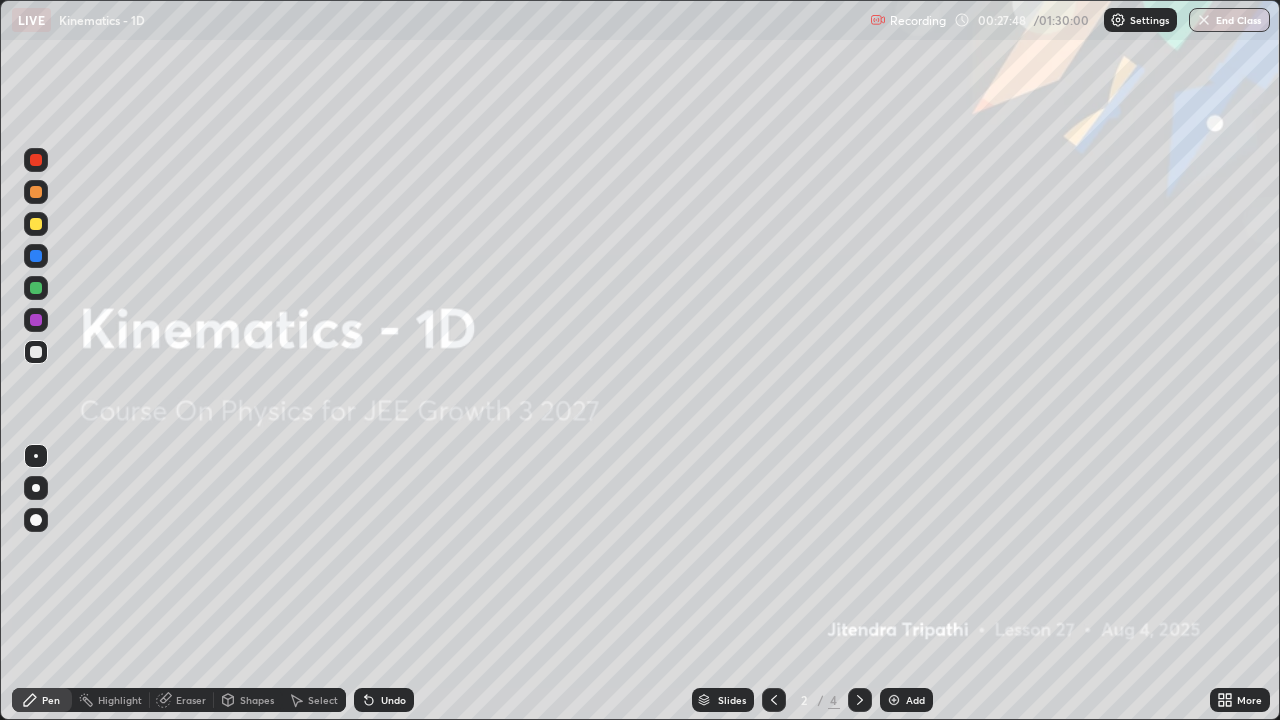 click 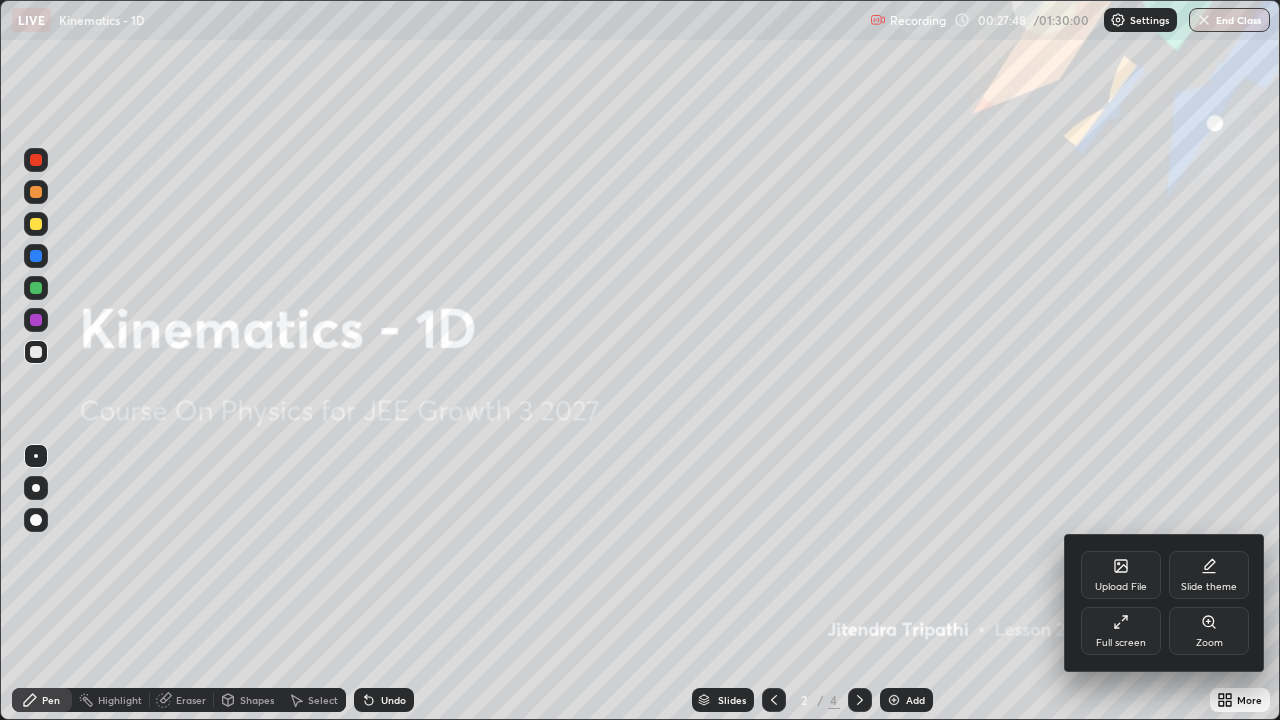 click on "Upload File" at bounding box center (1121, 575) 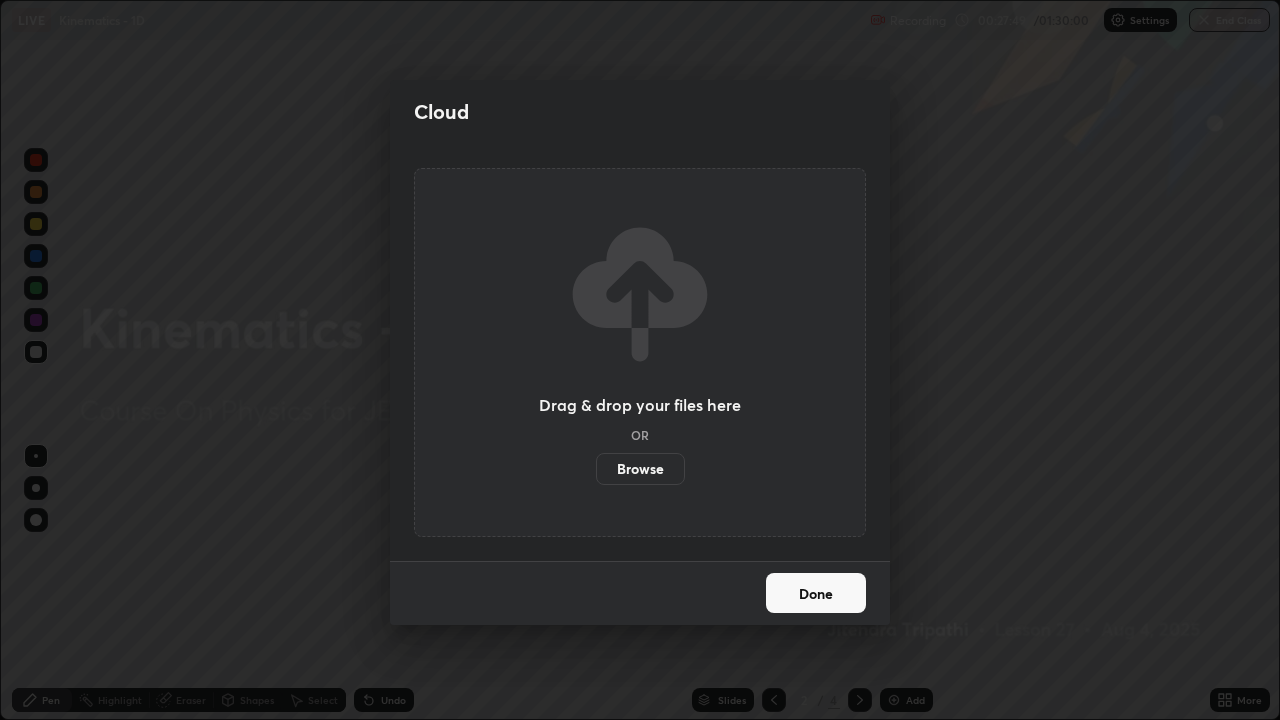 click on "Browse" at bounding box center (640, 469) 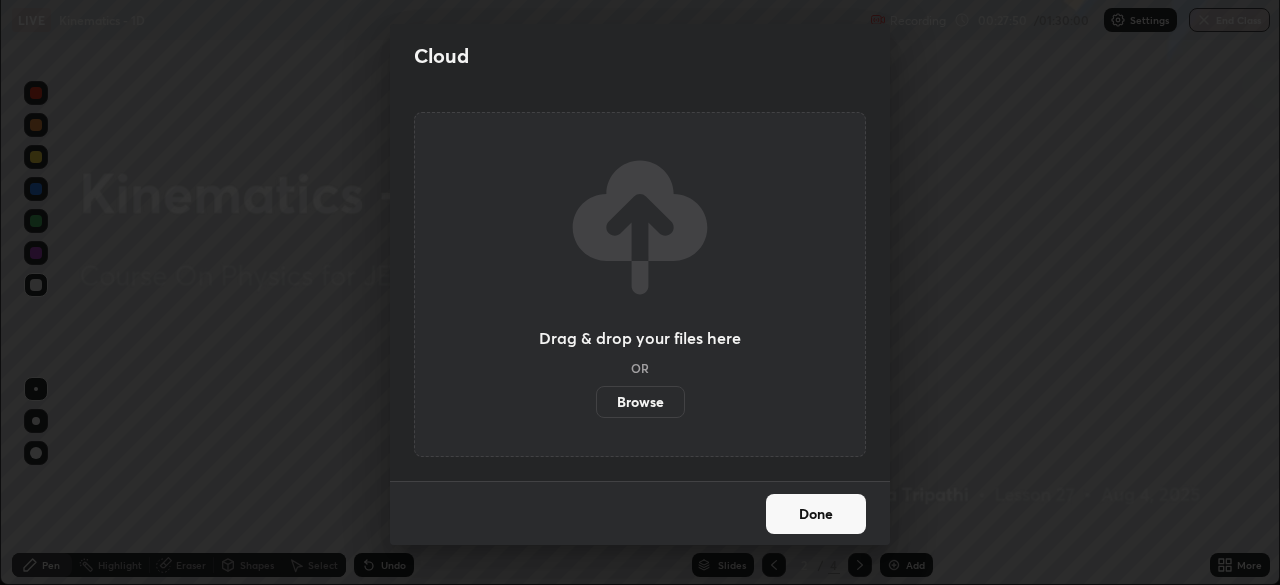 scroll, scrollTop: 585, scrollLeft: 1280, axis: both 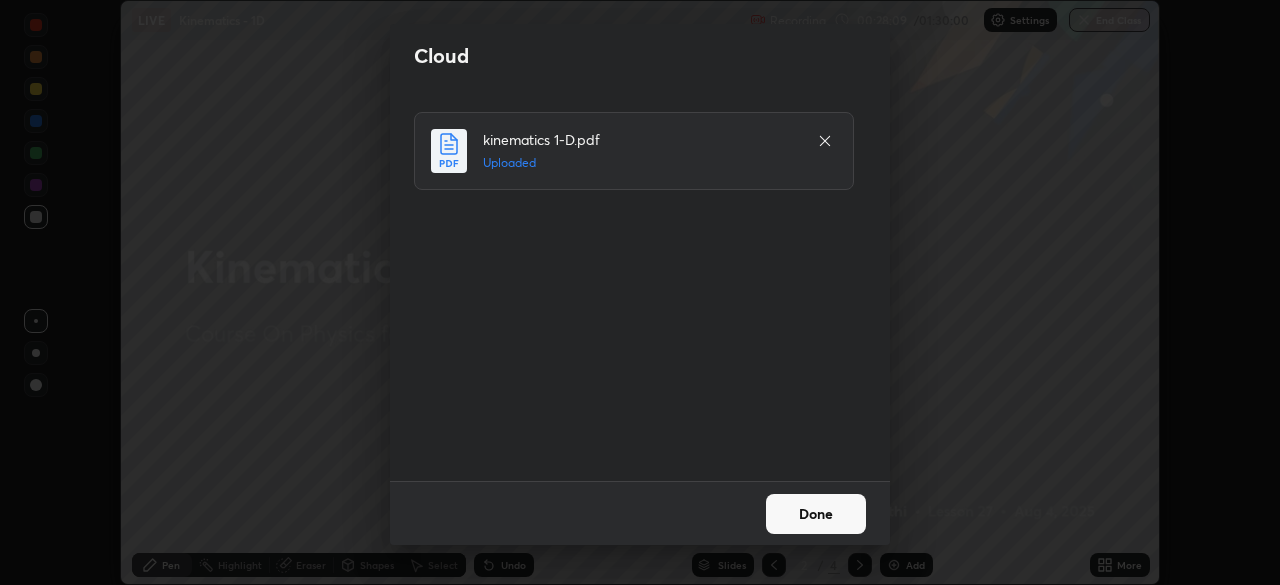 click on "Done" at bounding box center (816, 514) 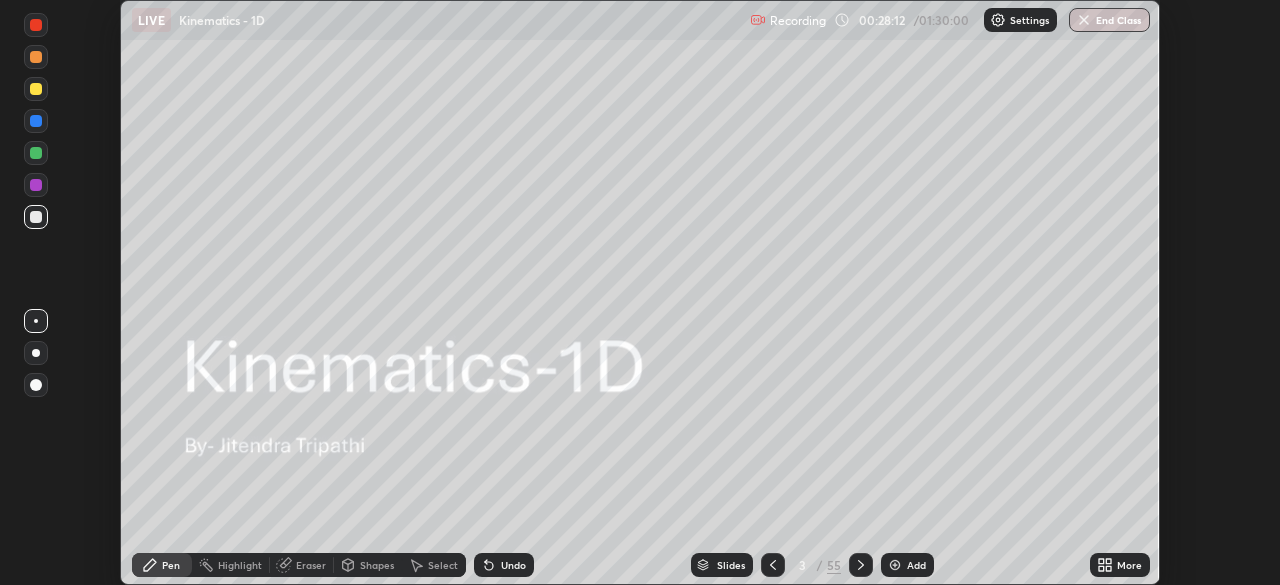 click 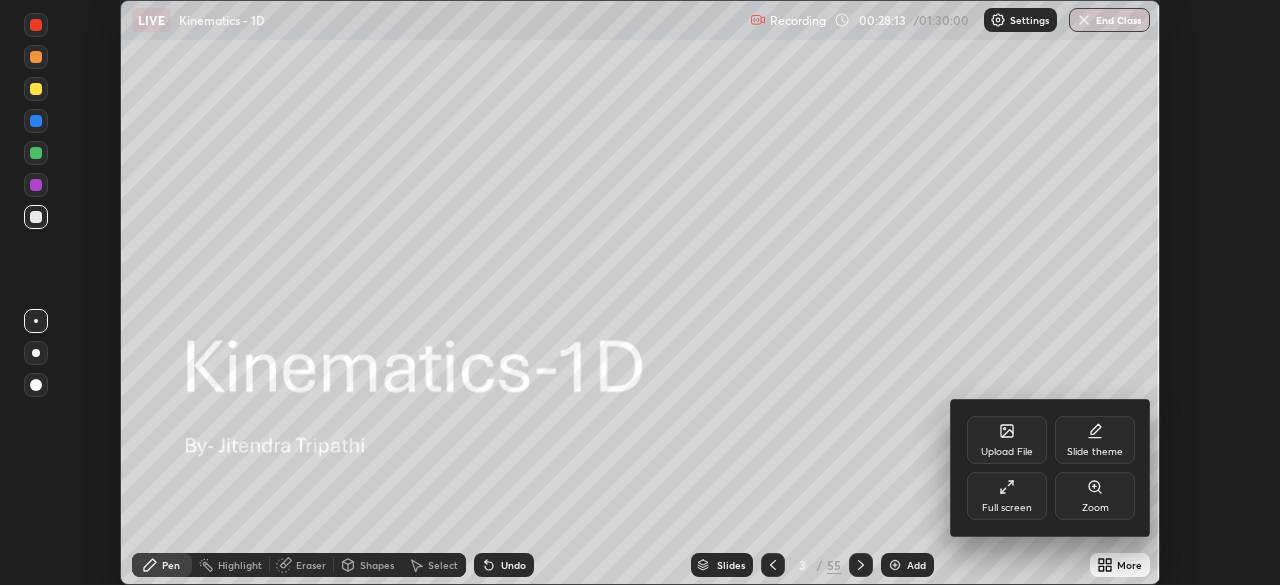 click on "Full screen" at bounding box center [1007, 496] 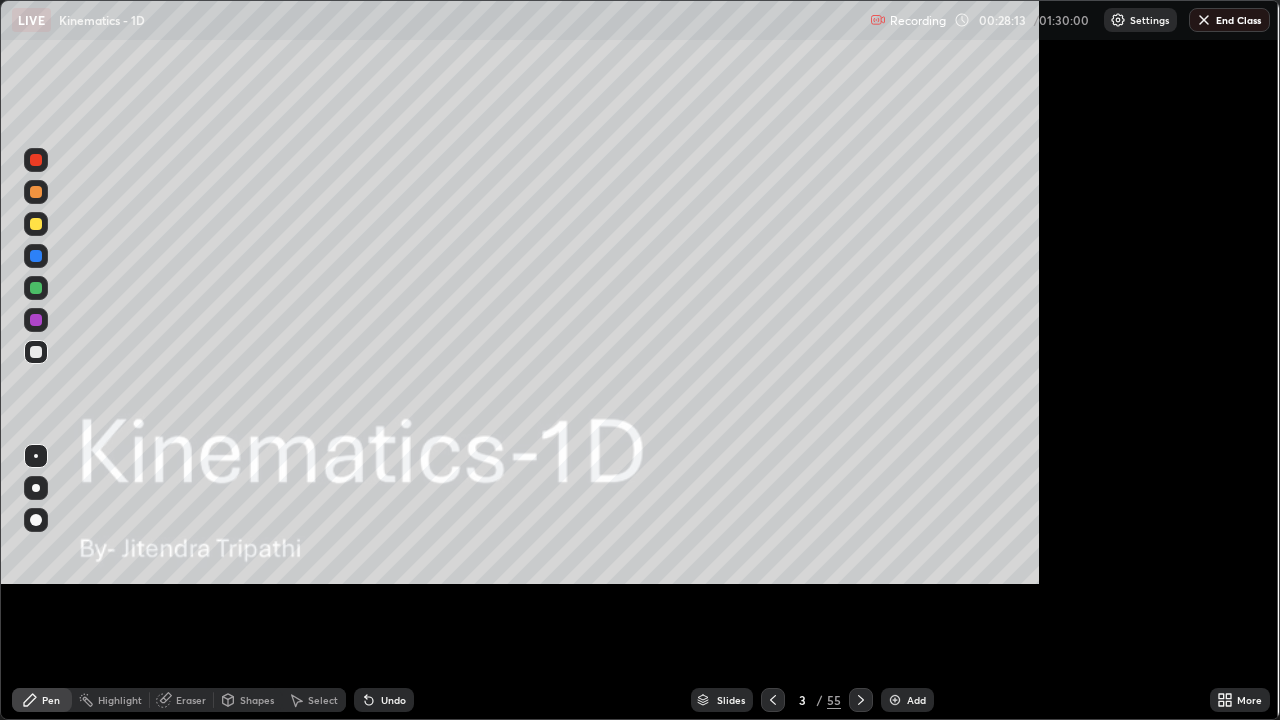 scroll, scrollTop: 99280, scrollLeft: 98720, axis: both 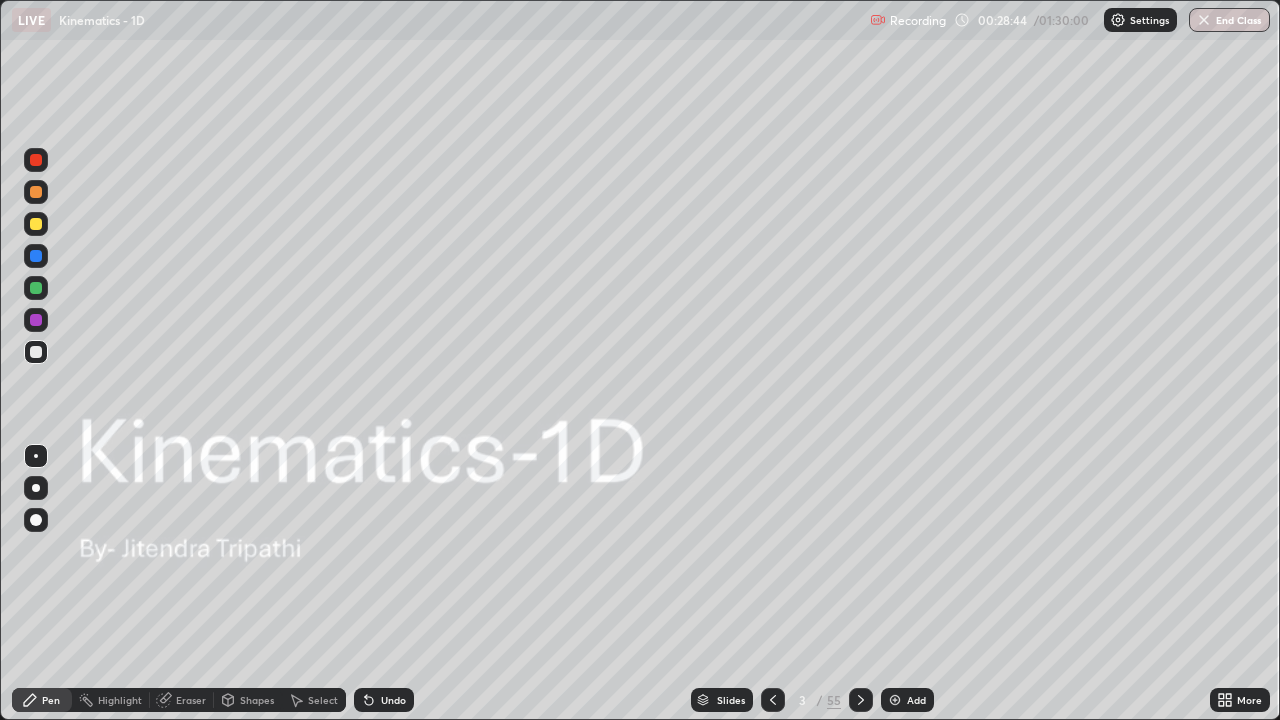 click 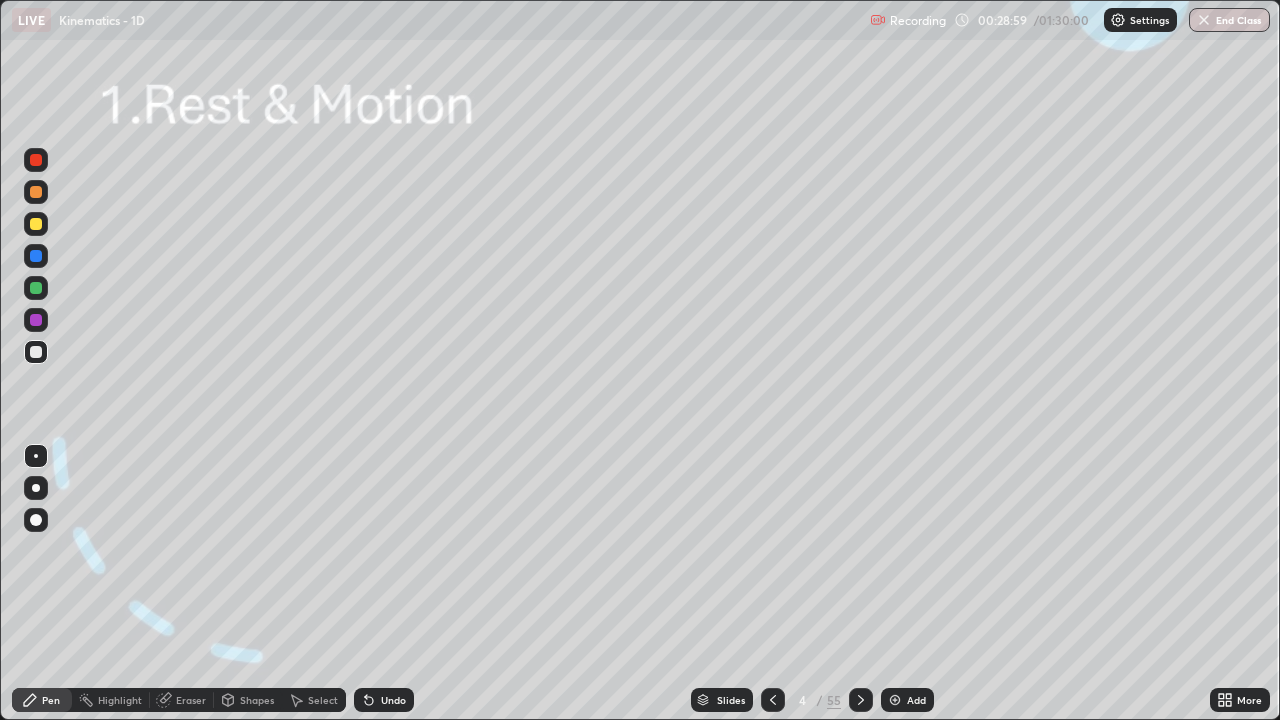 click at bounding box center (36, 192) 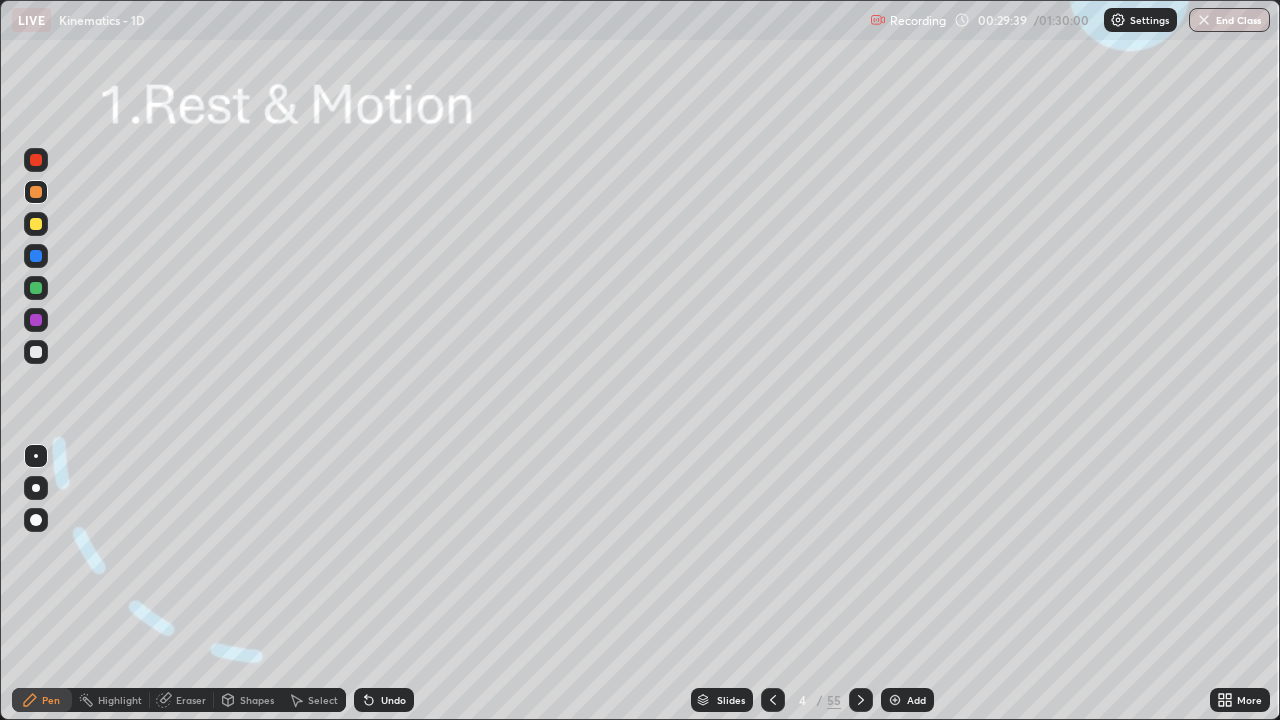 click at bounding box center [36, 192] 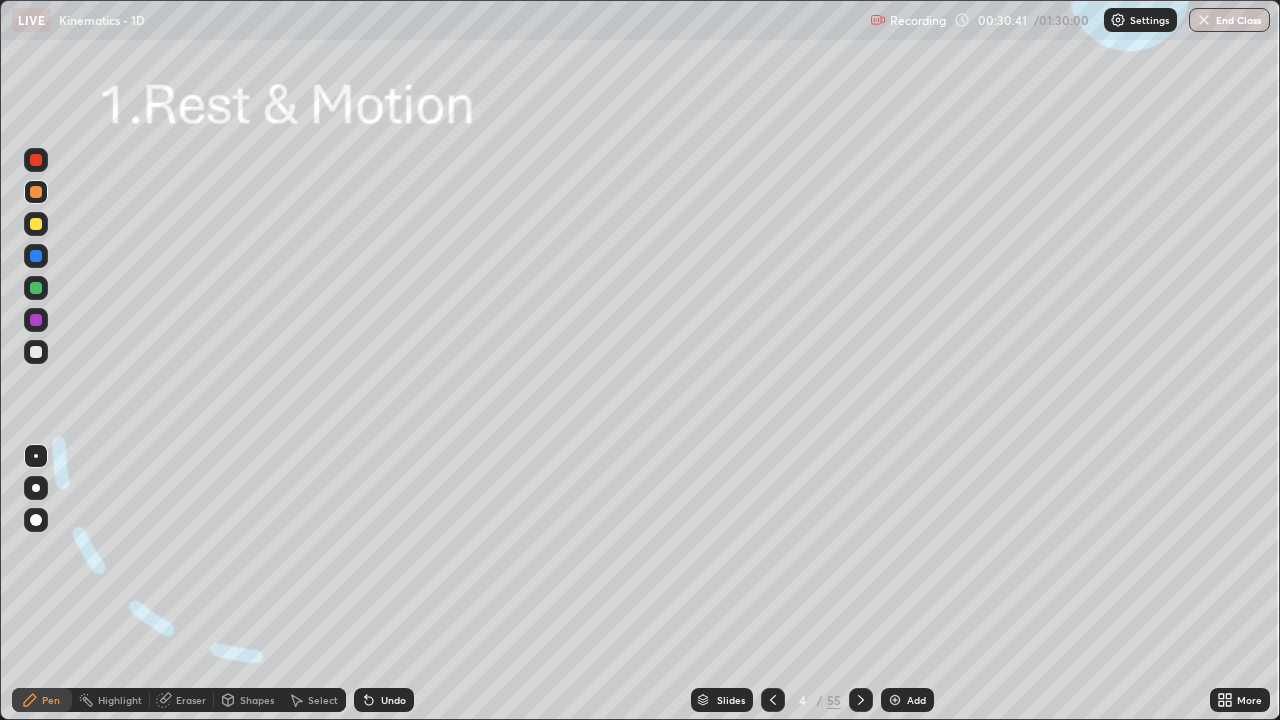 click at bounding box center [36, 256] 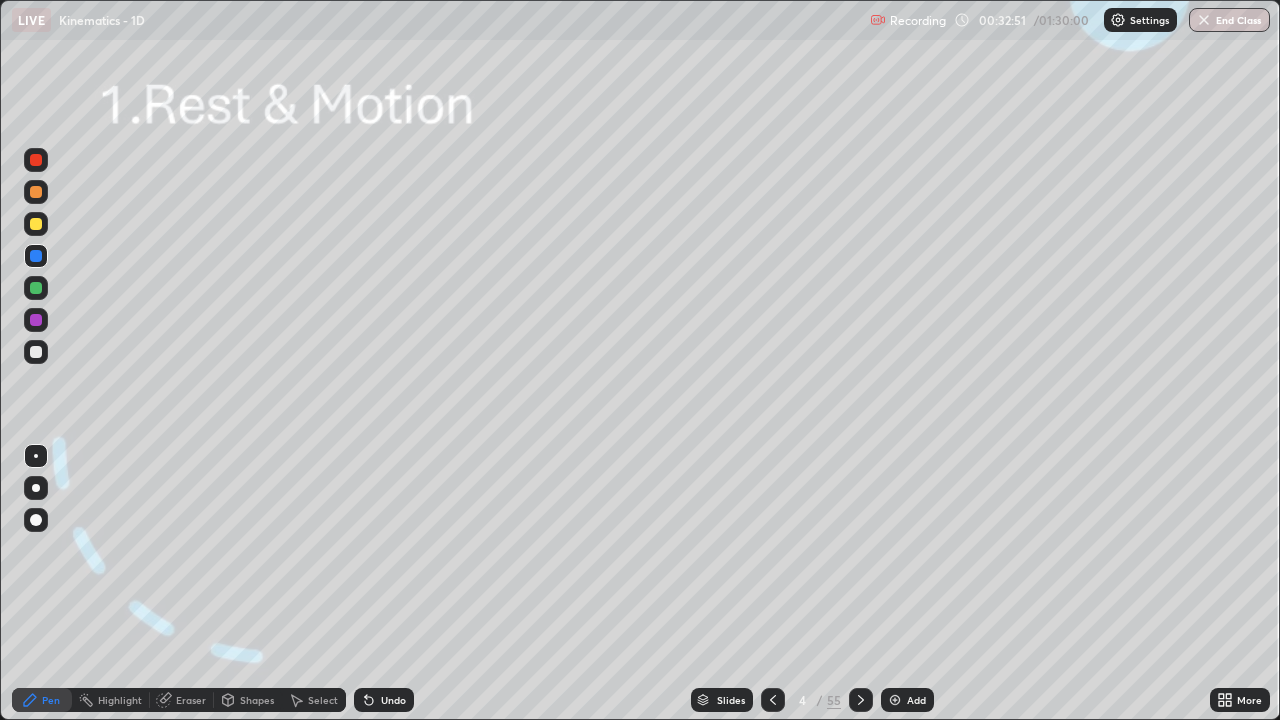click at bounding box center (36, 224) 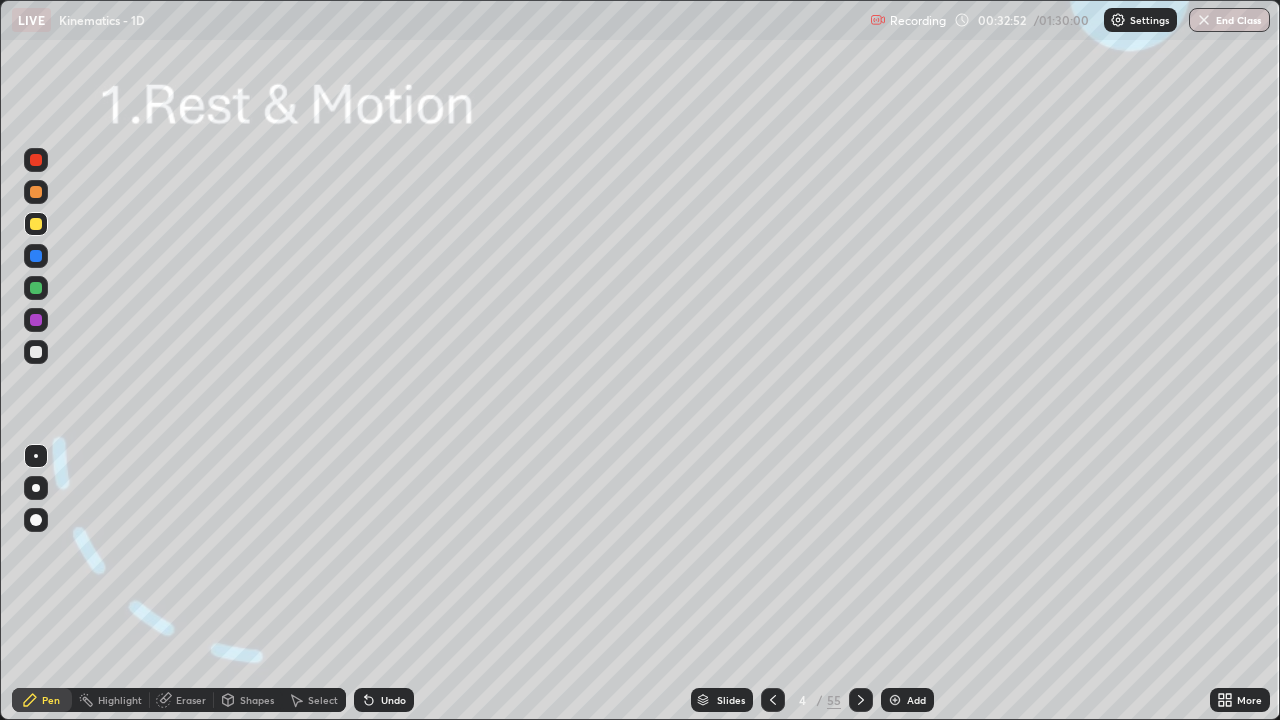 click at bounding box center (36, 192) 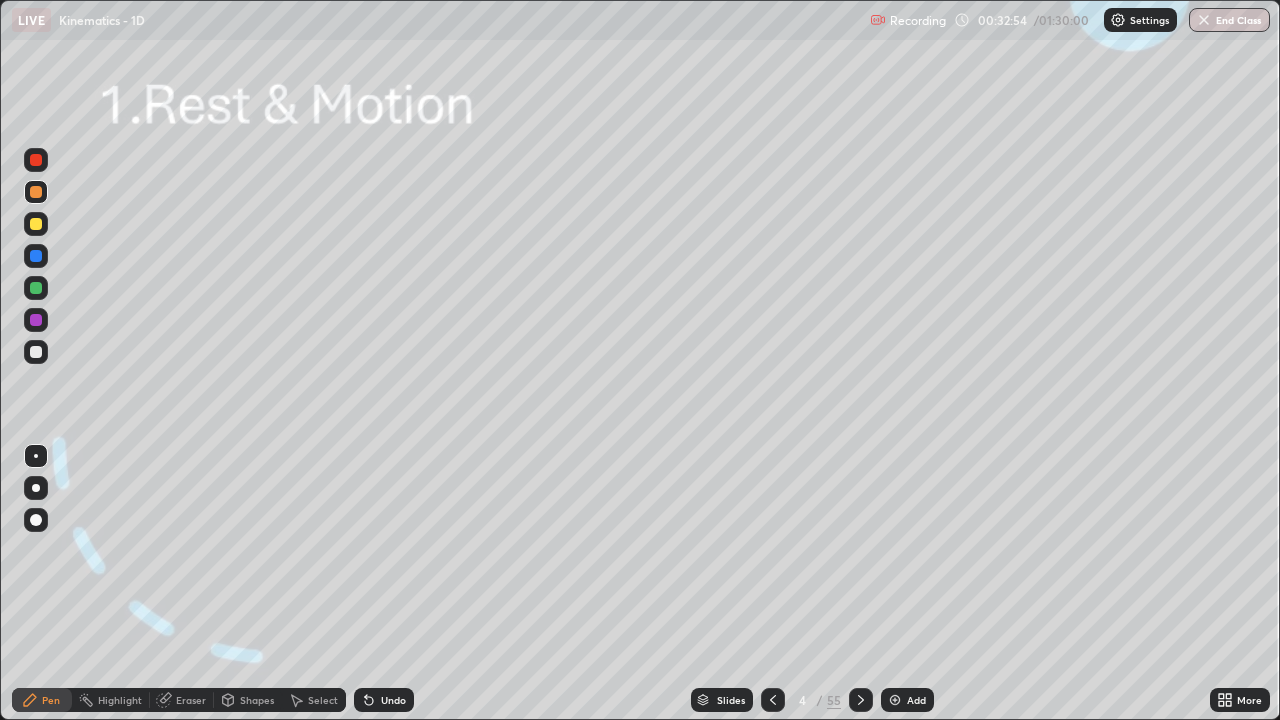 click at bounding box center [36, 224] 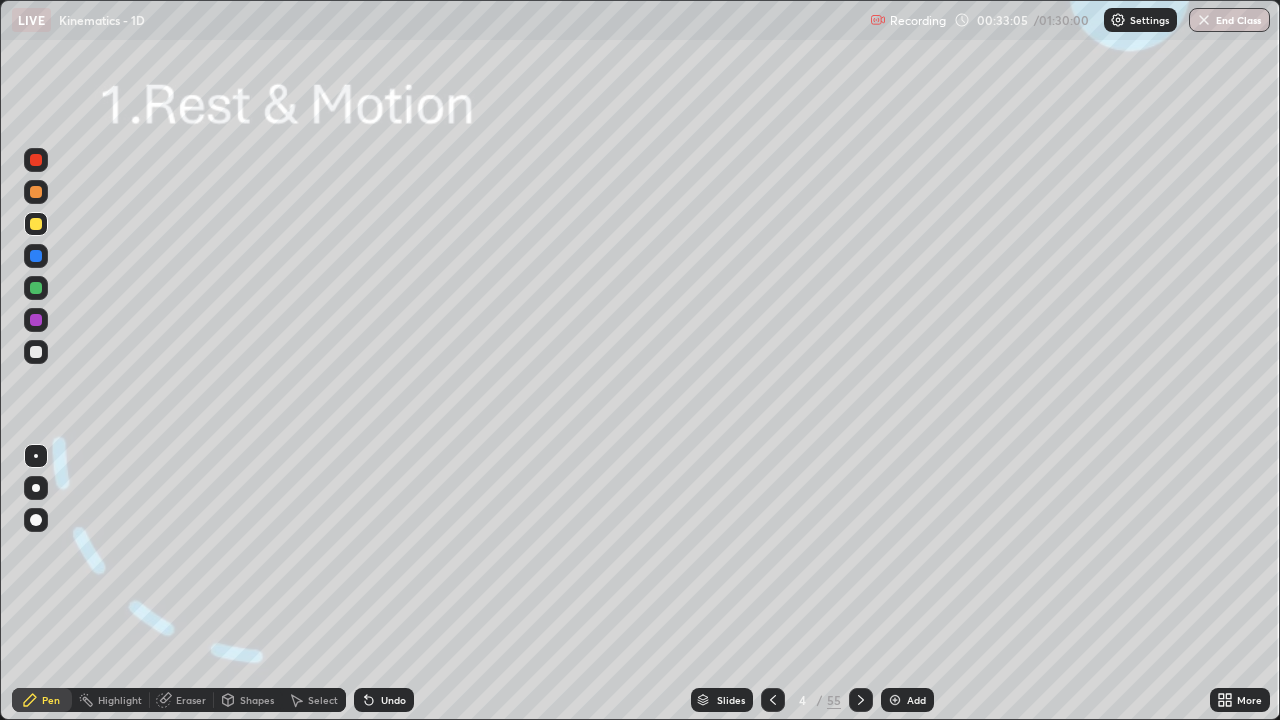 click on "Undo" at bounding box center (384, 700) 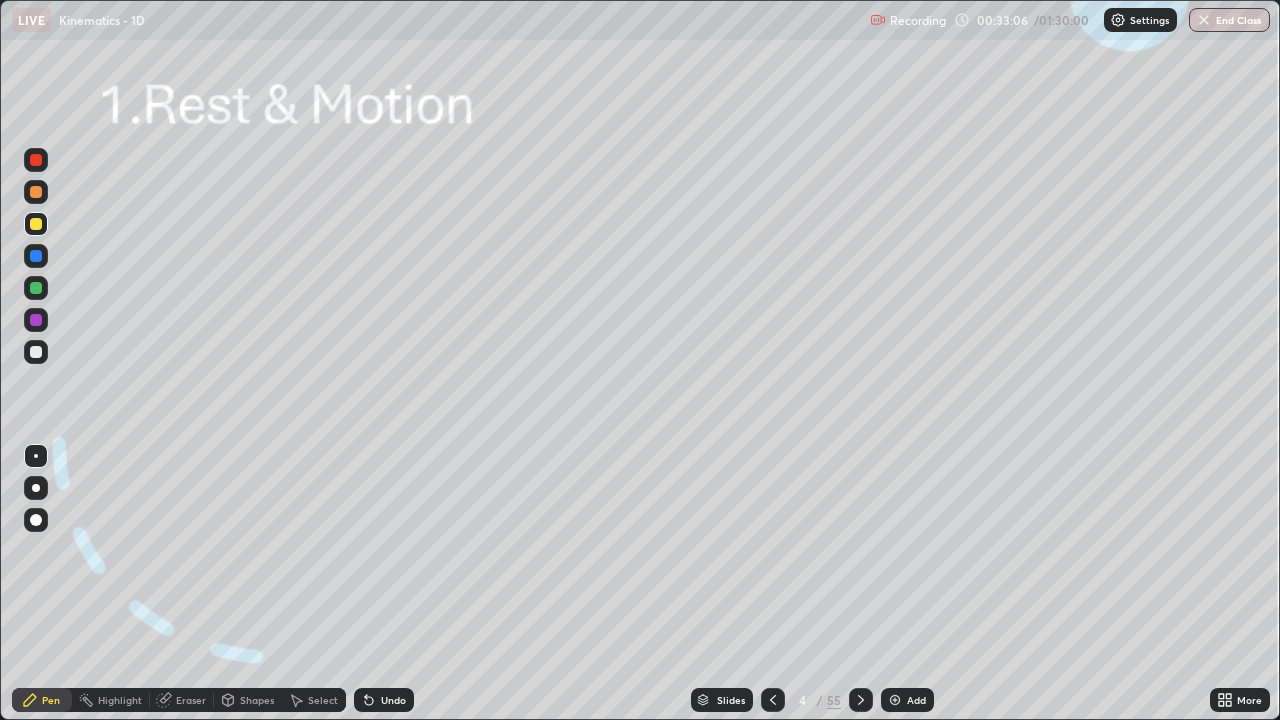 click 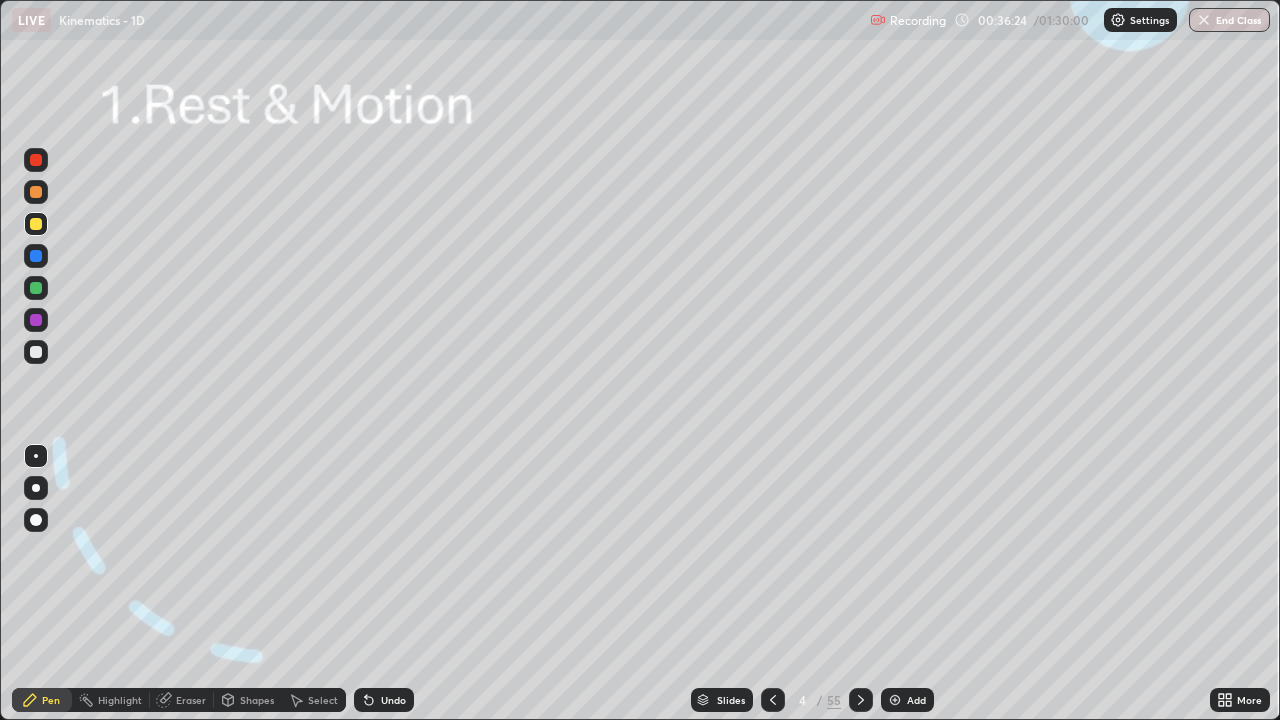 click 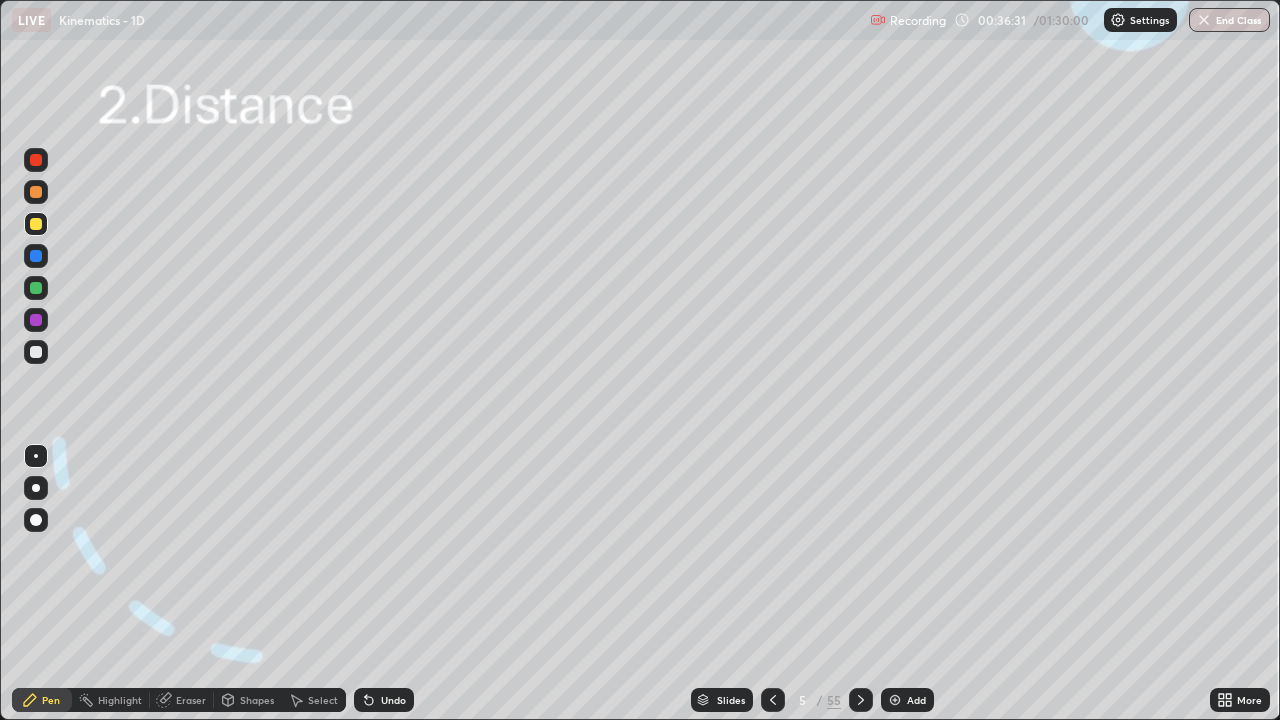 click at bounding box center (36, 224) 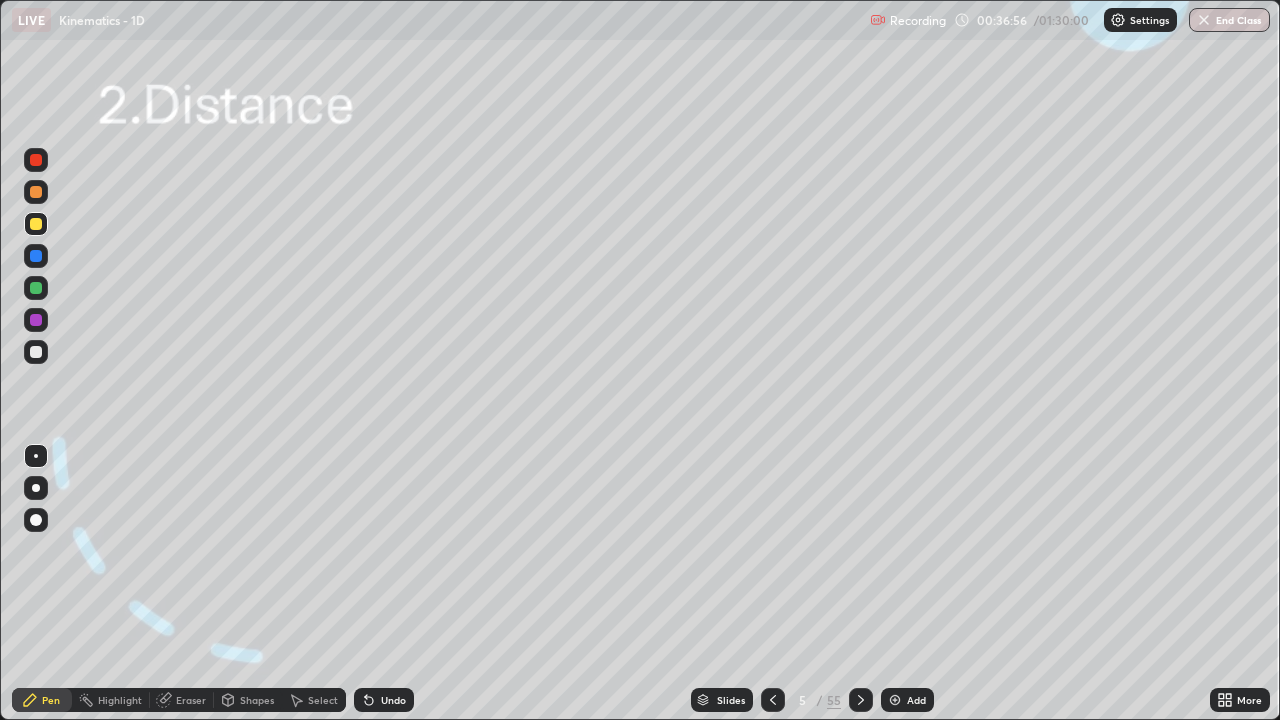 click at bounding box center (36, 224) 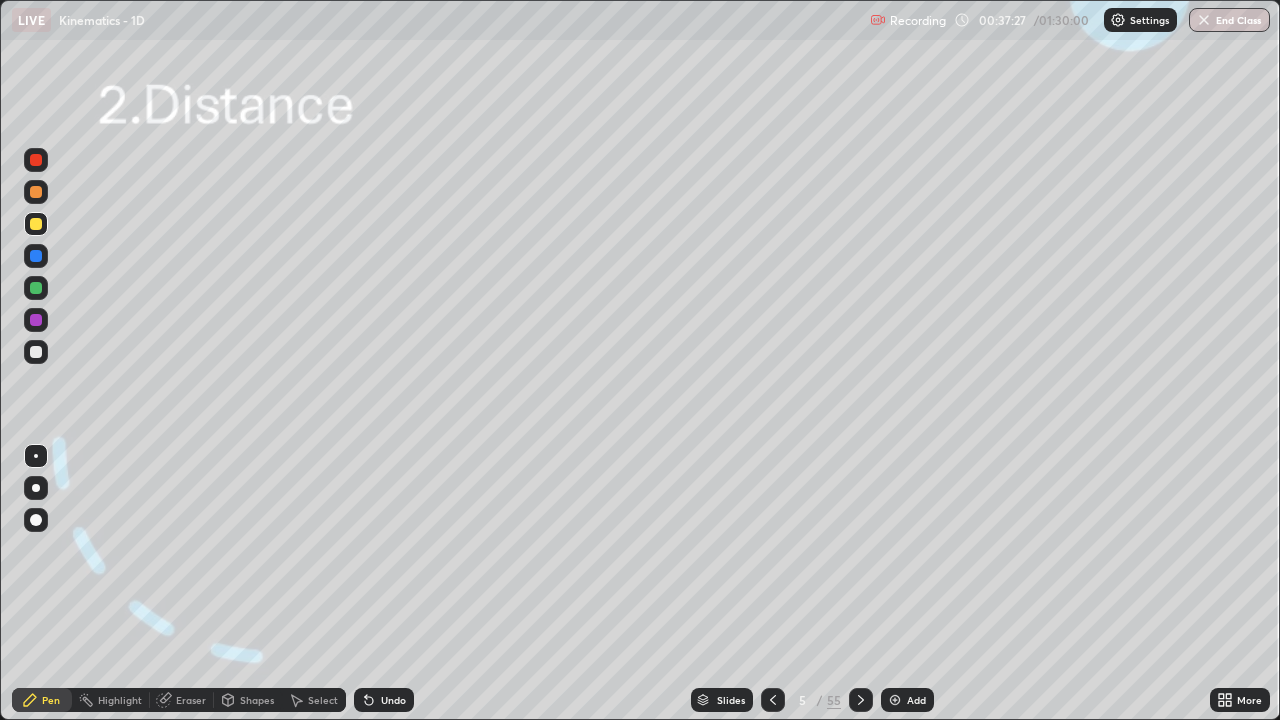 click at bounding box center (36, 320) 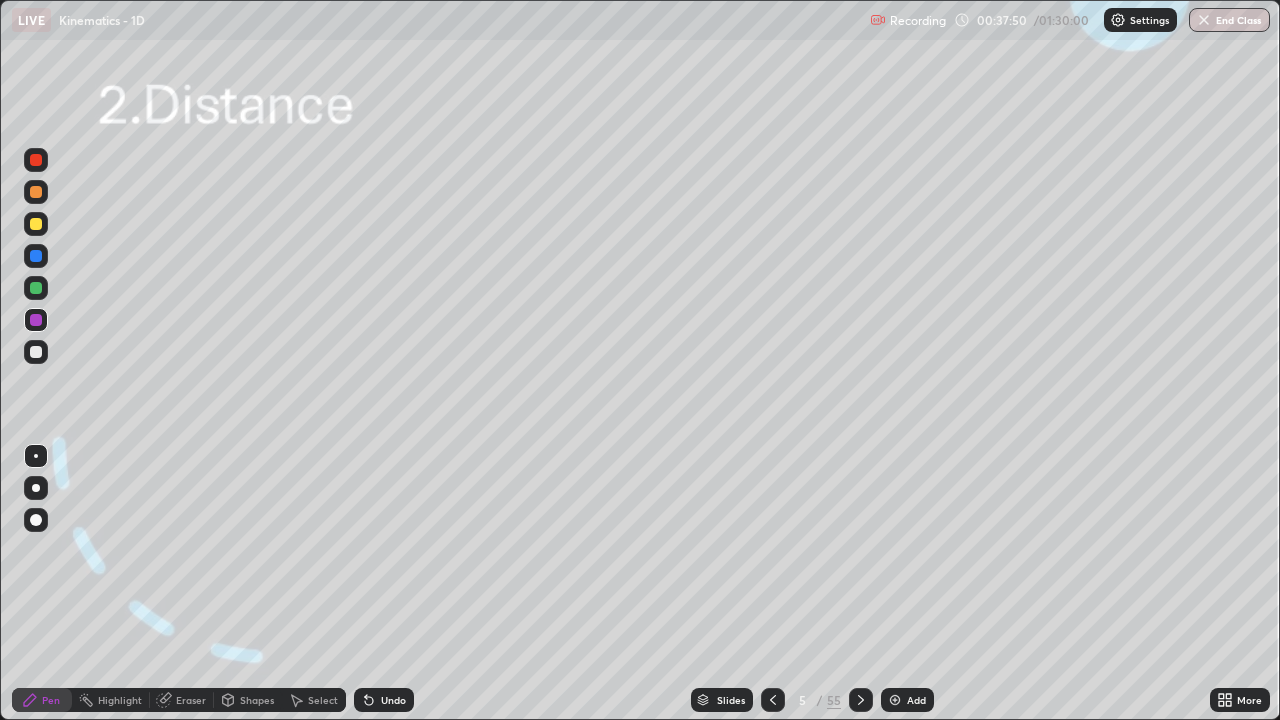 click at bounding box center [36, 288] 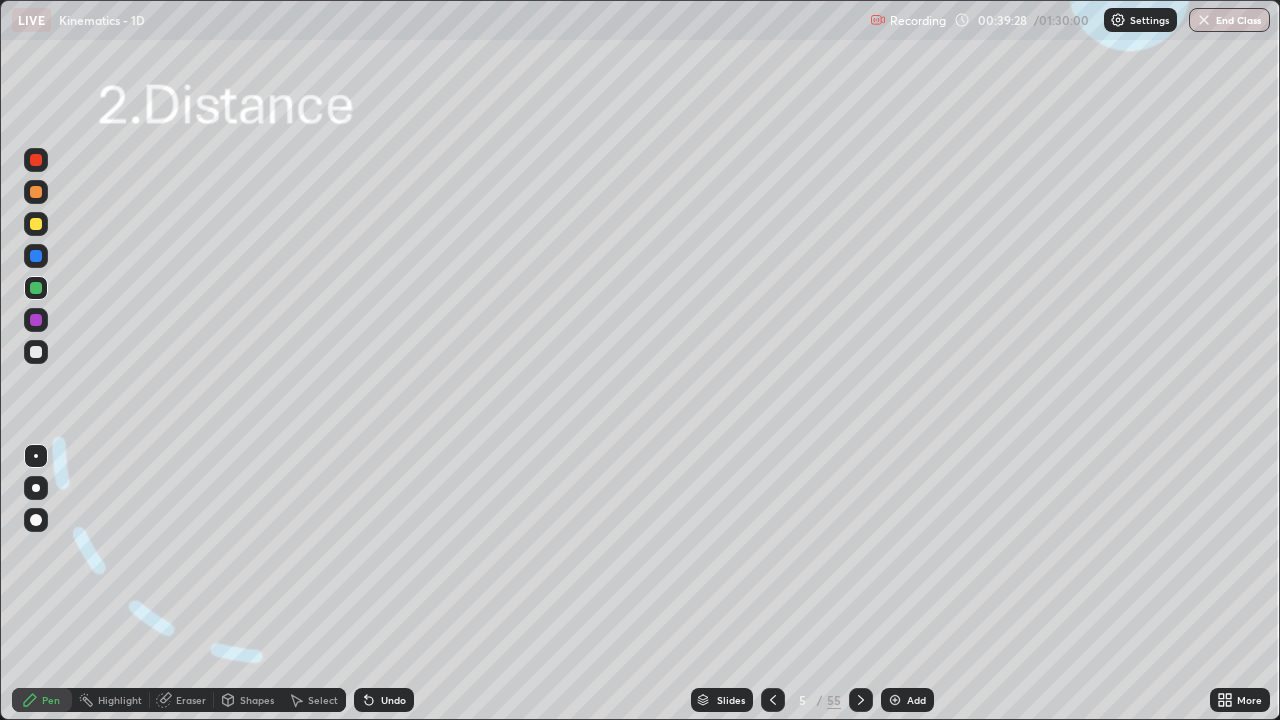 click 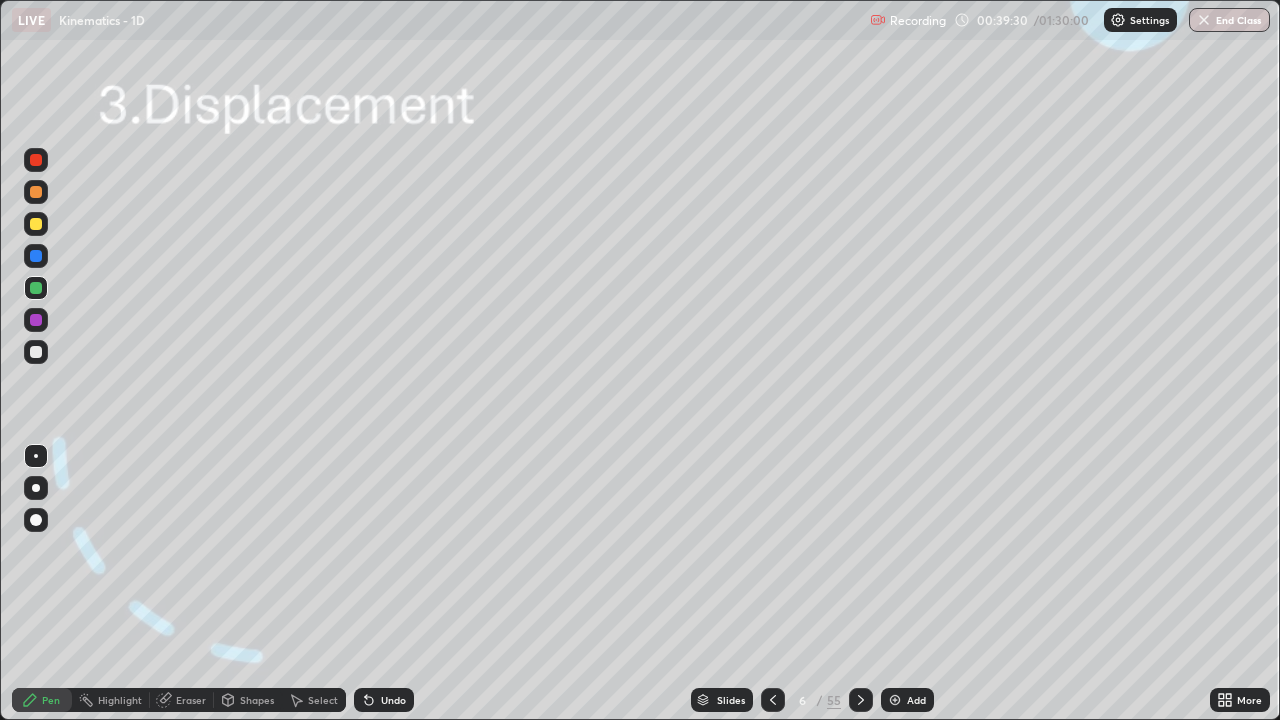 click at bounding box center (36, 224) 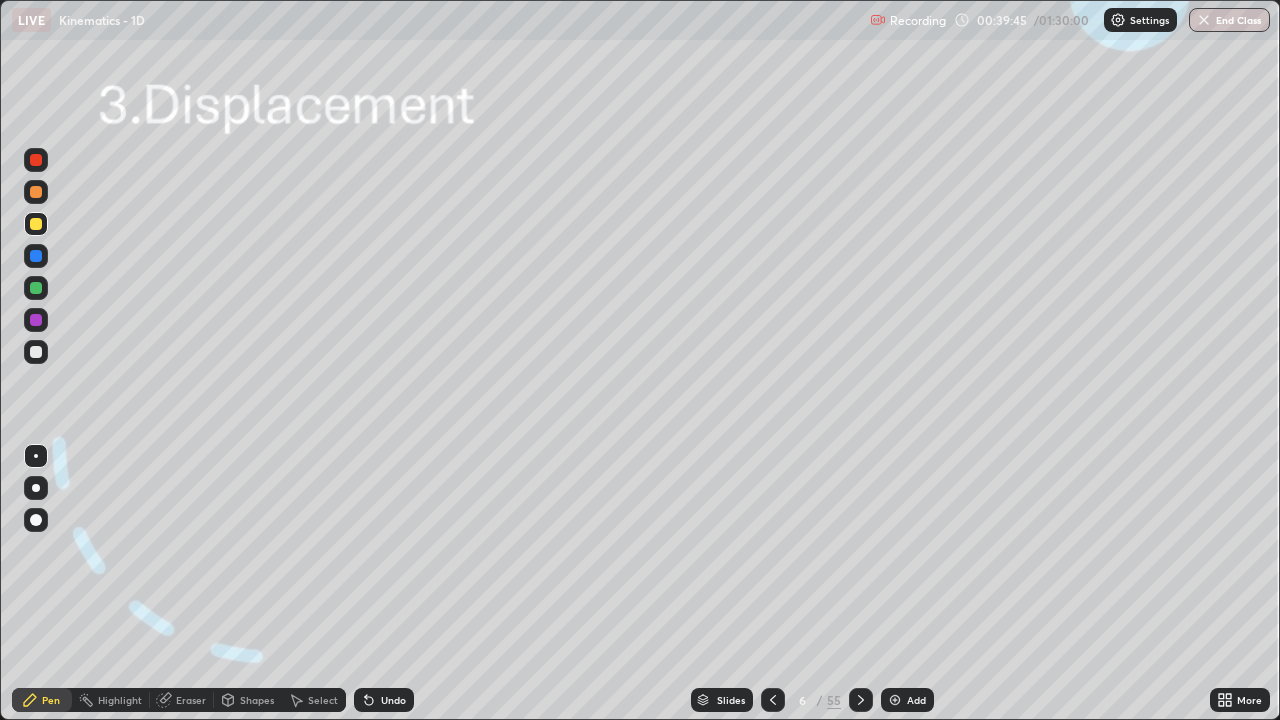 click on "Highlight" at bounding box center (120, 700) 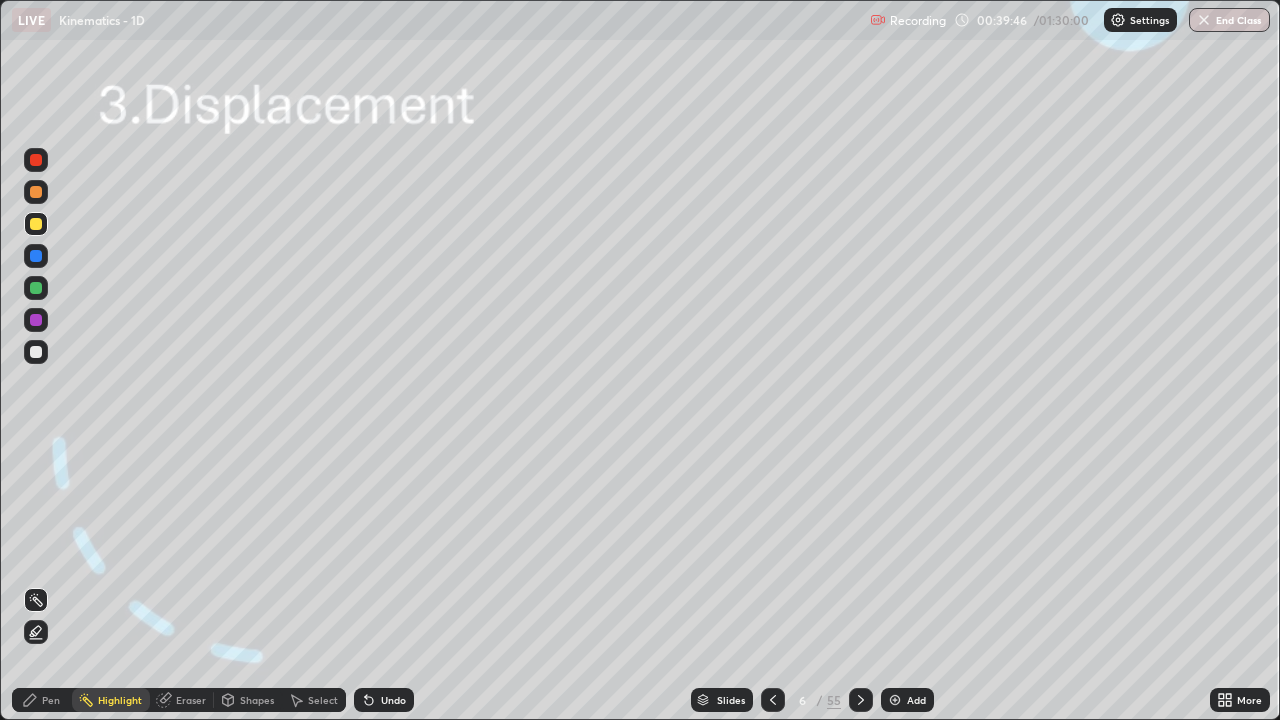click on "Shapes" at bounding box center (257, 700) 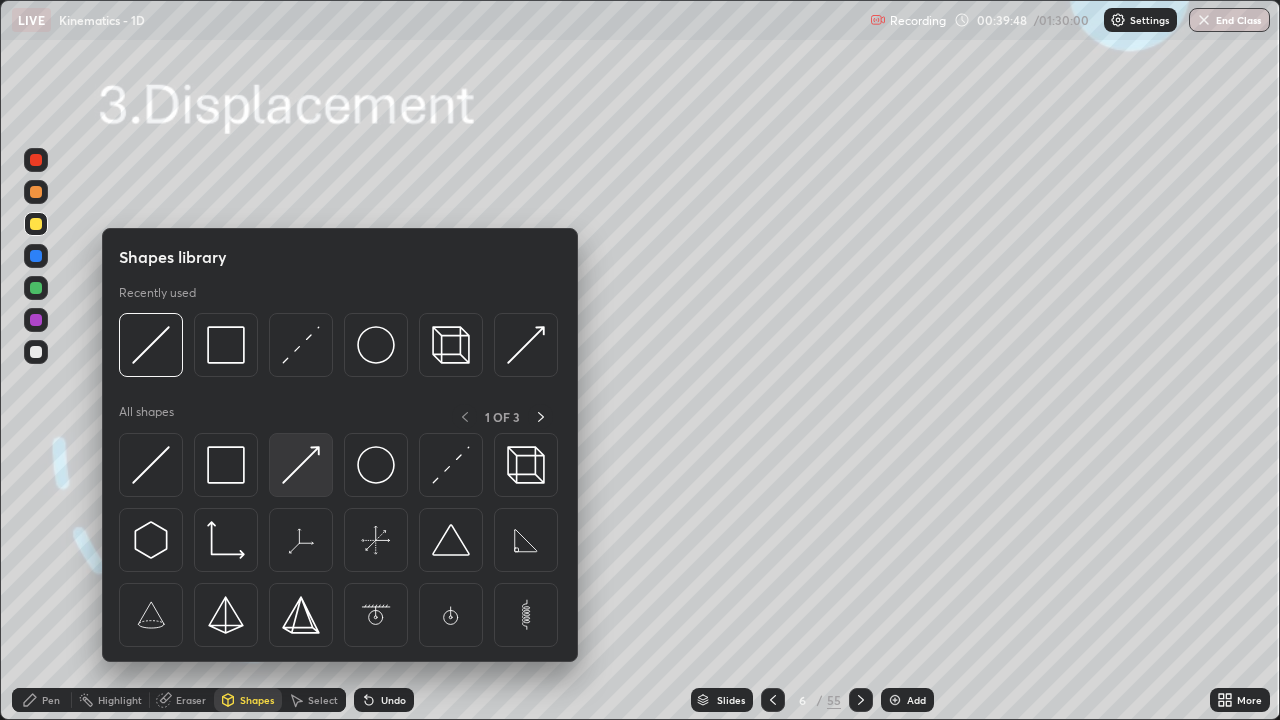 click at bounding box center [301, 465] 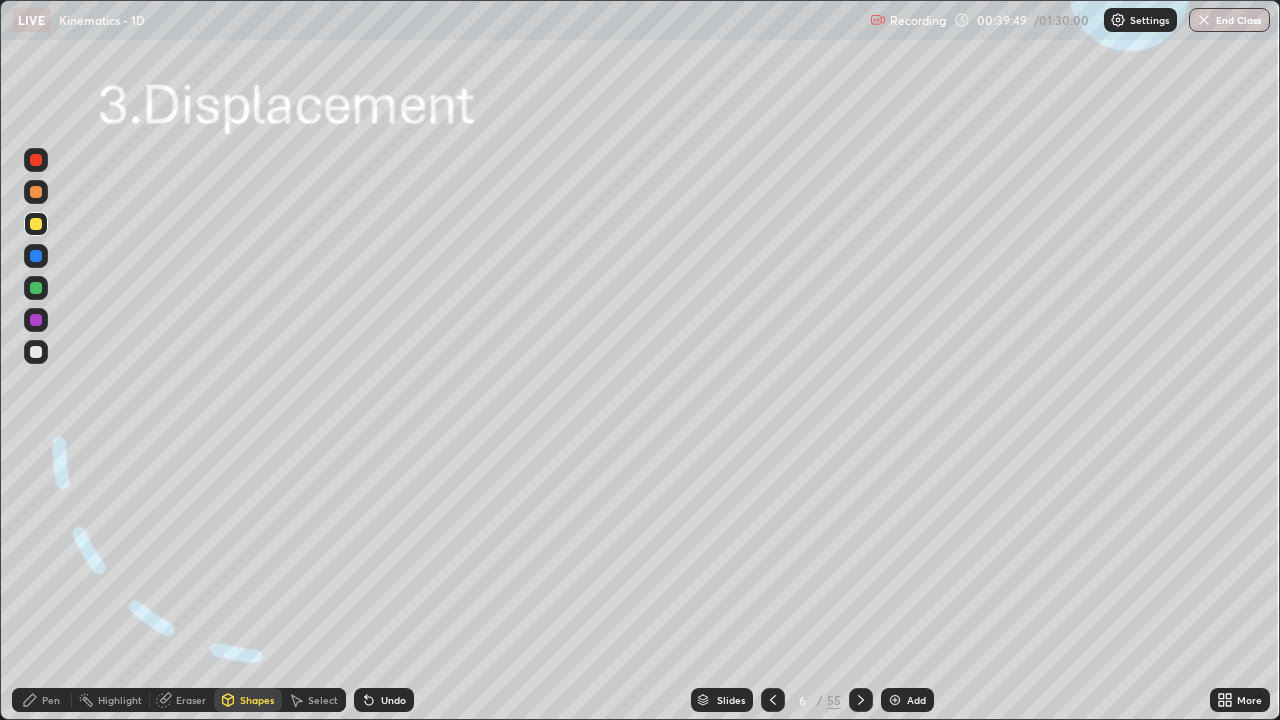 click at bounding box center (36, 288) 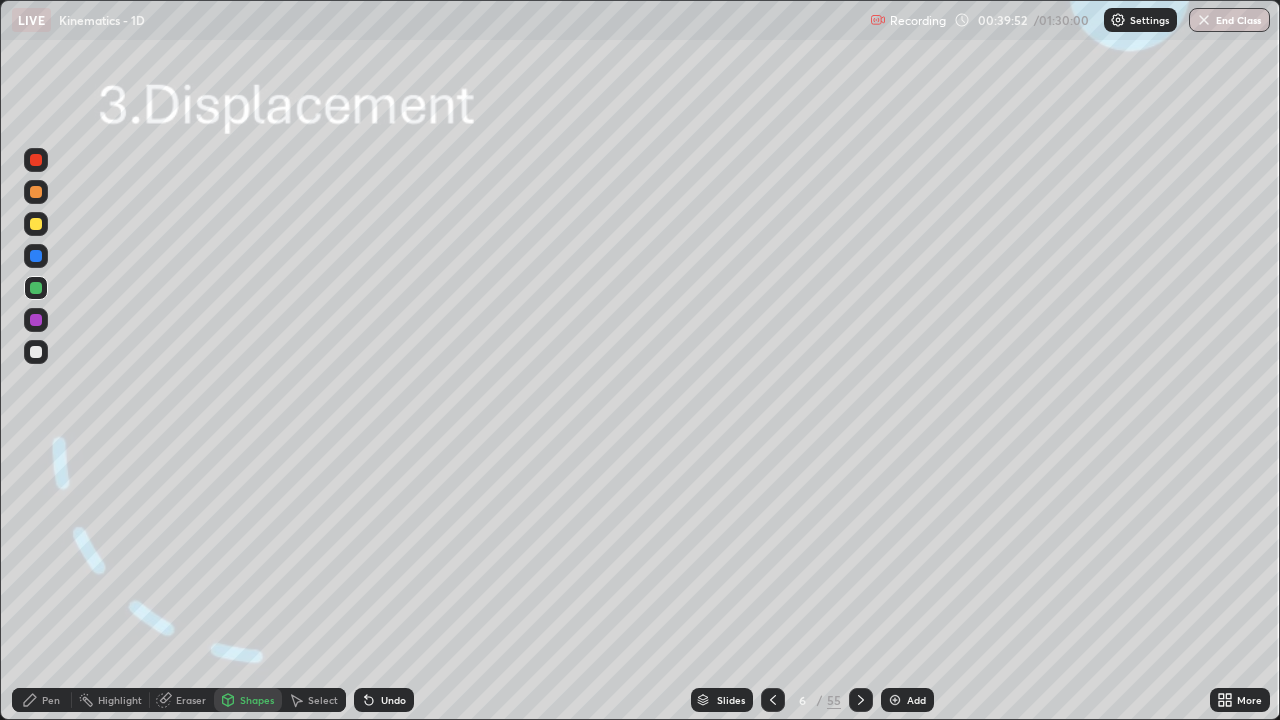 click at bounding box center (36, 288) 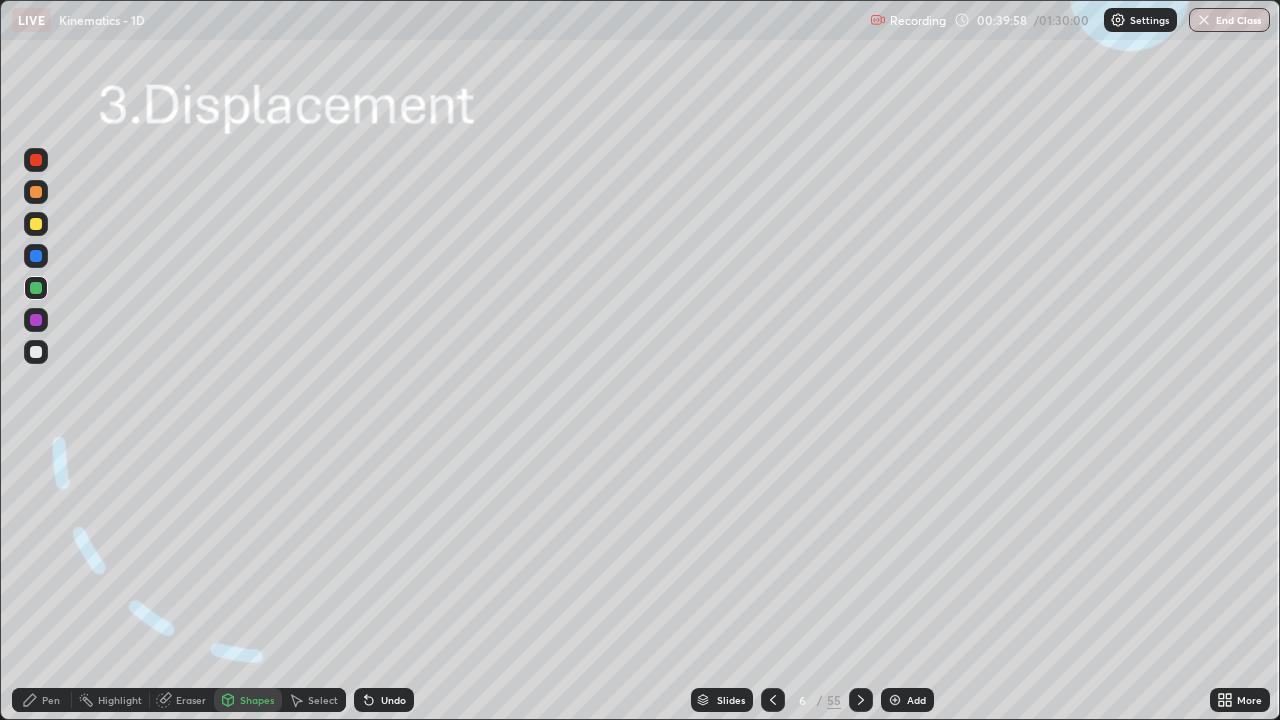 click at bounding box center [36, 256] 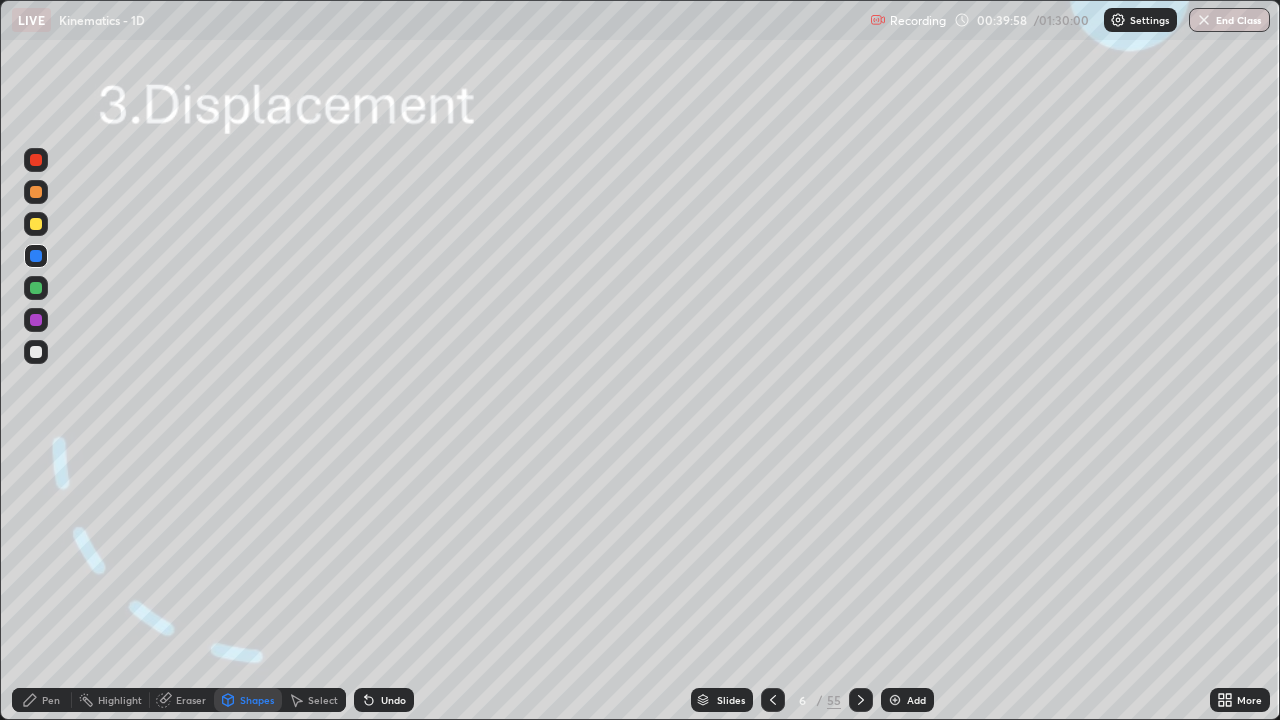 click at bounding box center (36, 224) 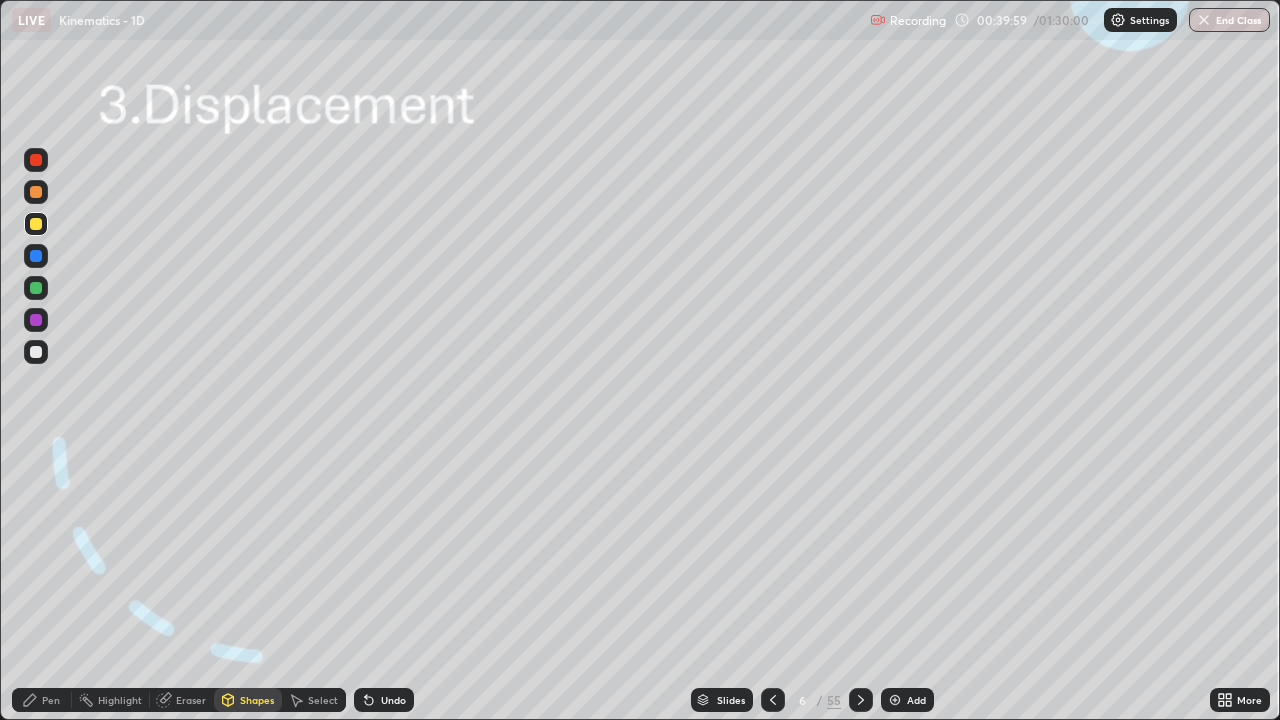 click on "Pen" at bounding box center (42, 700) 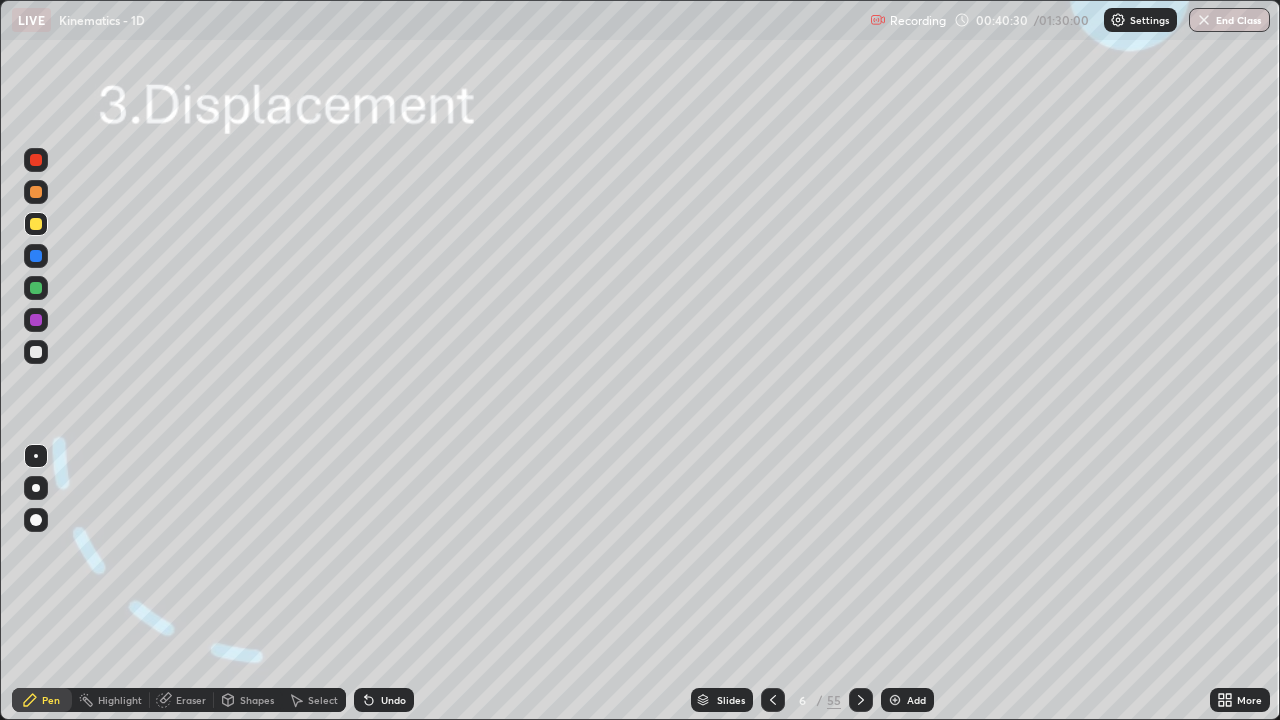 click on "Eraser" at bounding box center (191, 700) 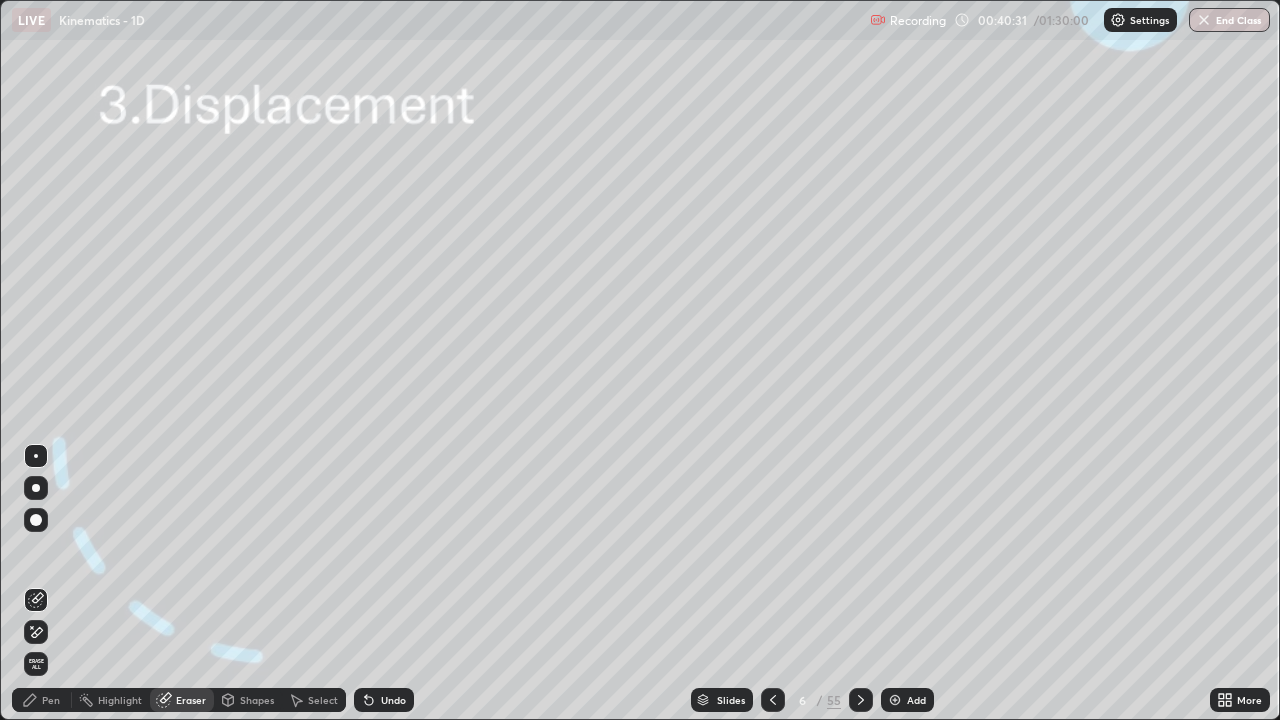 click on "Shapes" at bounding box center [257, 700] 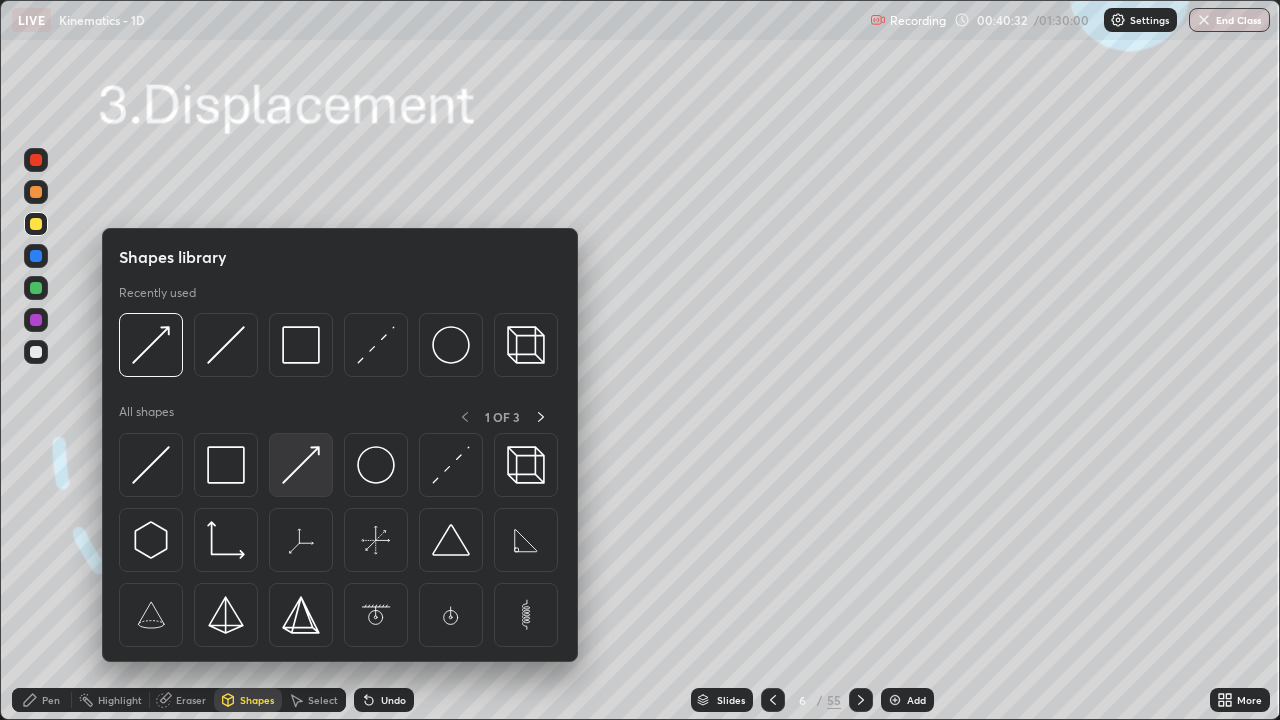 click at bounding box center [301, 465] 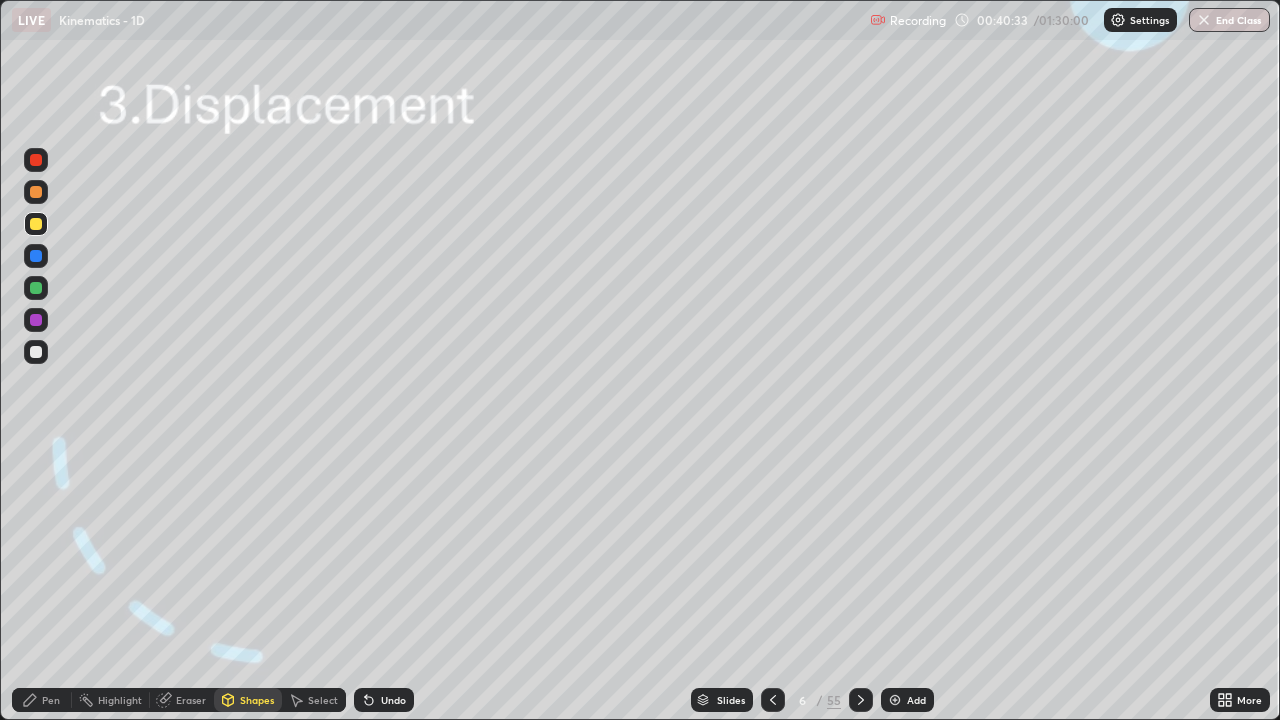 click at bounding box center (36, 160) 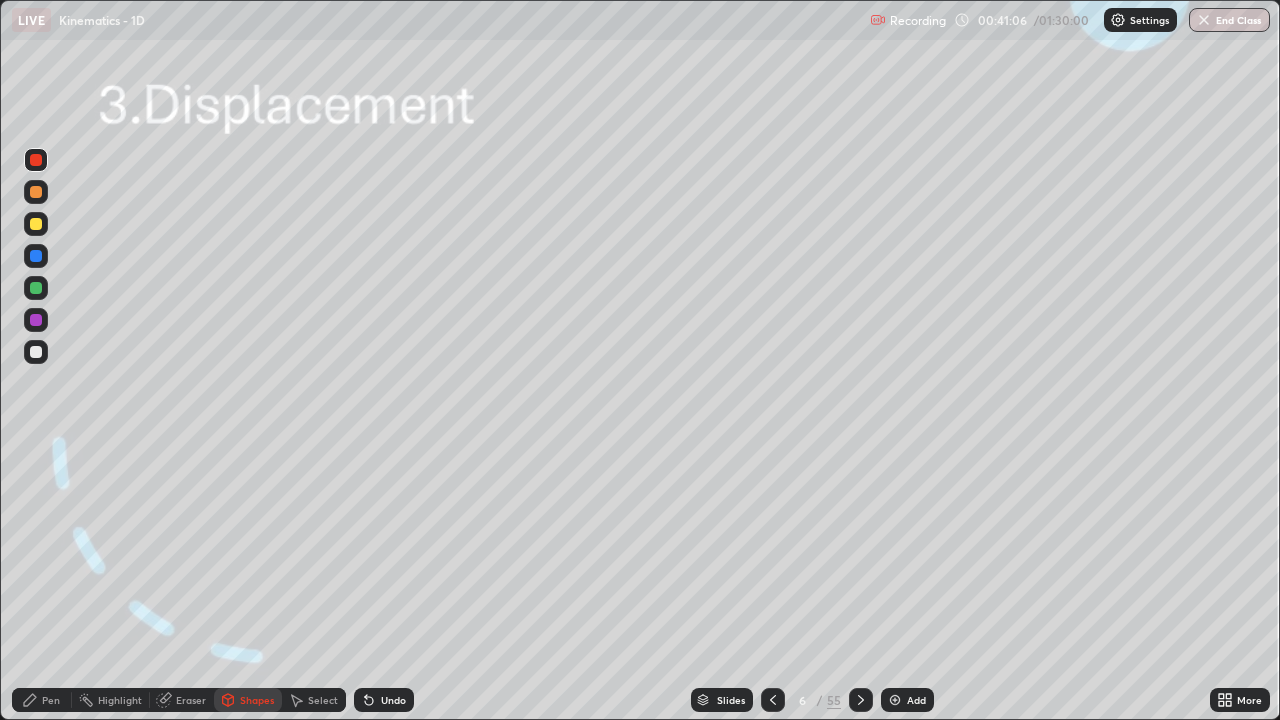 click at bounding box center [36, 352] 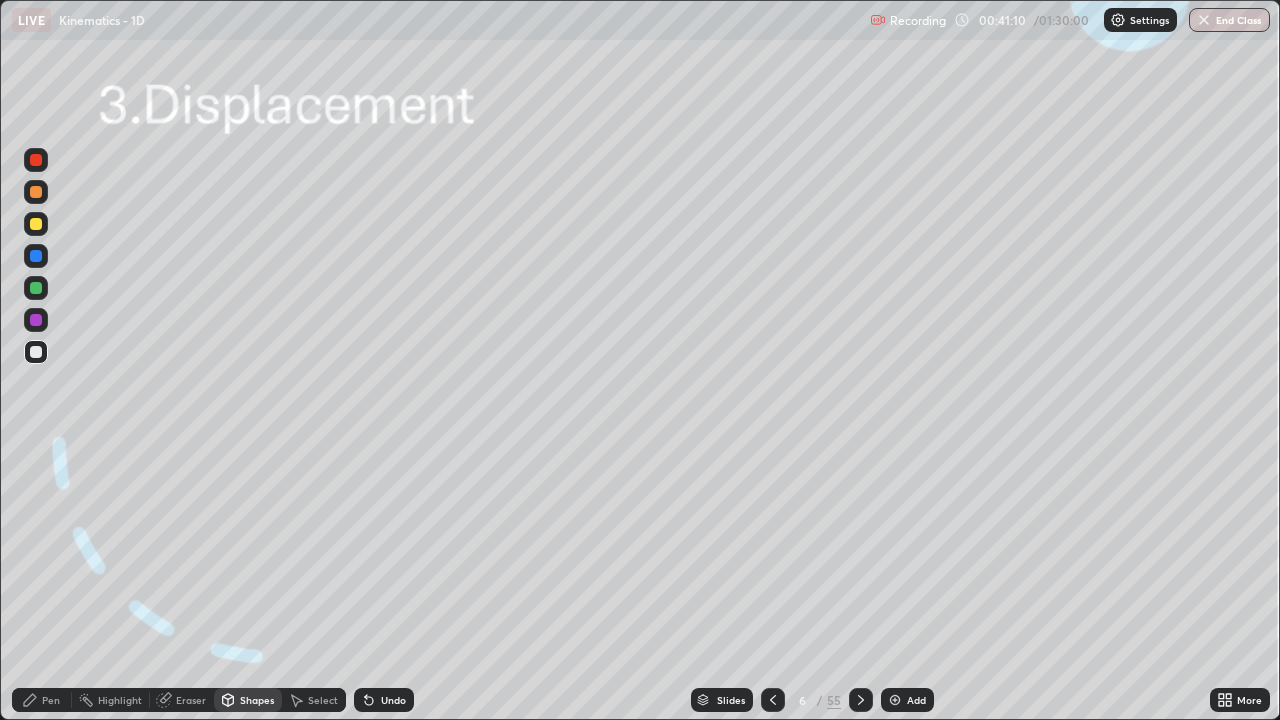 click at bounding box center [36, 192] 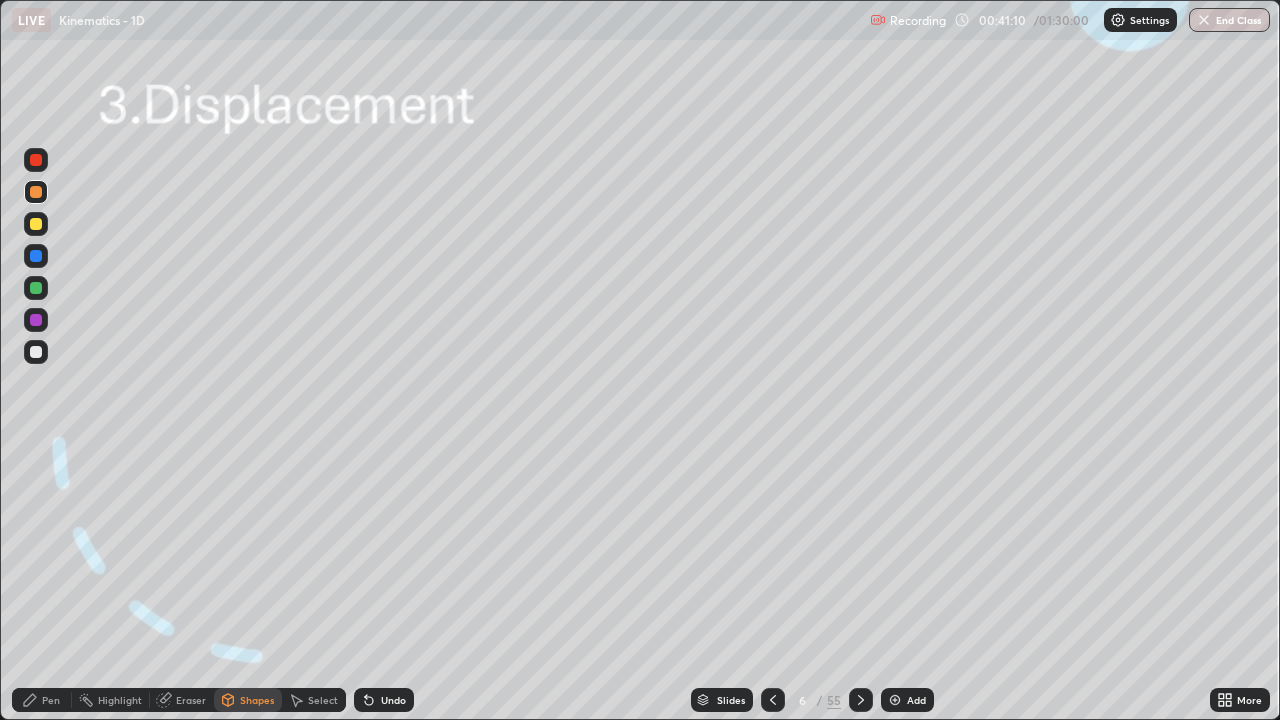 click on "Pen" at bounding box center [51, 700] 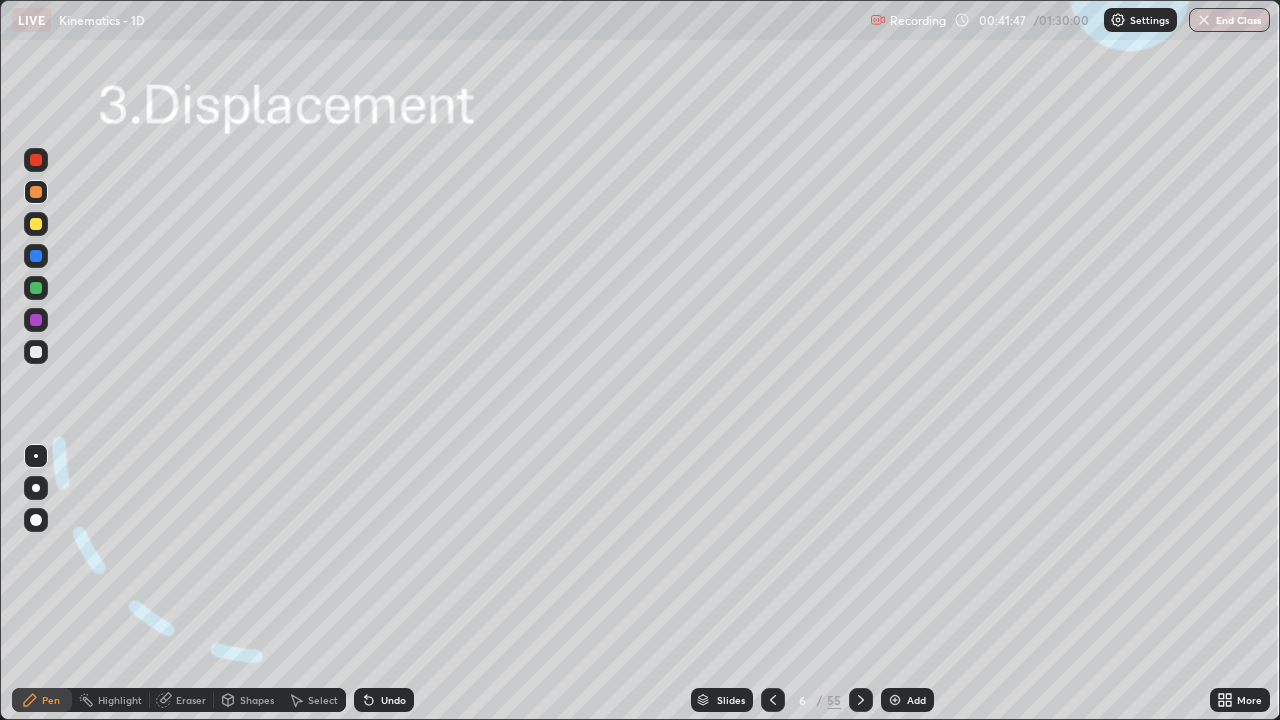 click at bounding box center (36, 160) 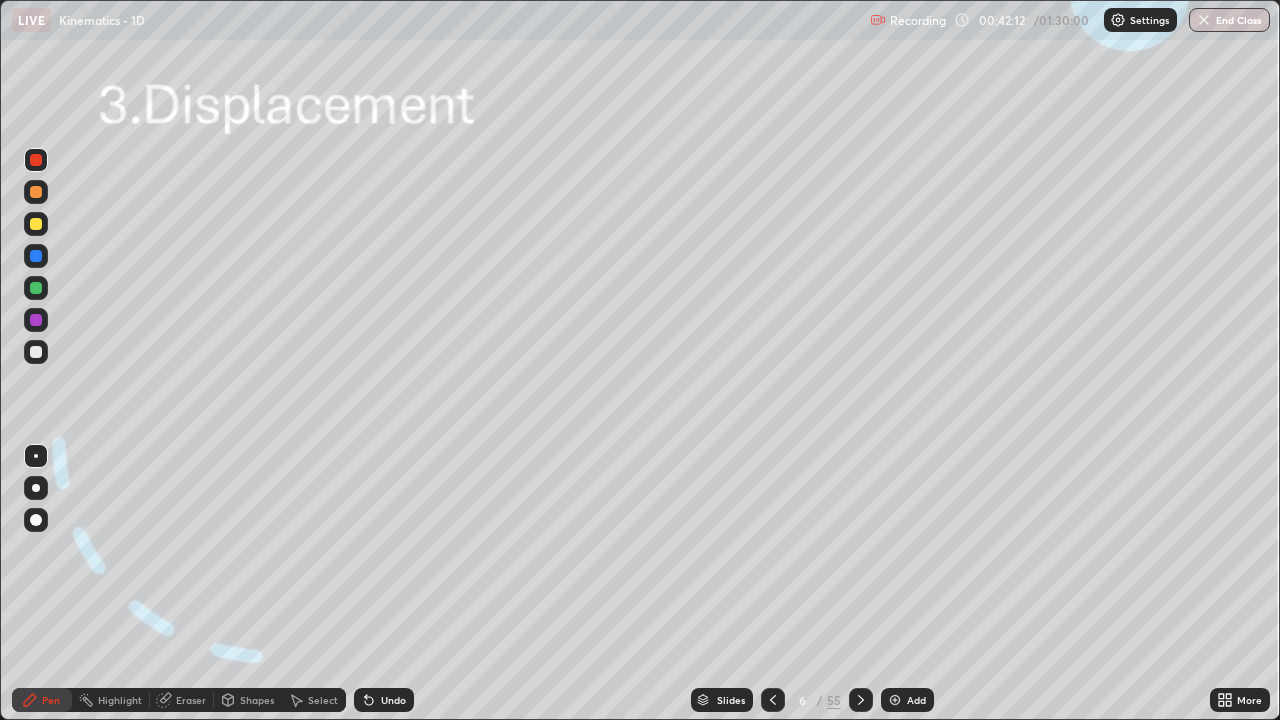 click at bounding box center (36, 352) 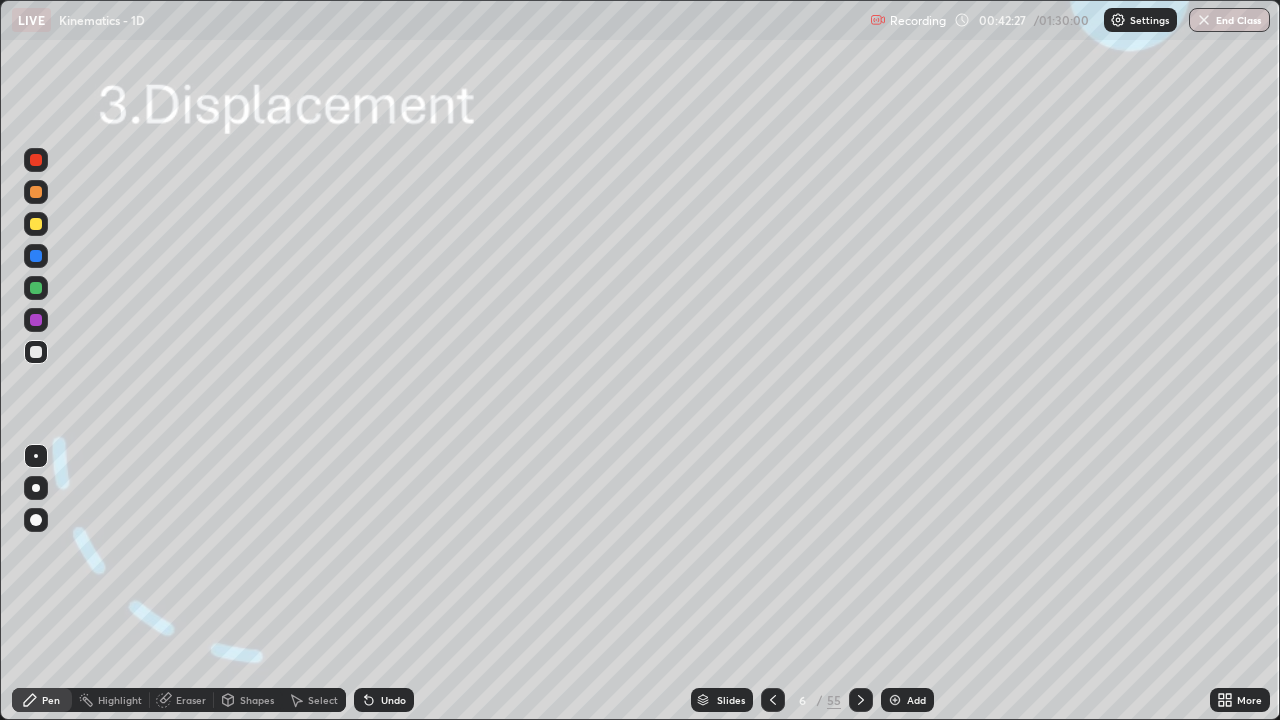 click at bounding box center [36, 192] 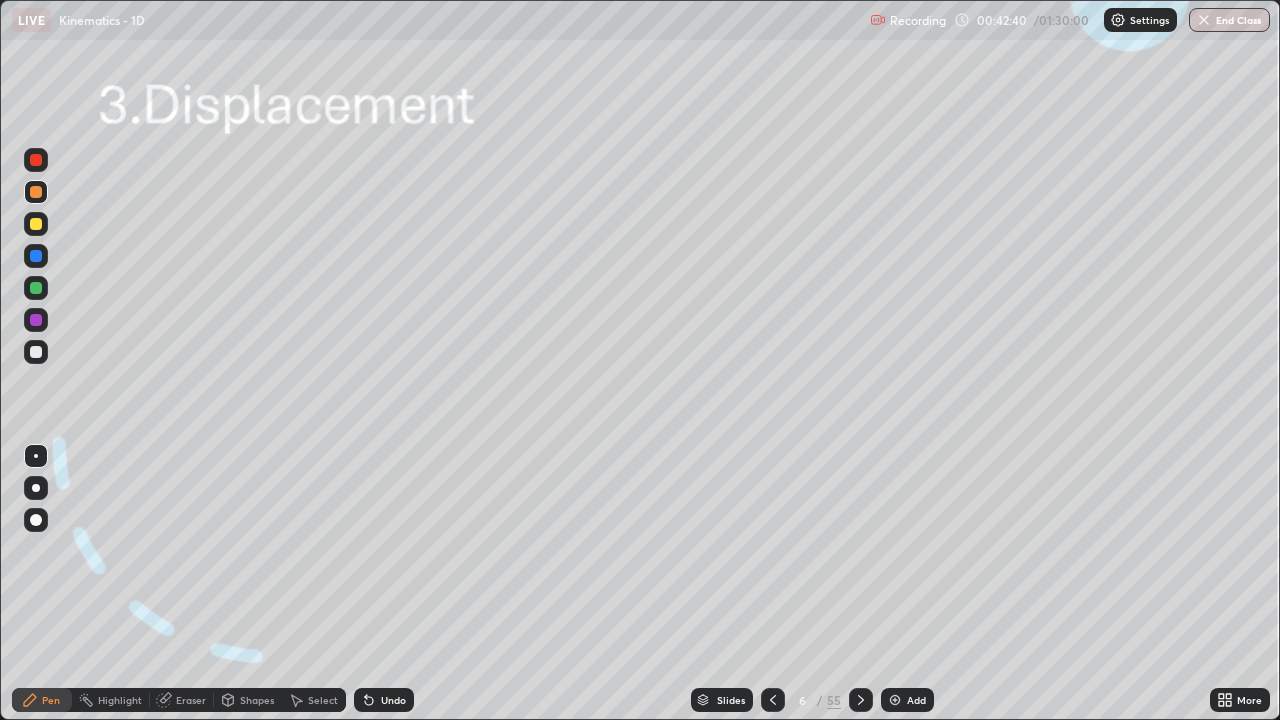 click at bounding box center [36, 320] 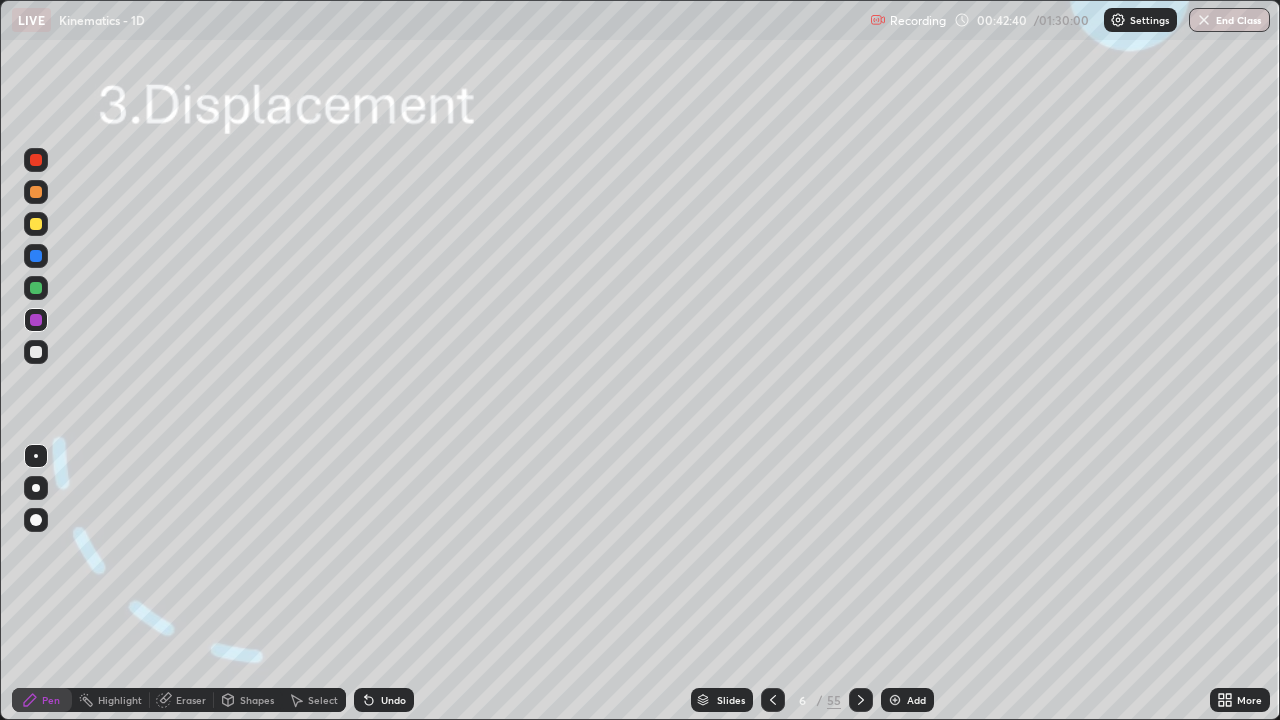 click at bounding box center (36, 288) 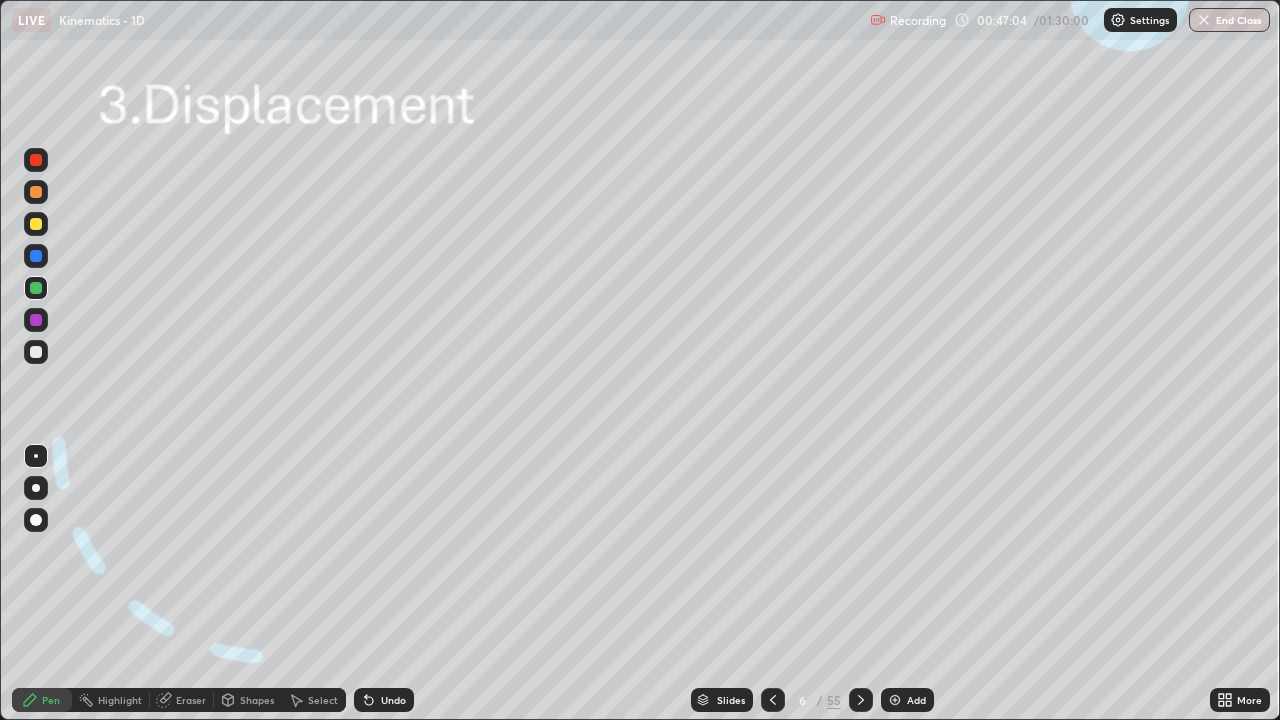 click 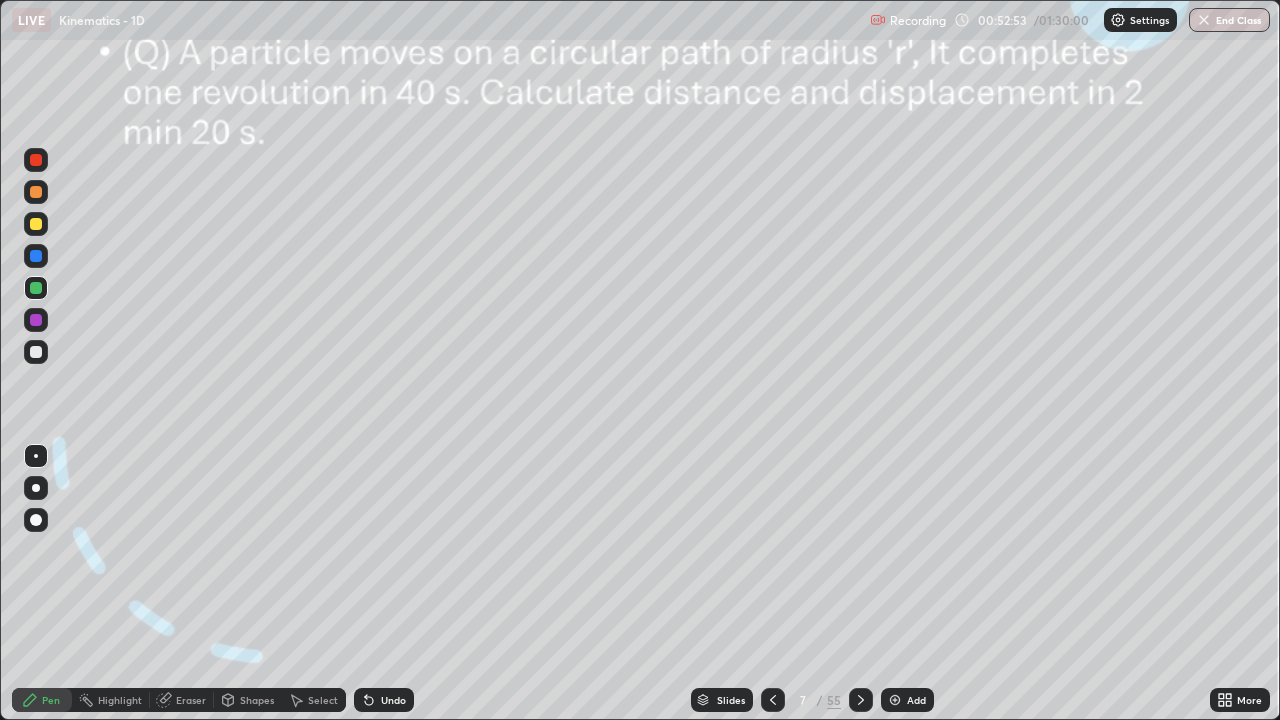 click on "Shapes" at bounding box center (257, 700) 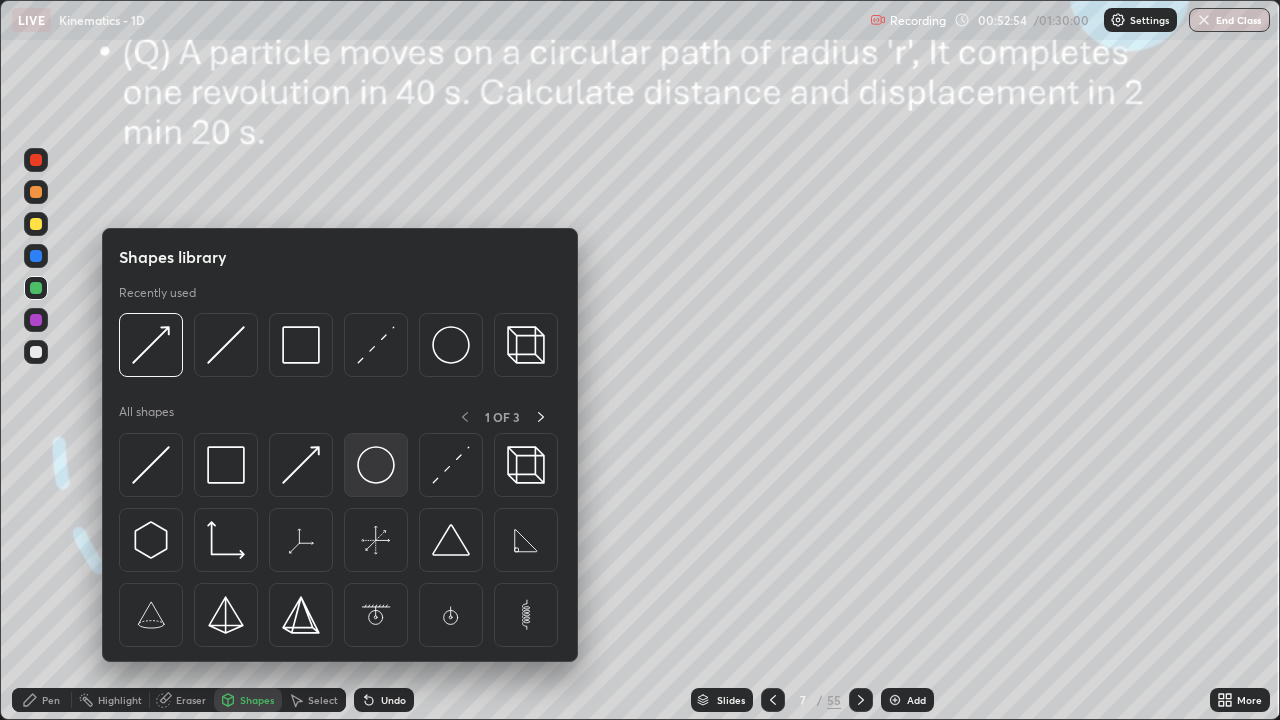 click at bounding box center [376, 465] 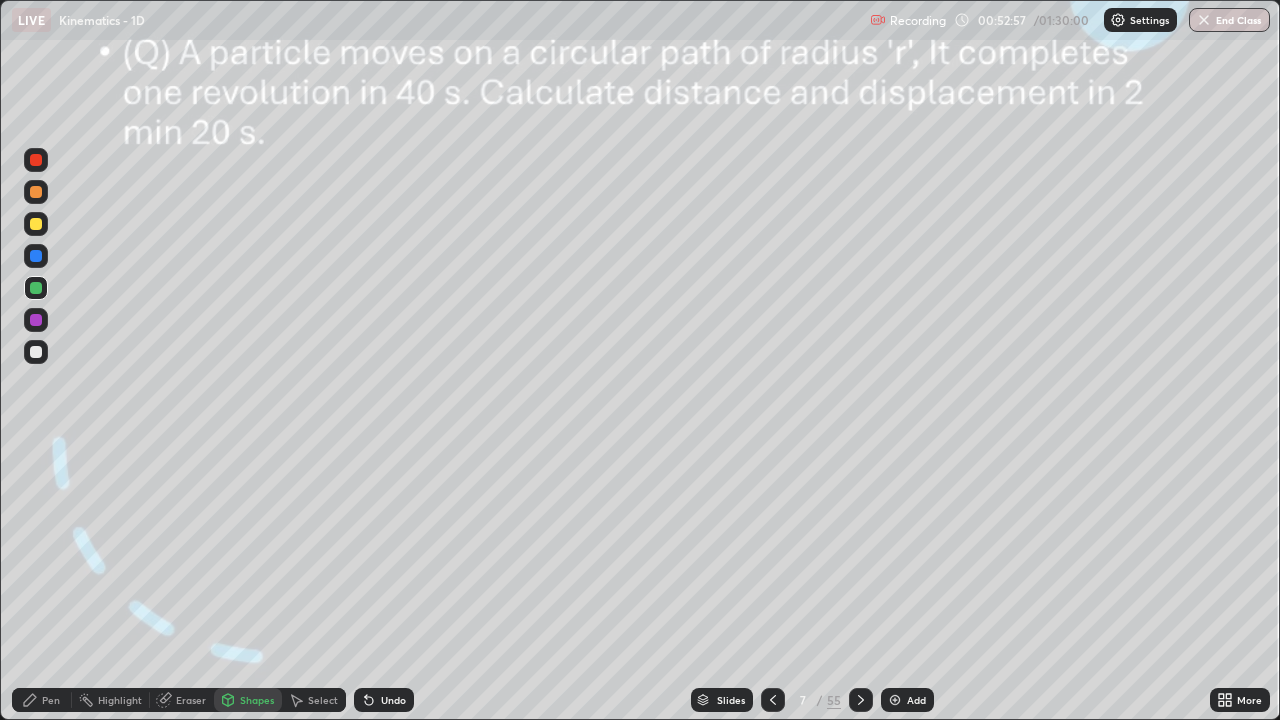 click on "Pen" at bounding box center (51, 700) 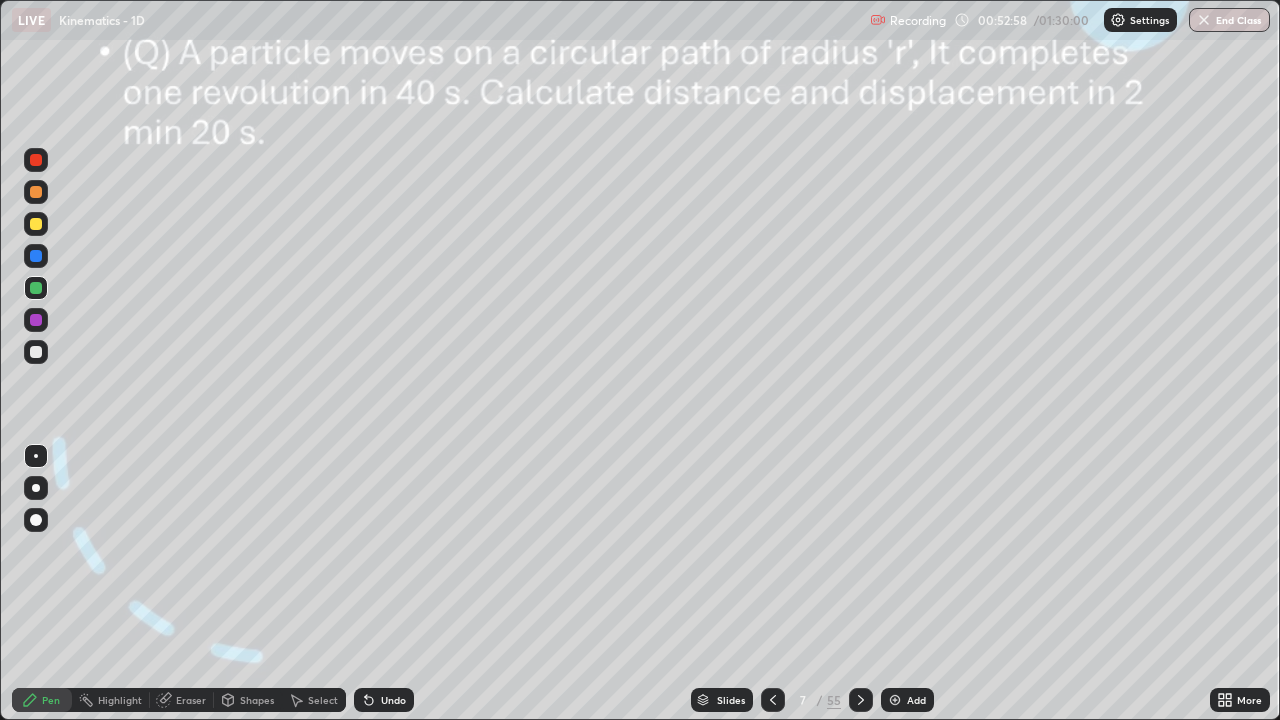 click at bounding box center (36, 160) 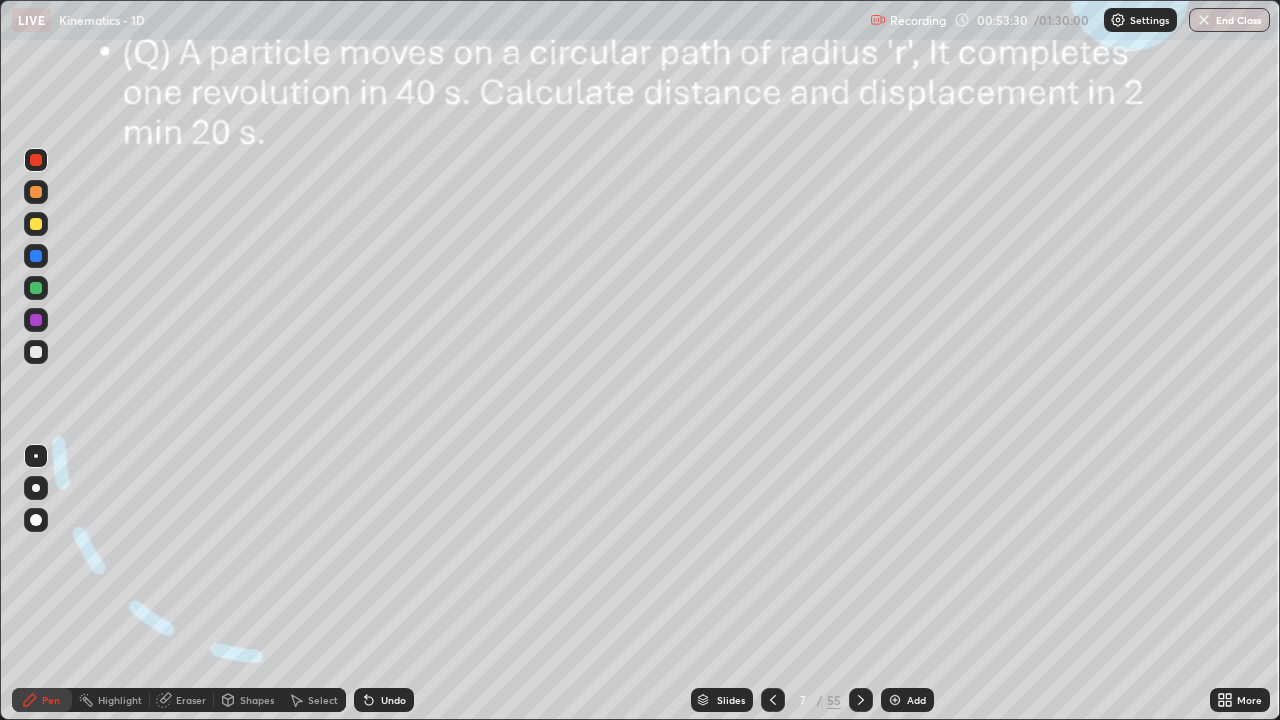 click at bounding box center (36, 320) 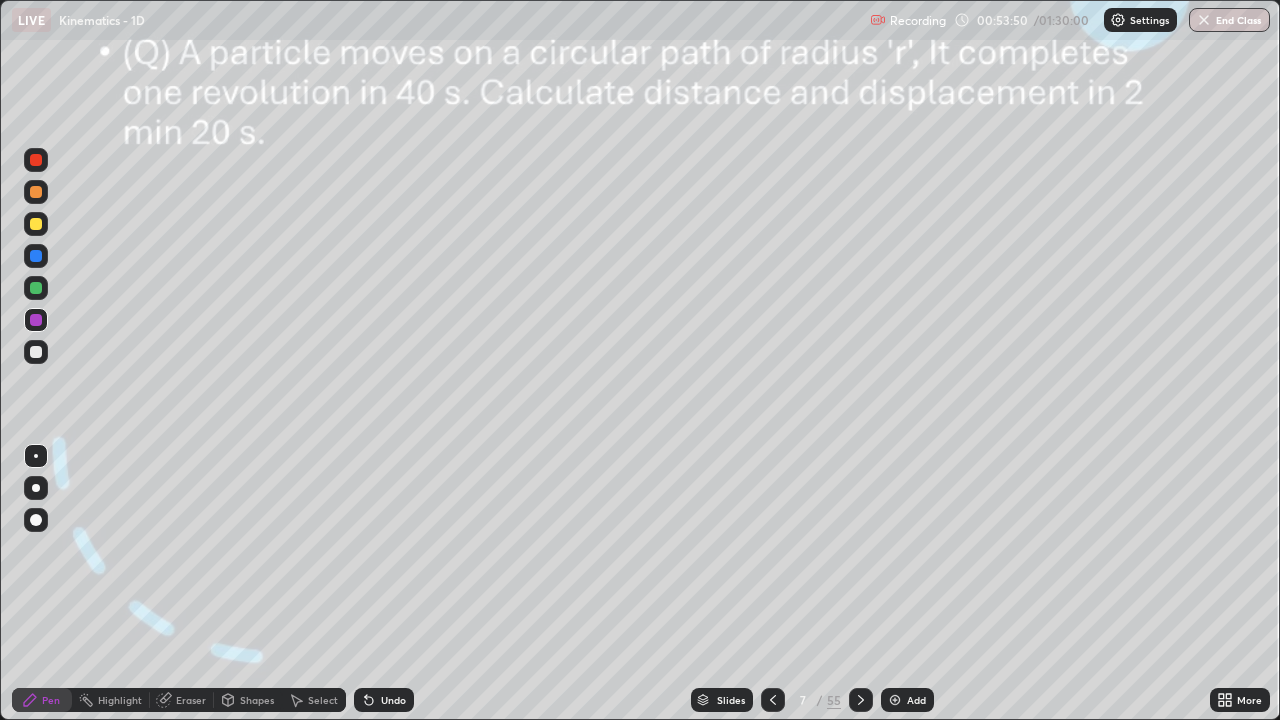 click at bounding box center (36, 192) 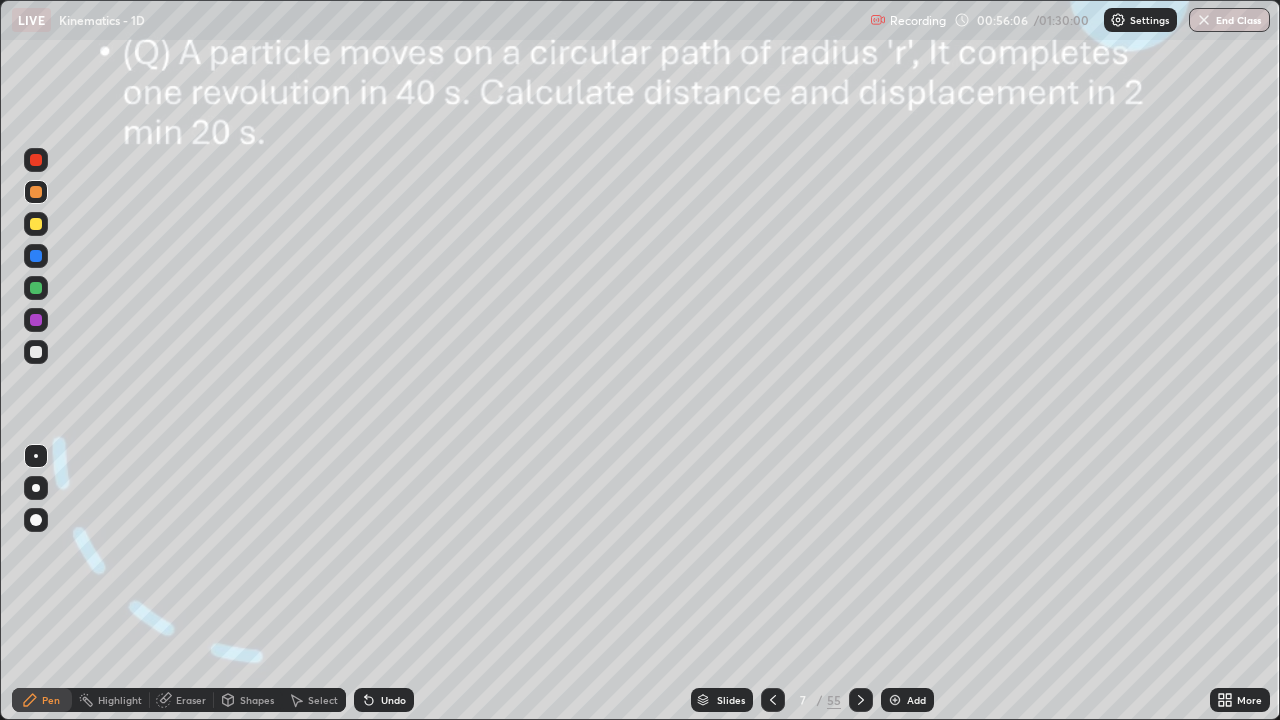 click 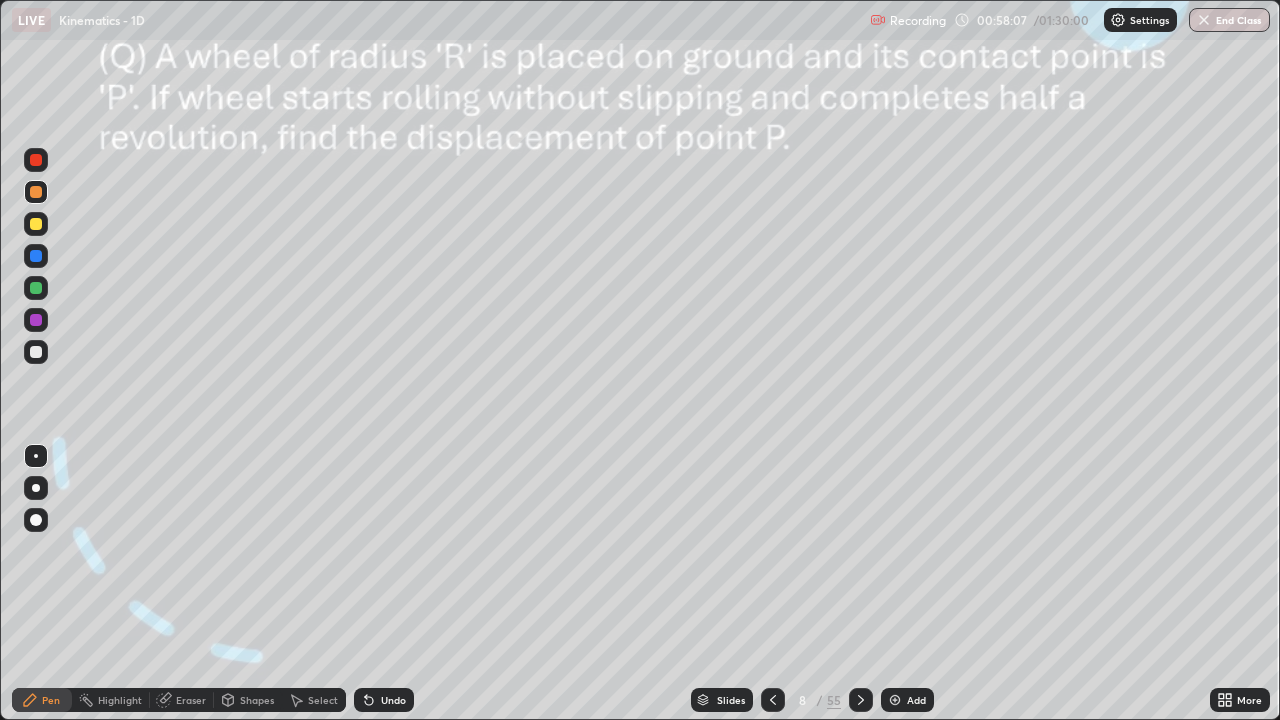 click on "Shapes" at bounding box center (257, 700) 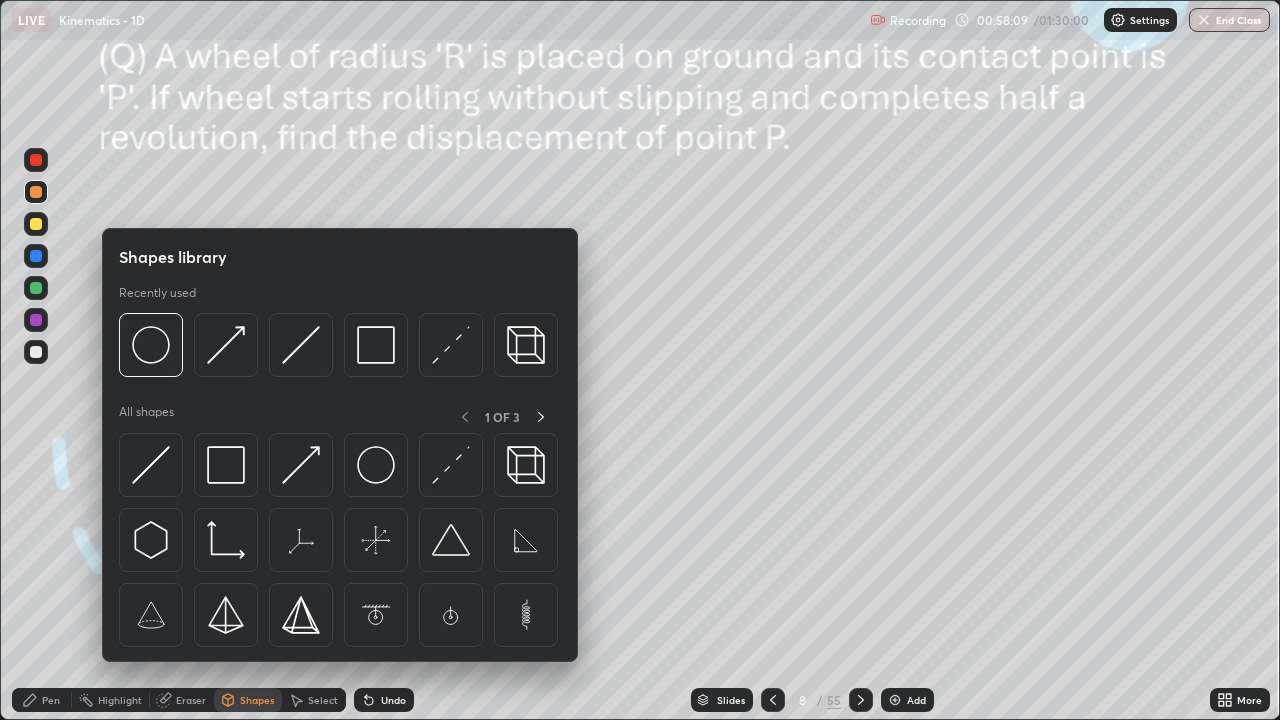 click at bounding box center (301, 345) 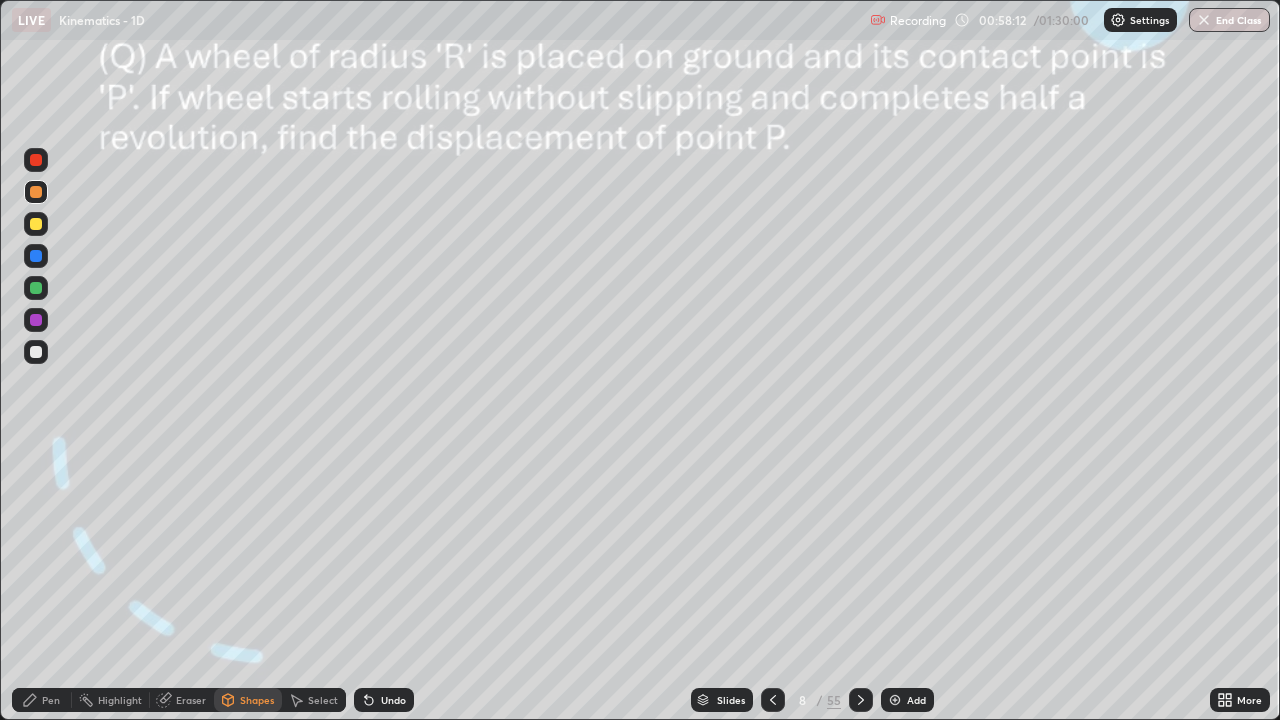 click on "Shapes" at bounding box center [257, 700] 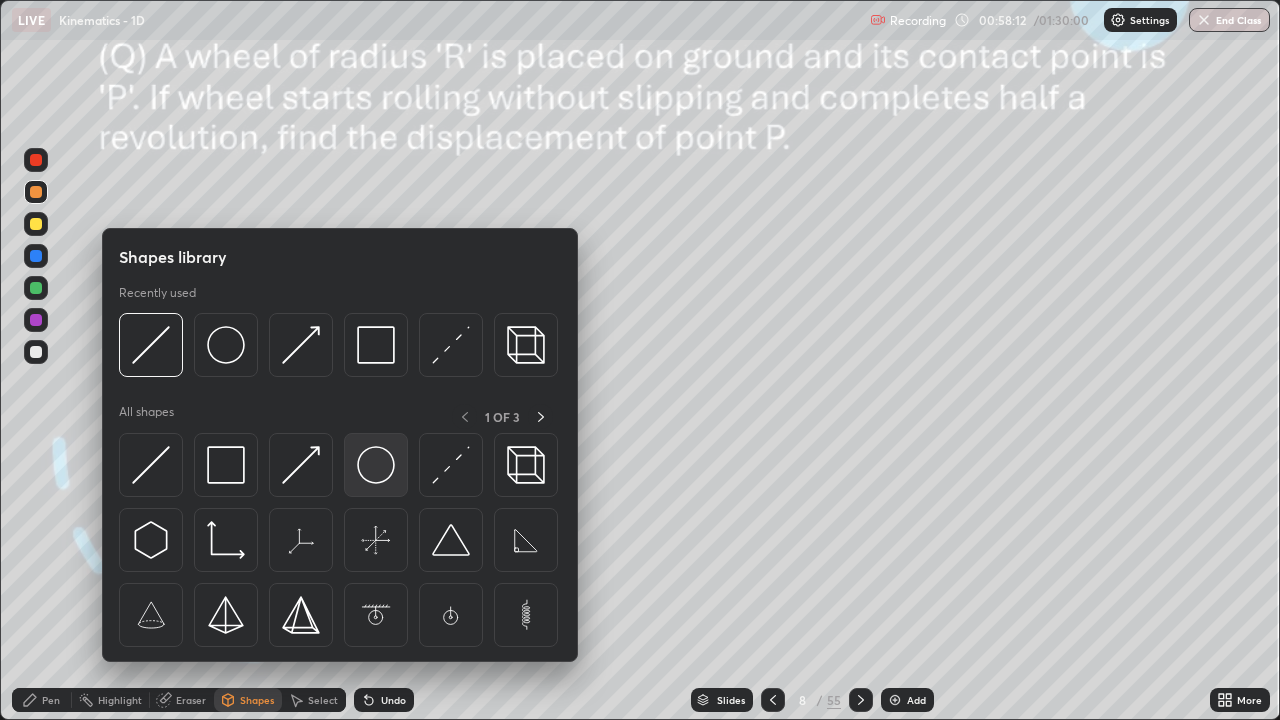 click at bounding box center (376, 465) 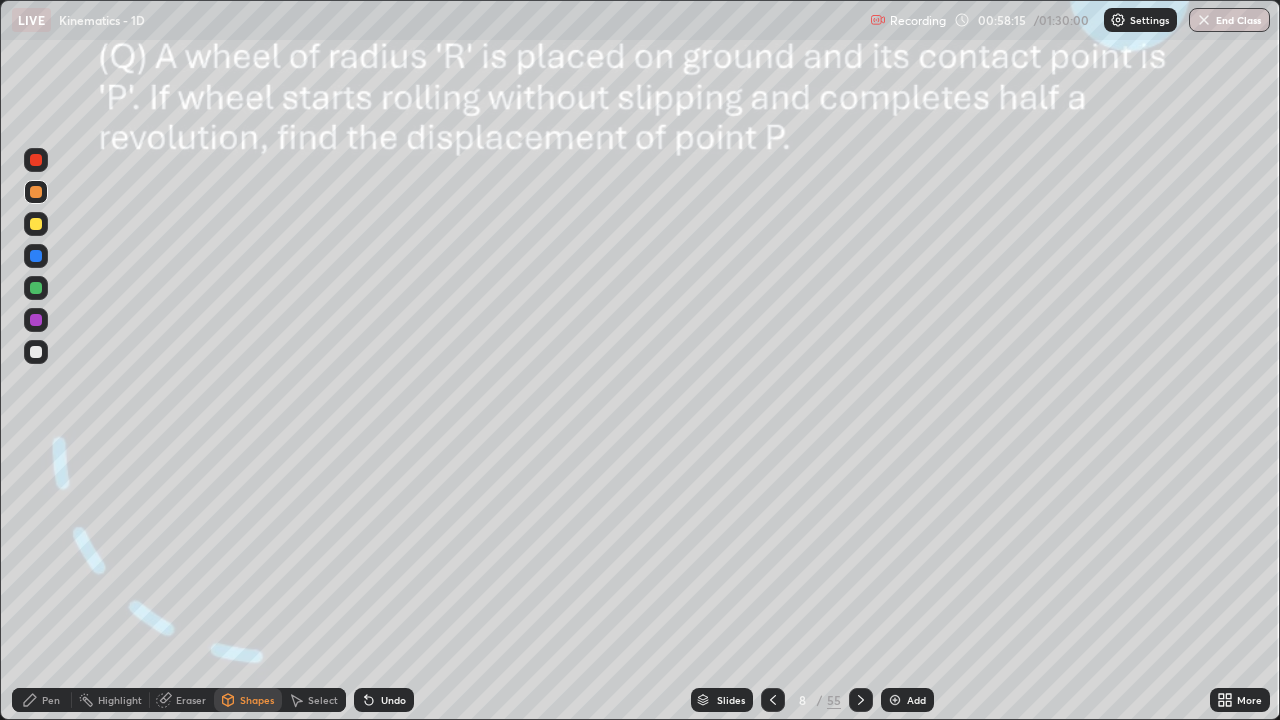 click at bounding box center (36, 160) 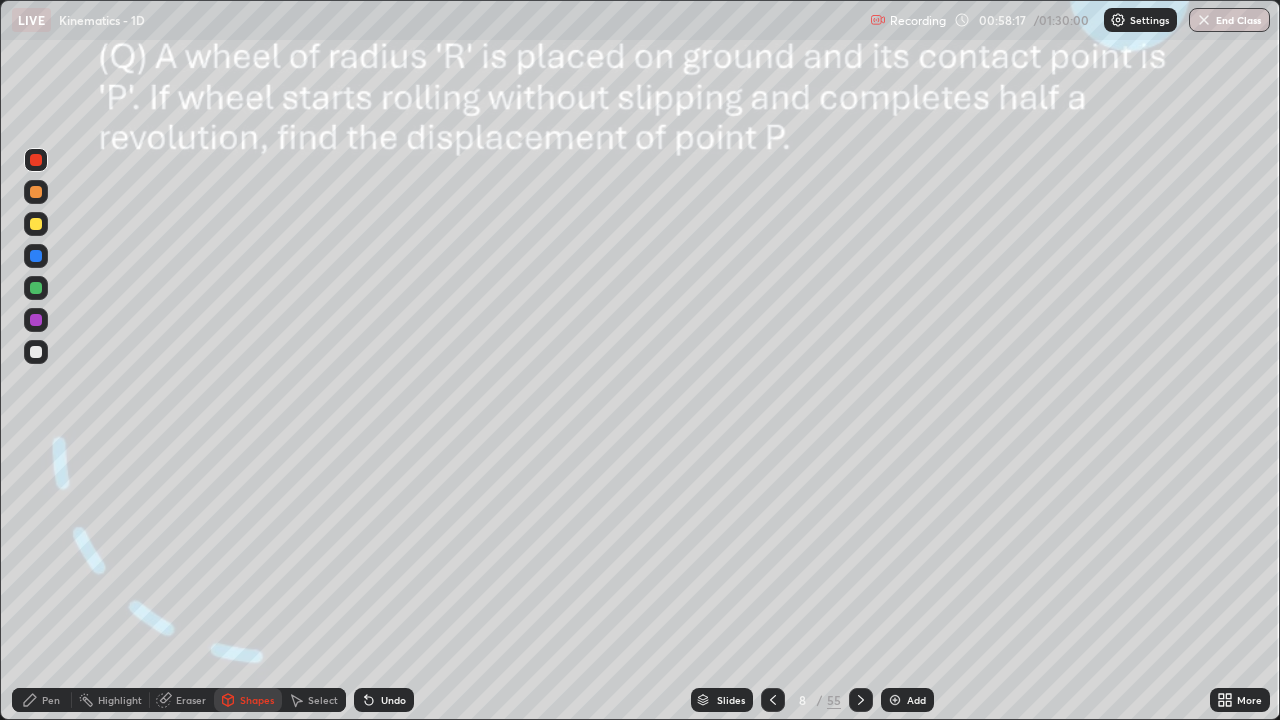 click on "Pen" at bounding box center [51, 700] 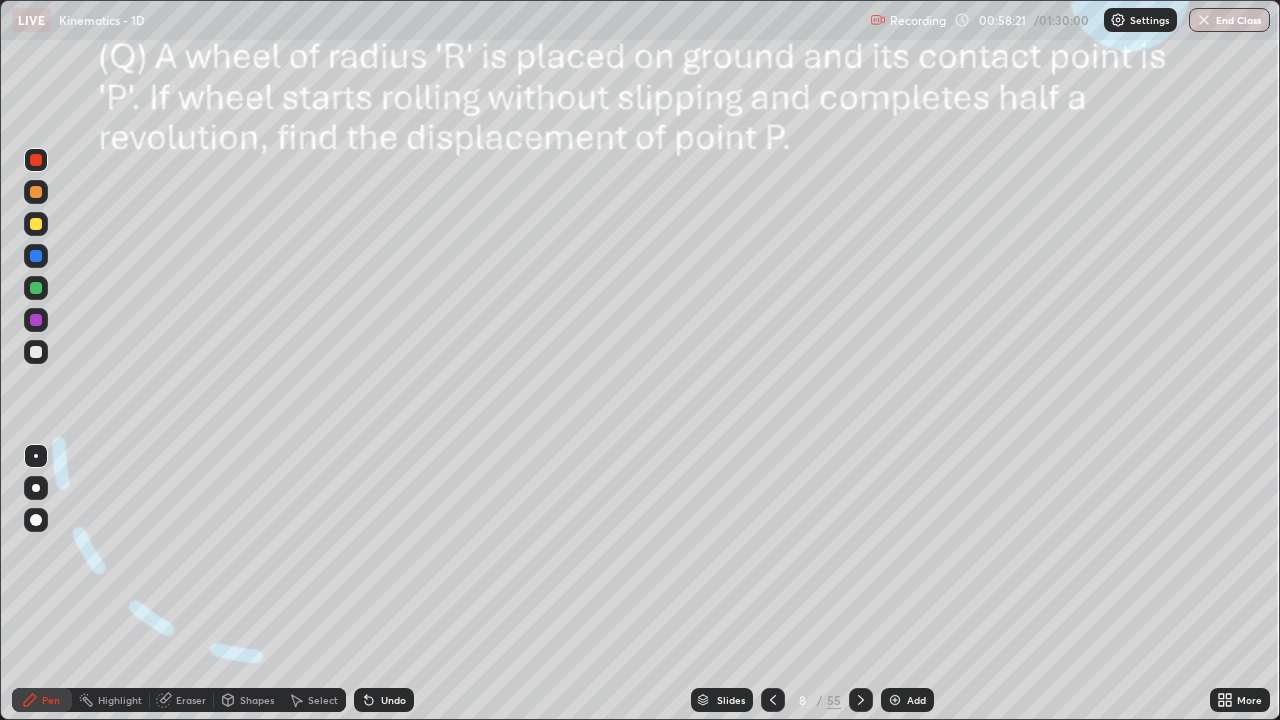 click on "Shapes" at bounding box center (257, 700) 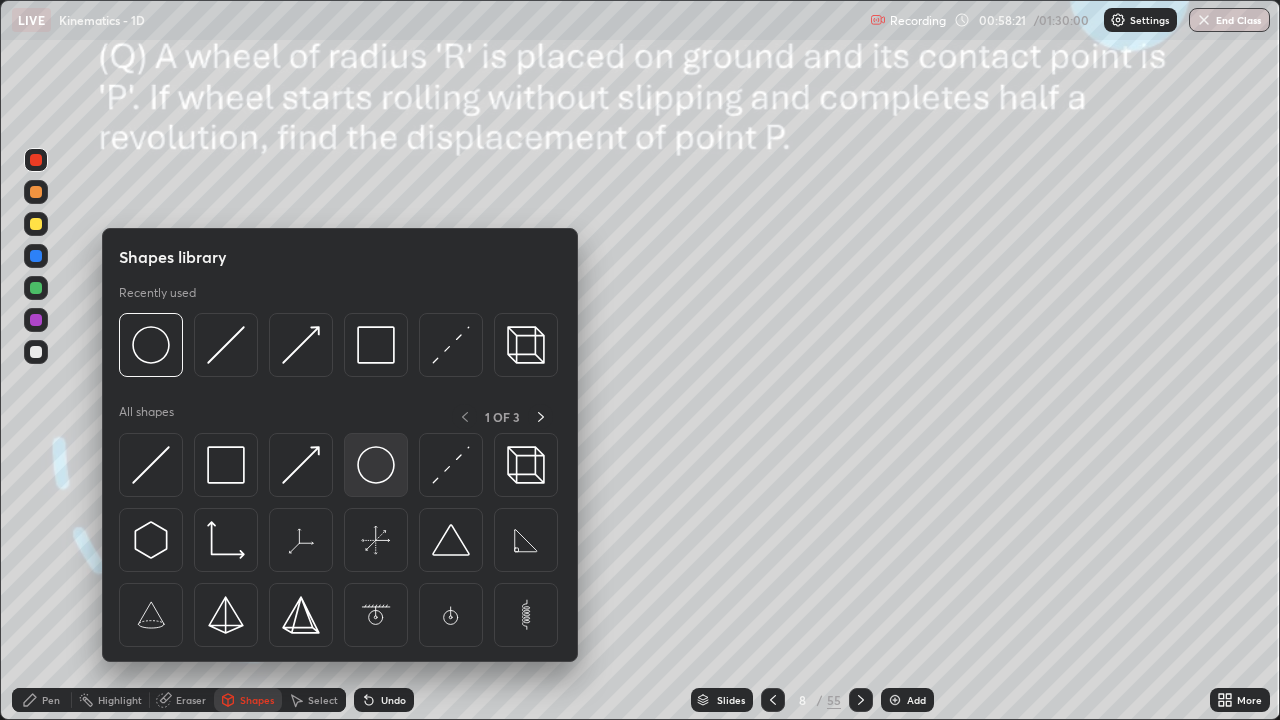 click at bounding box center [376, 465] 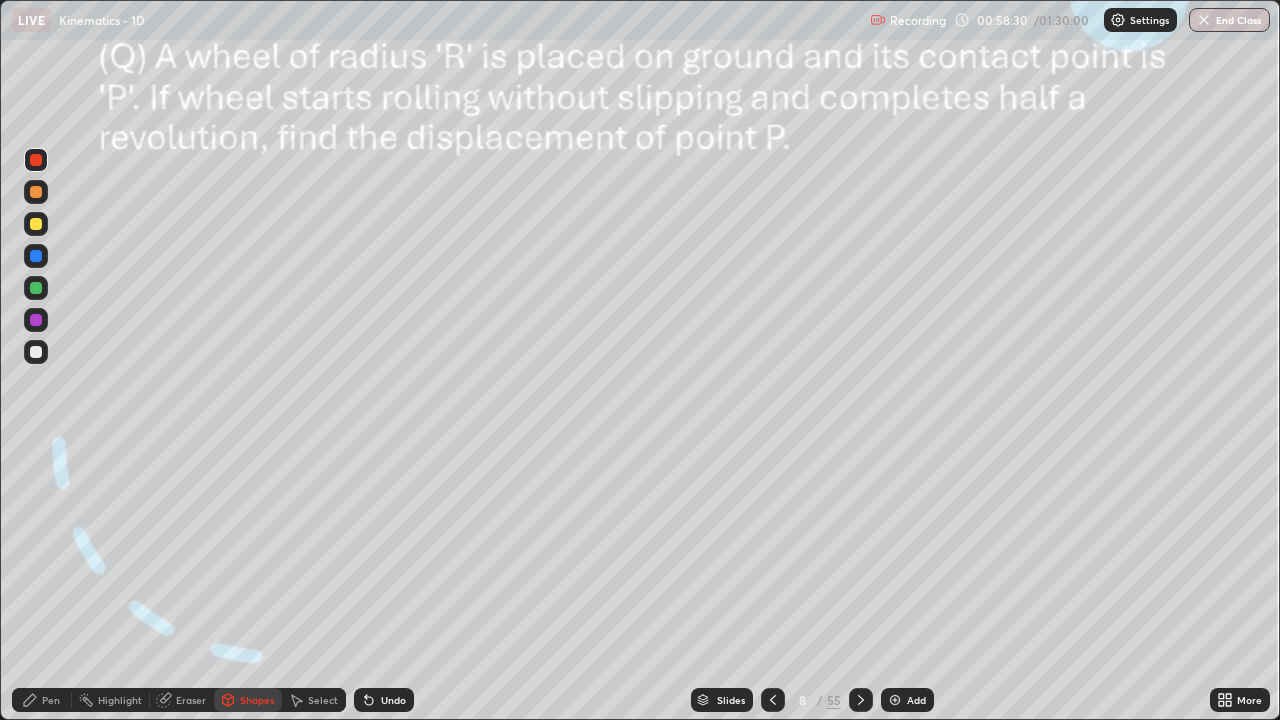 click at bounding box center (36, 288) 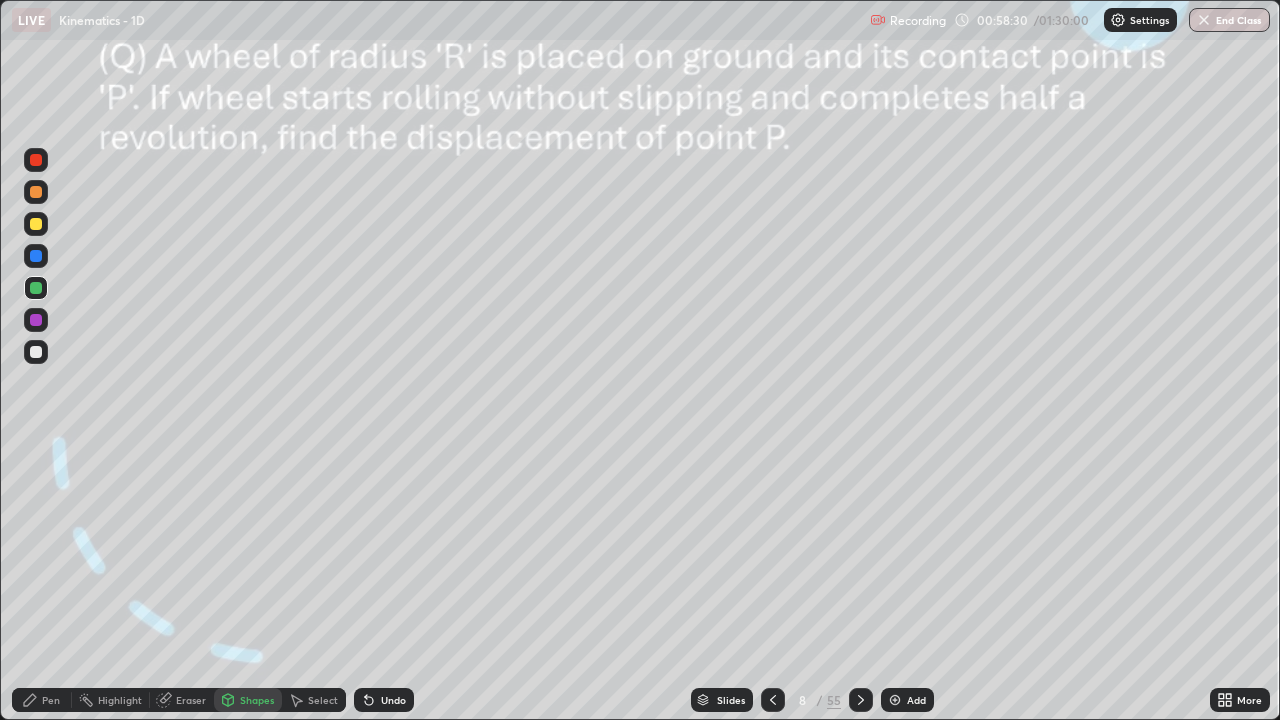 click on "Pen" at bounding box center [51, 700] 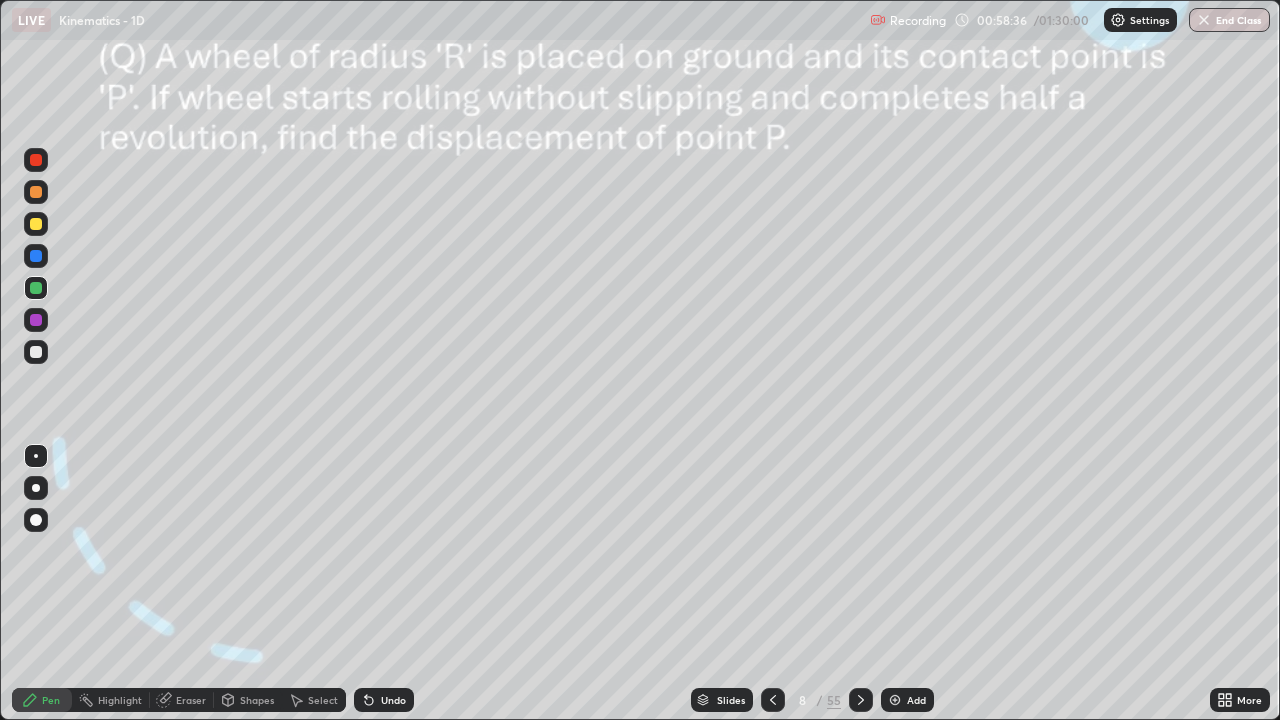 click on "Shapes" at bounding box center (257, 700) 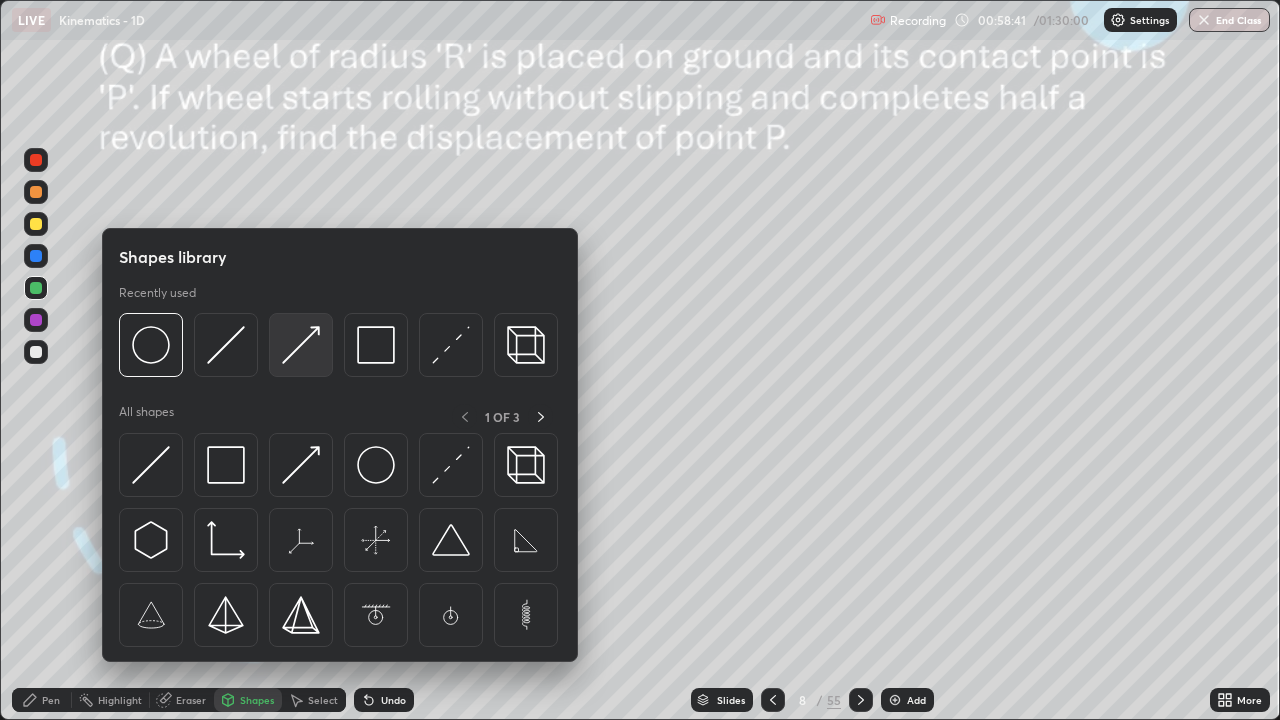 click at bounding box center (301, 345) 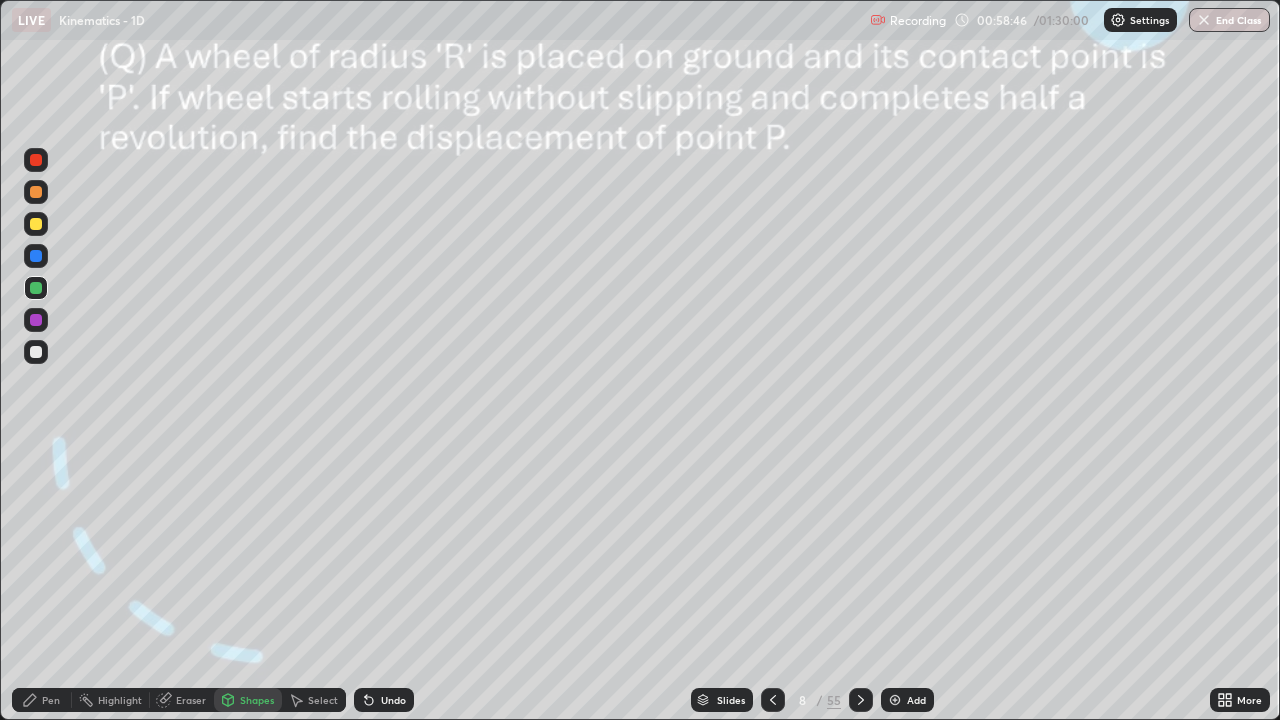 click at bounding box center (36, 224) 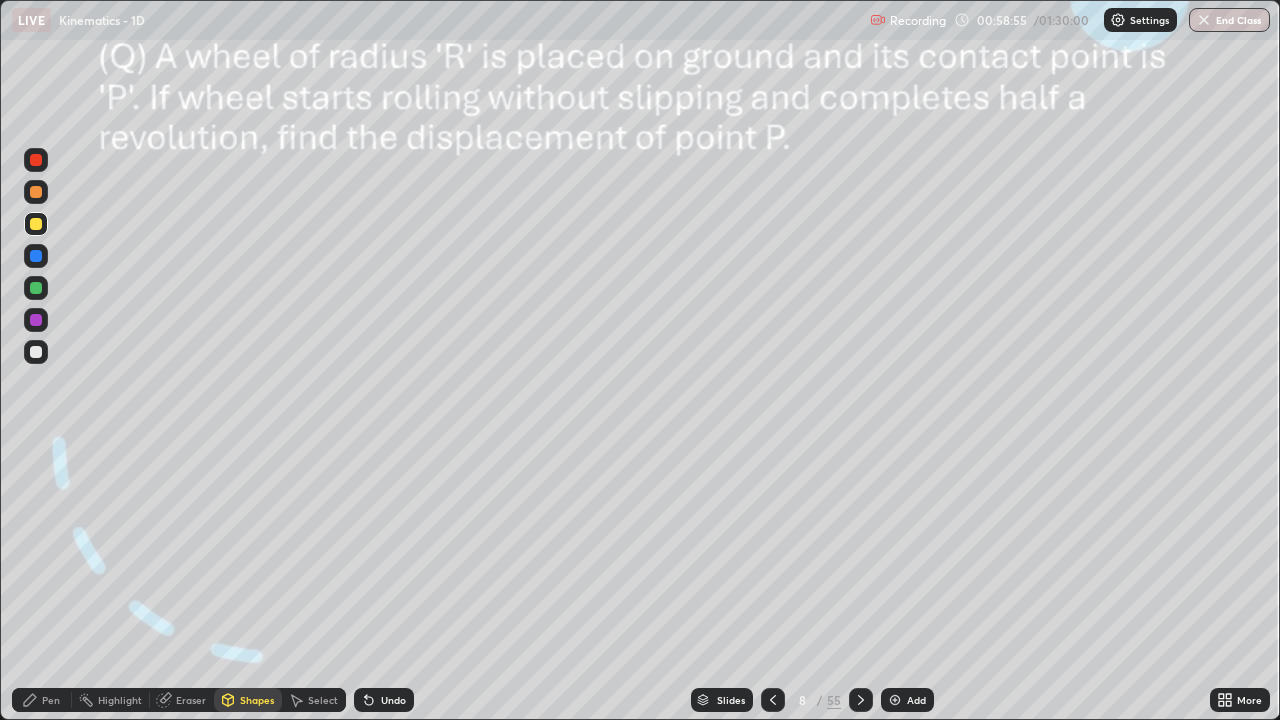 click on "Pen" at bounding box center (51, 700) 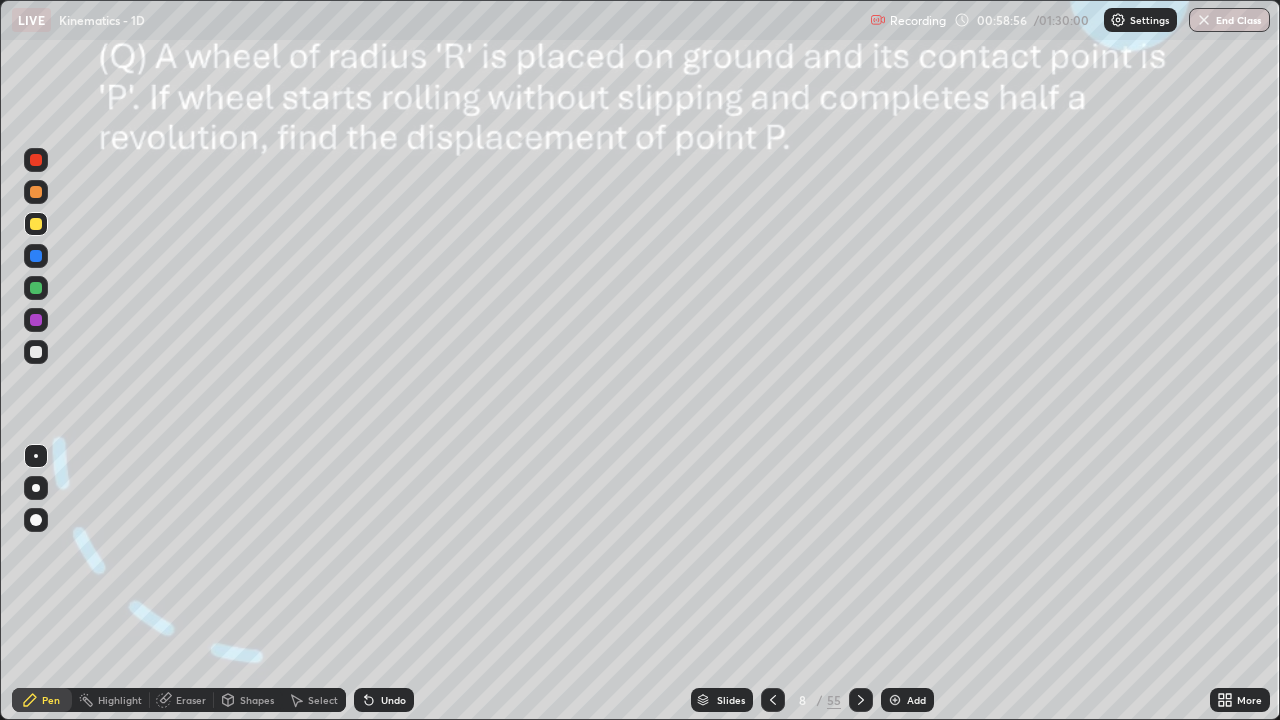 click at bounding box center [36, 352] 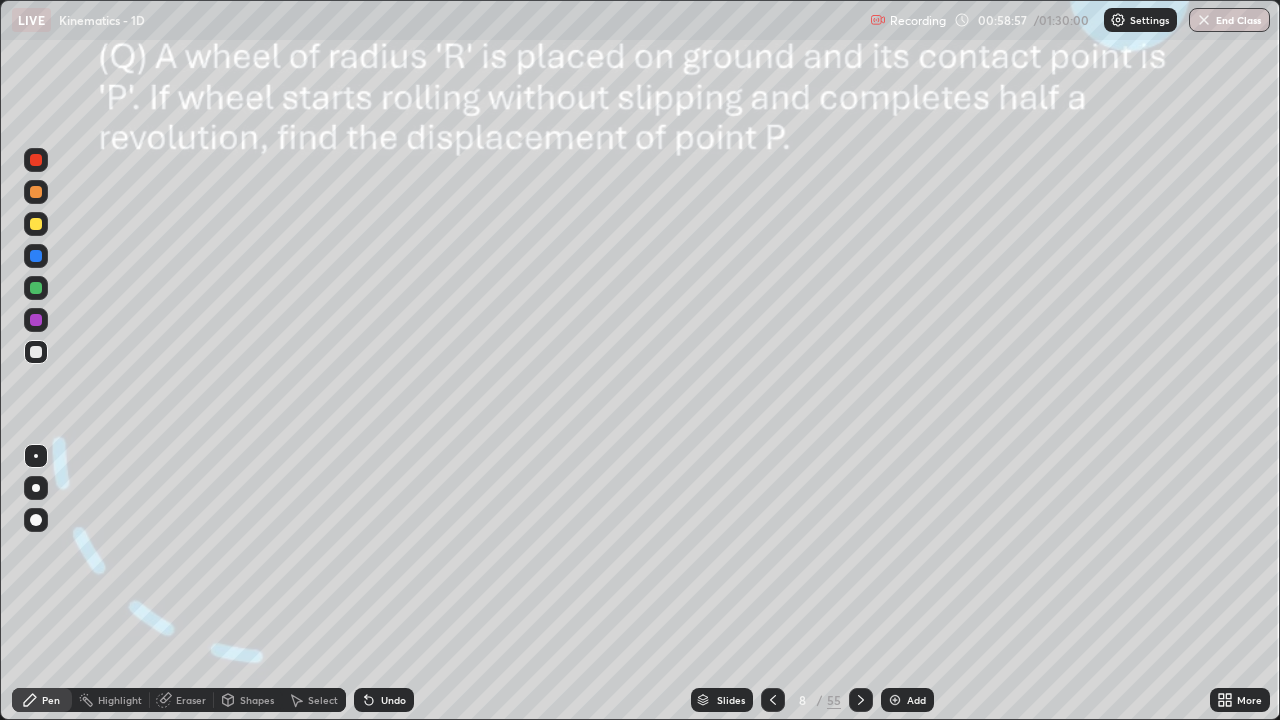 click at bounding box center (36, 320) 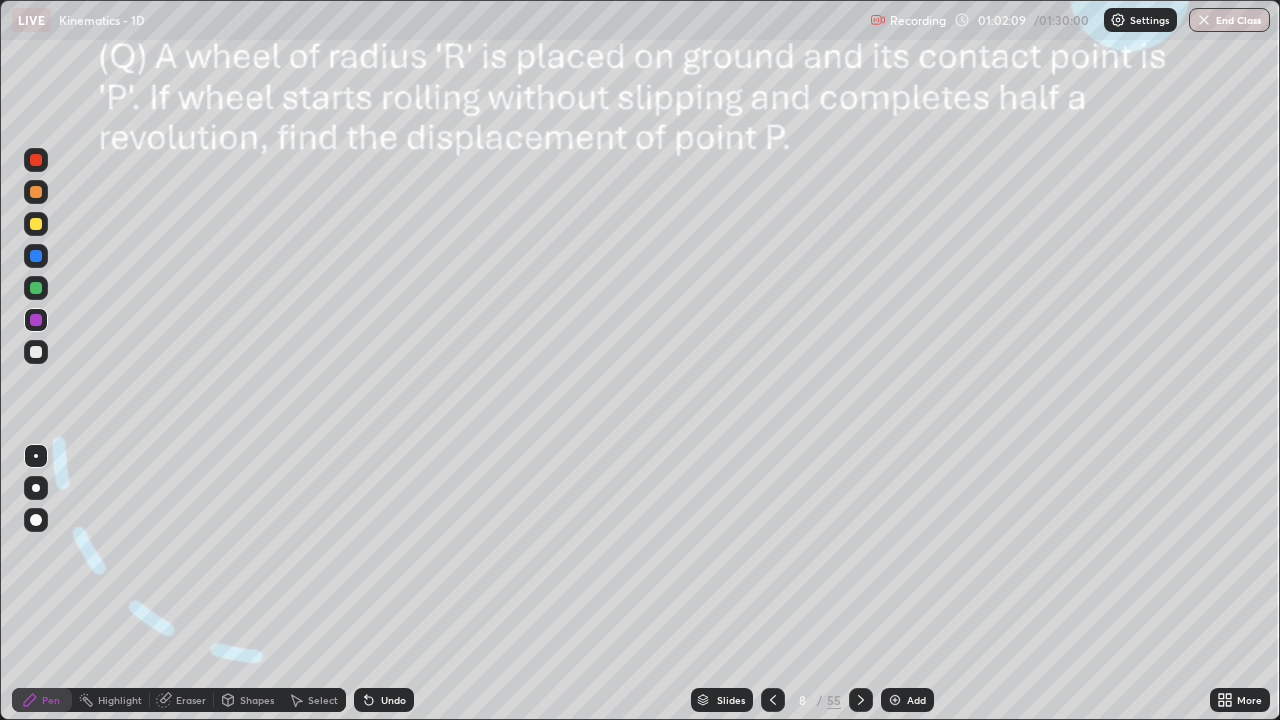 click 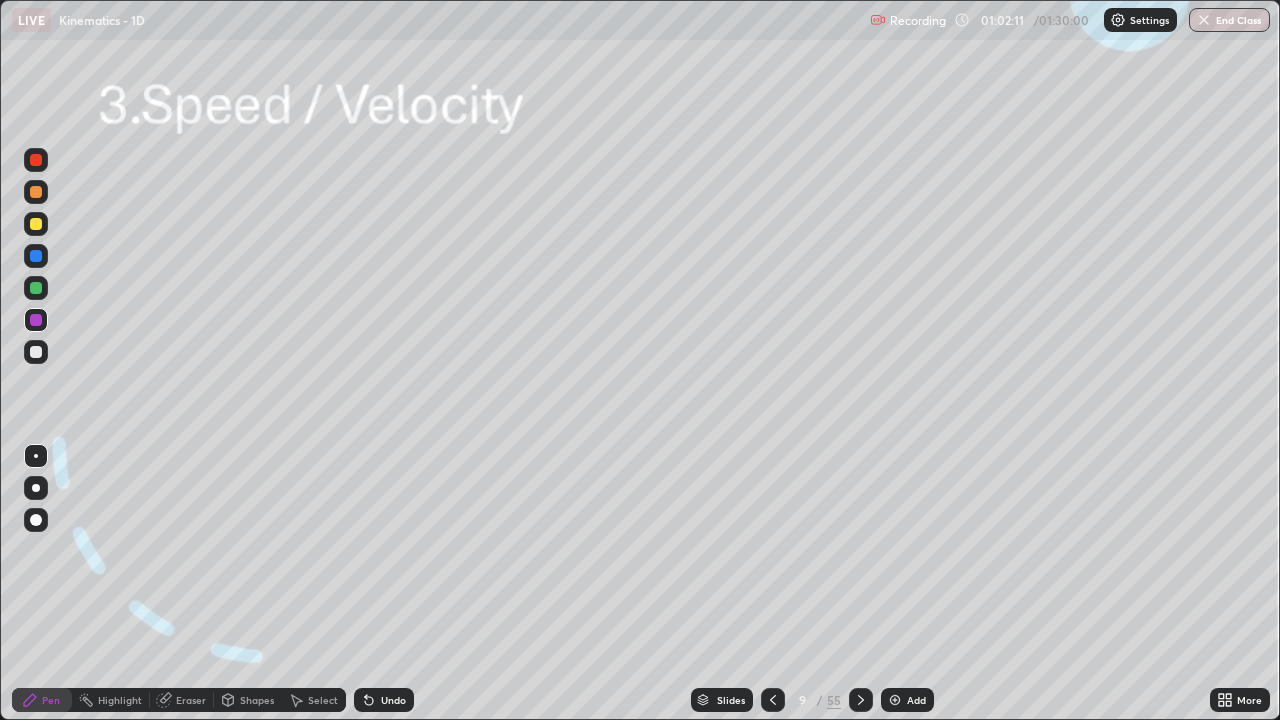 click 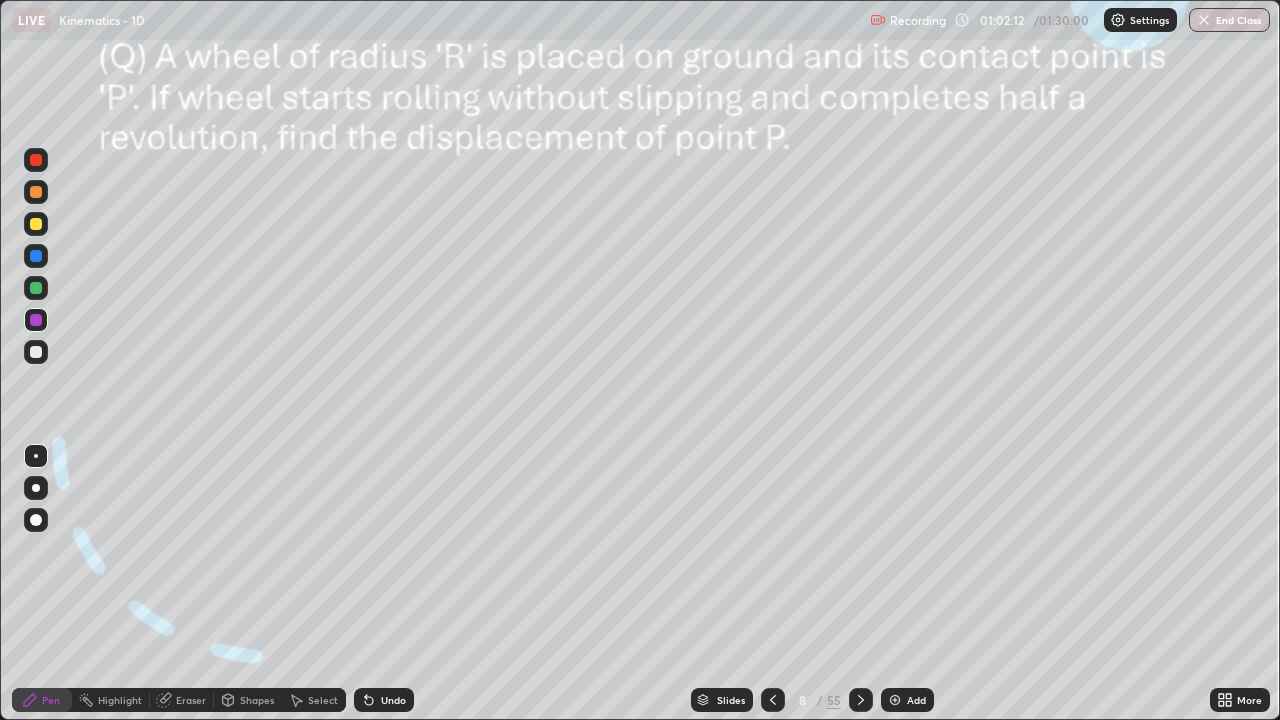 click on "Add" at bounding box center (916, 700) 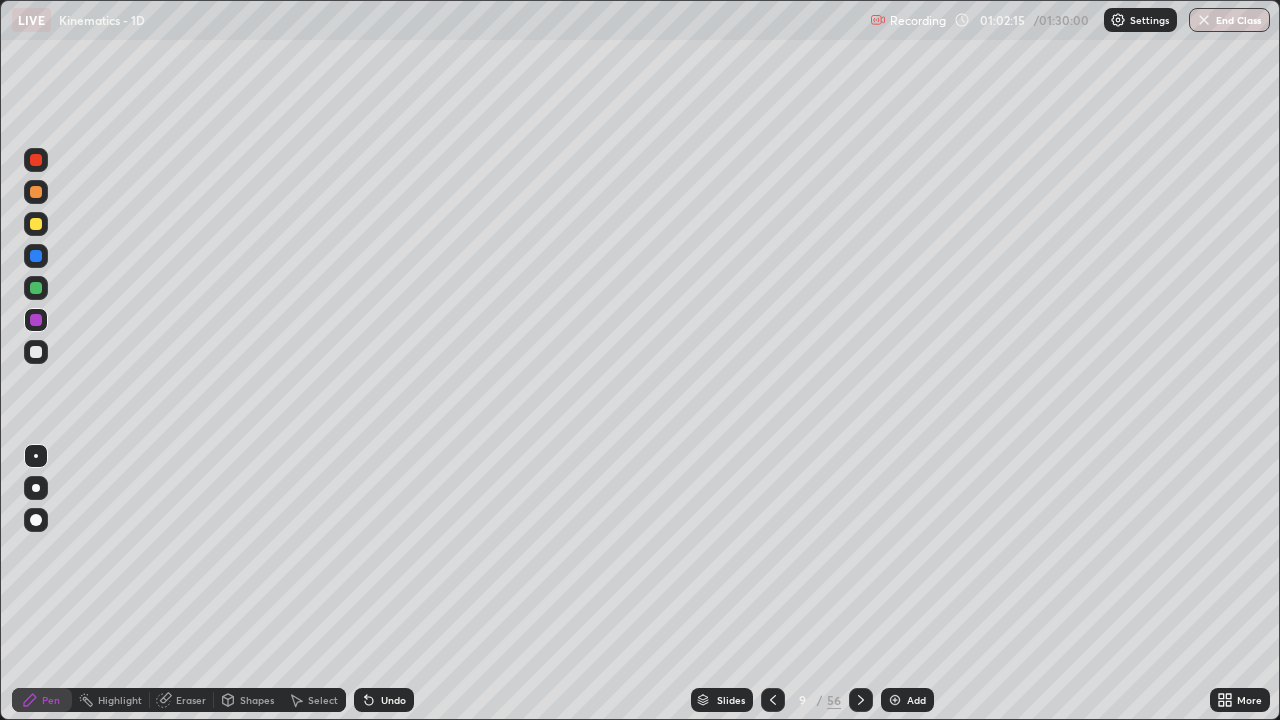 click on "Shapes" at bounding box center (257, 700) 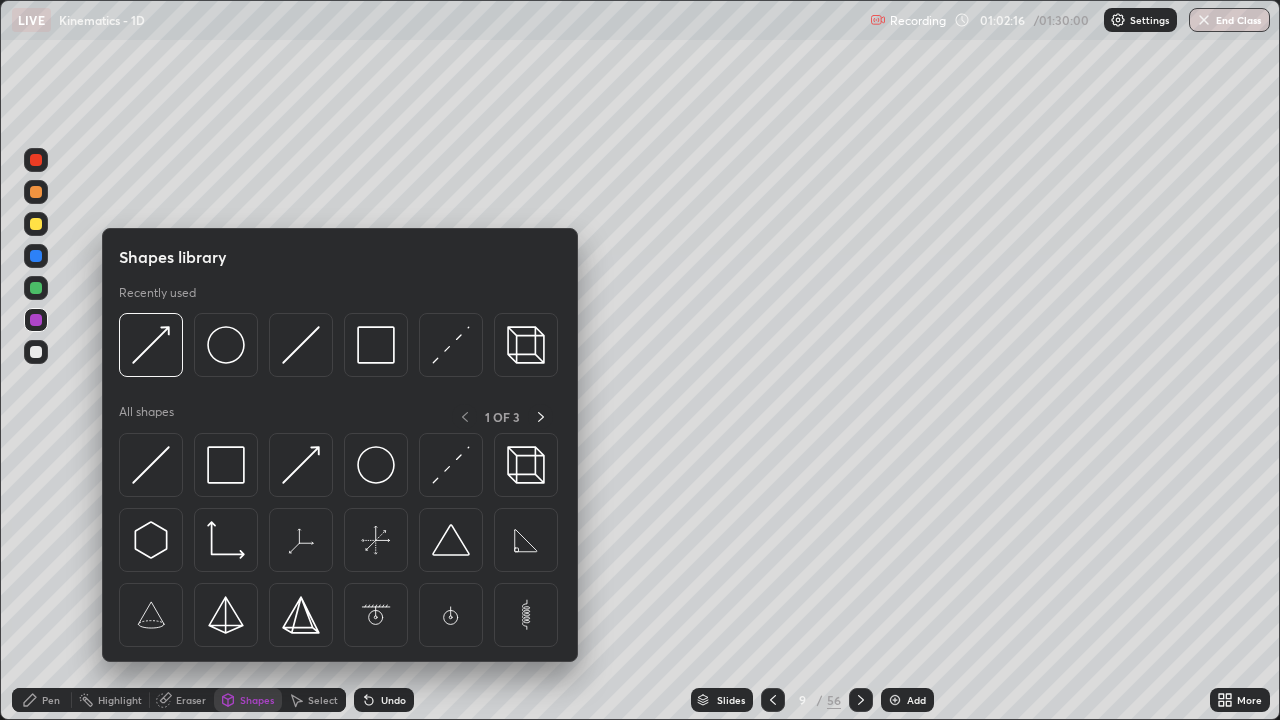 click at bounding box center (36, 288) 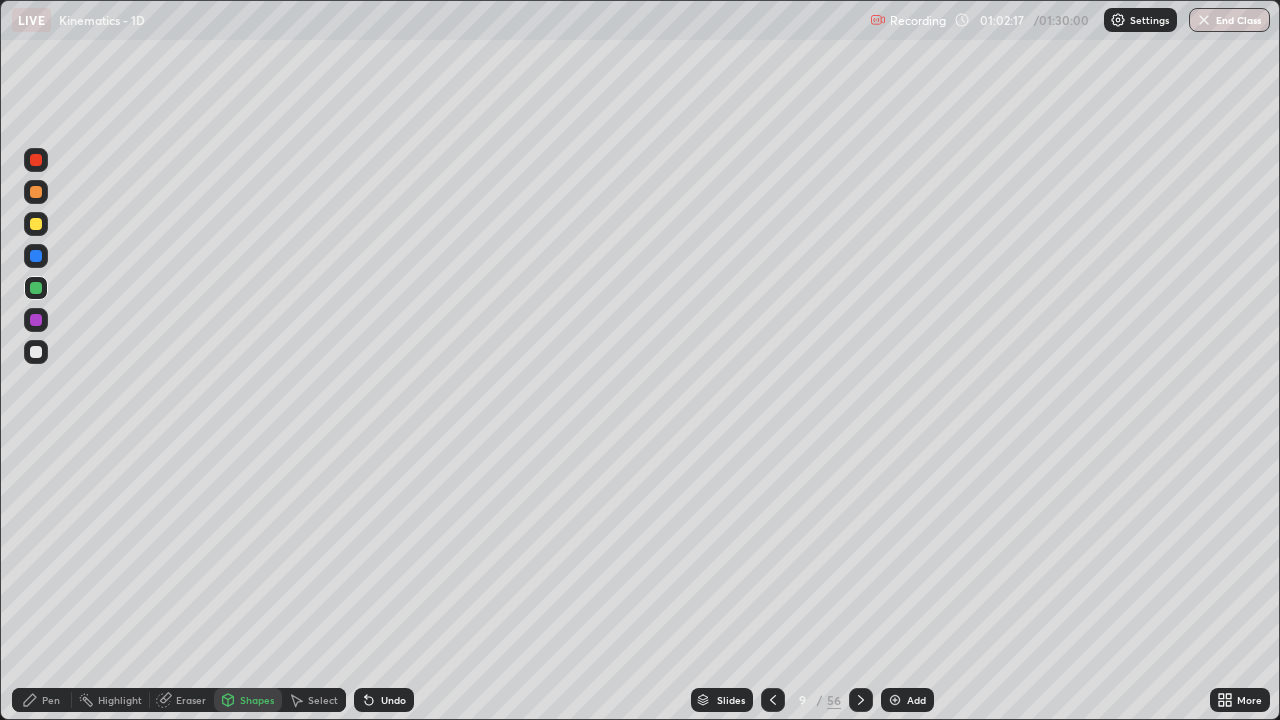 click on "Pen" at bounding box center (42, 700) 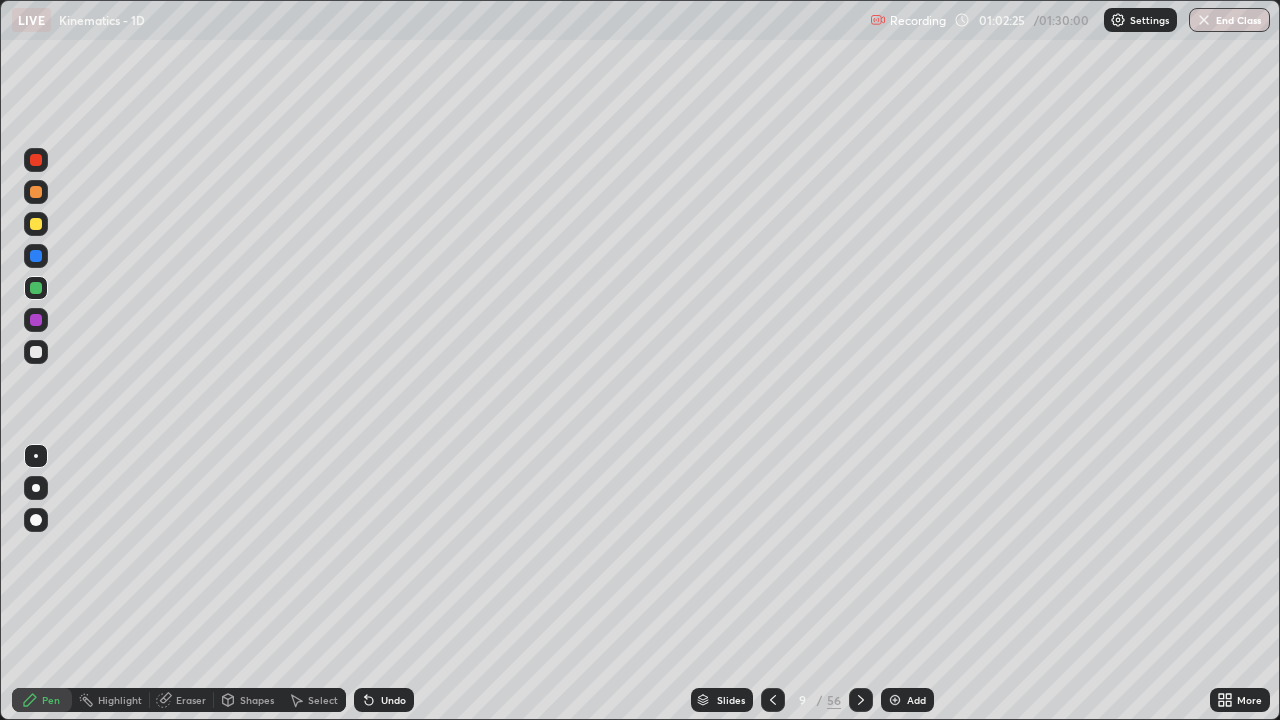 click on "Undo" at bounding box center (393, 700) 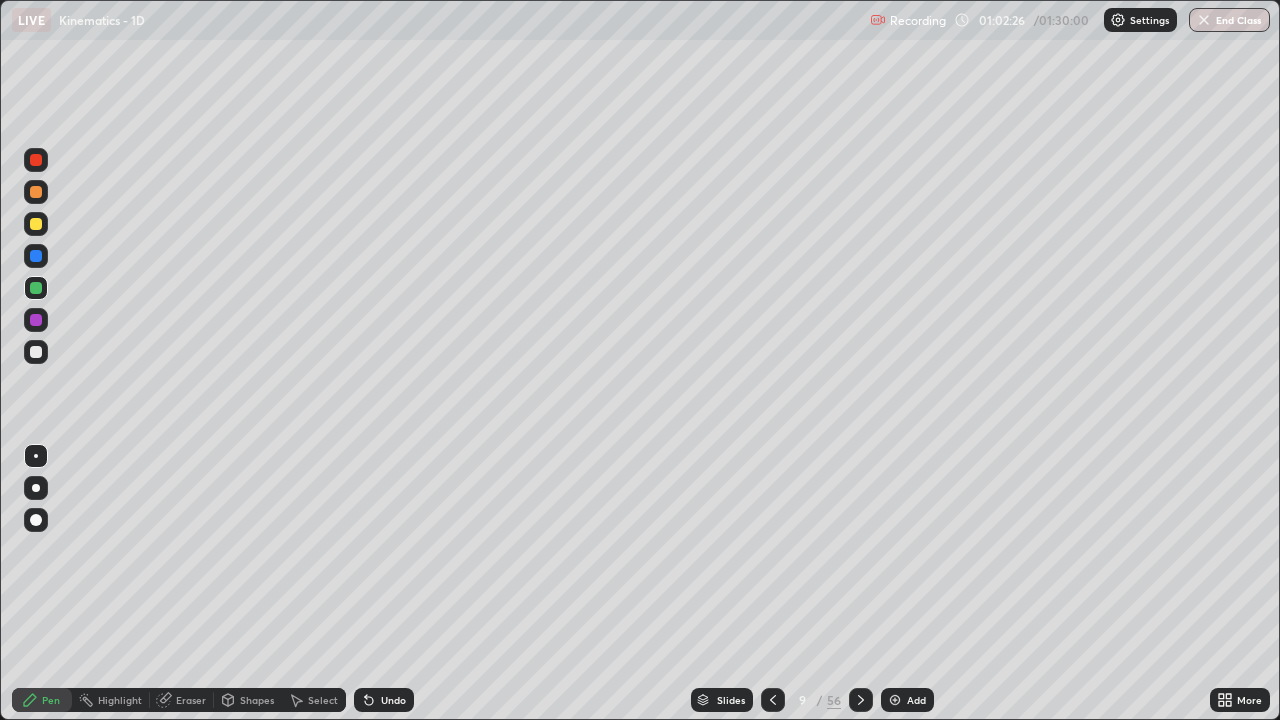 click on "Shapes" at bounding box center [257, 700] 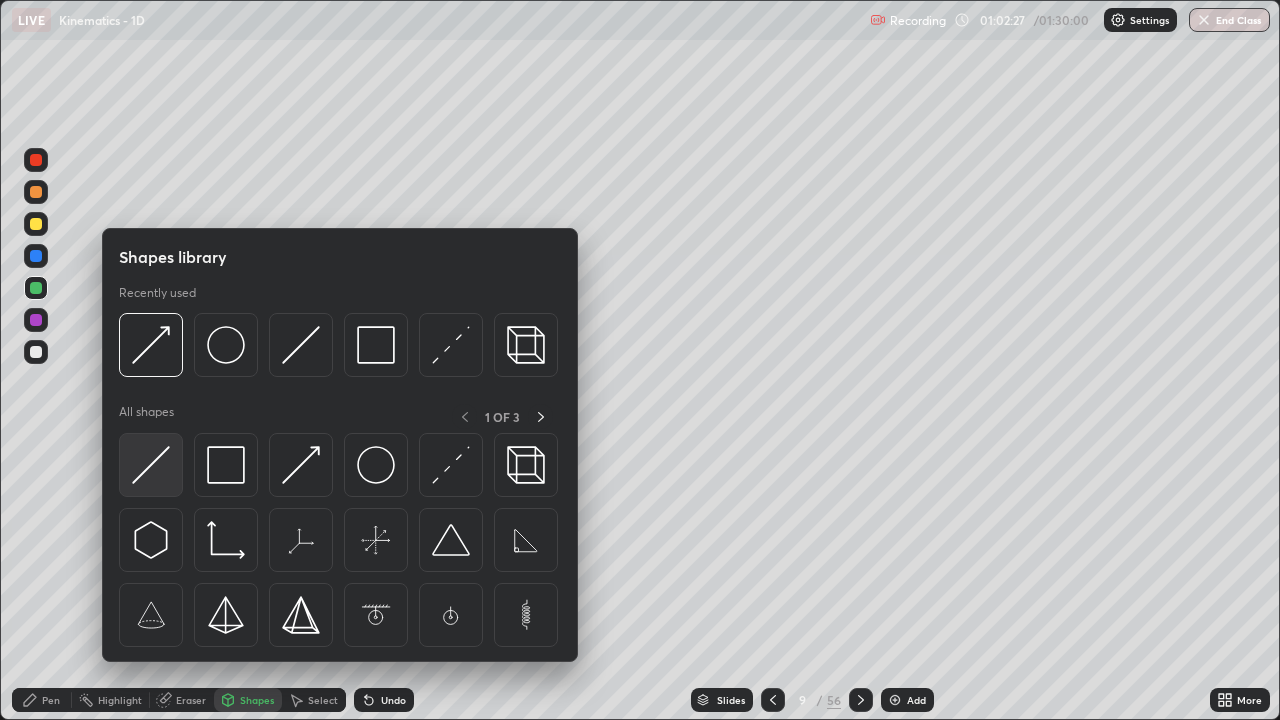 click at bounding box center [151, 465] 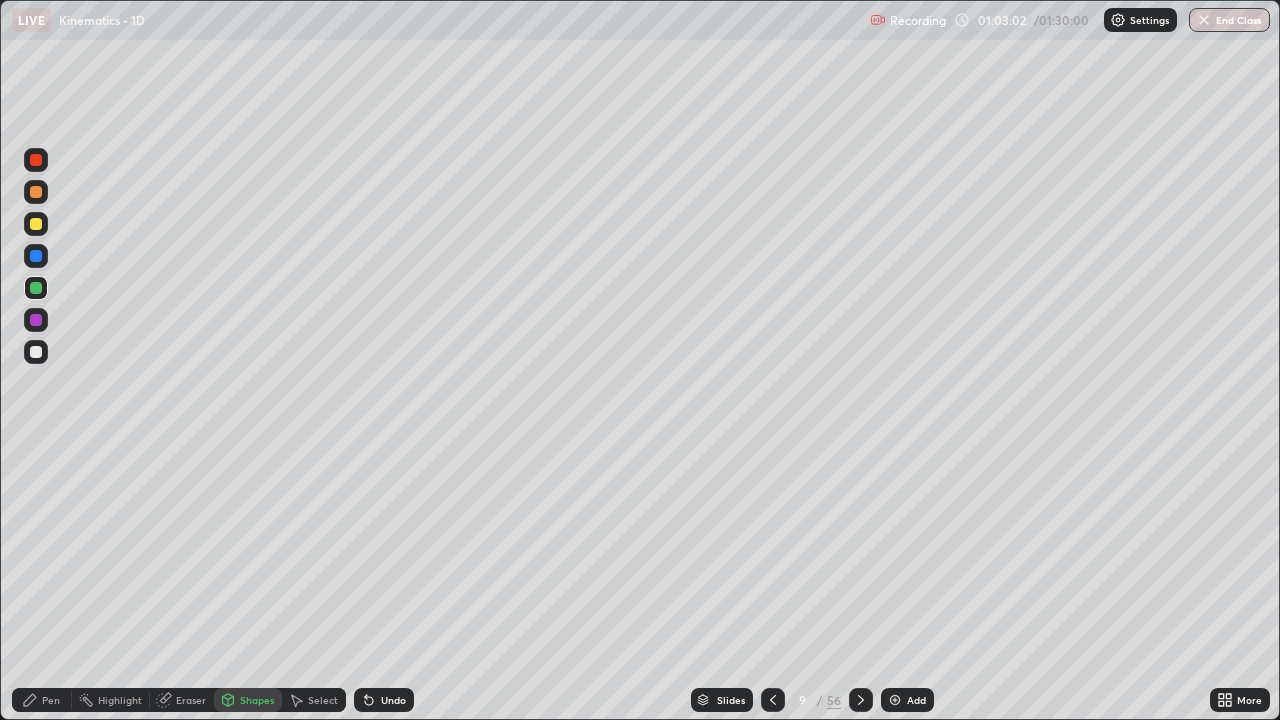 click on "Undo" at bounding box center (393, 700) 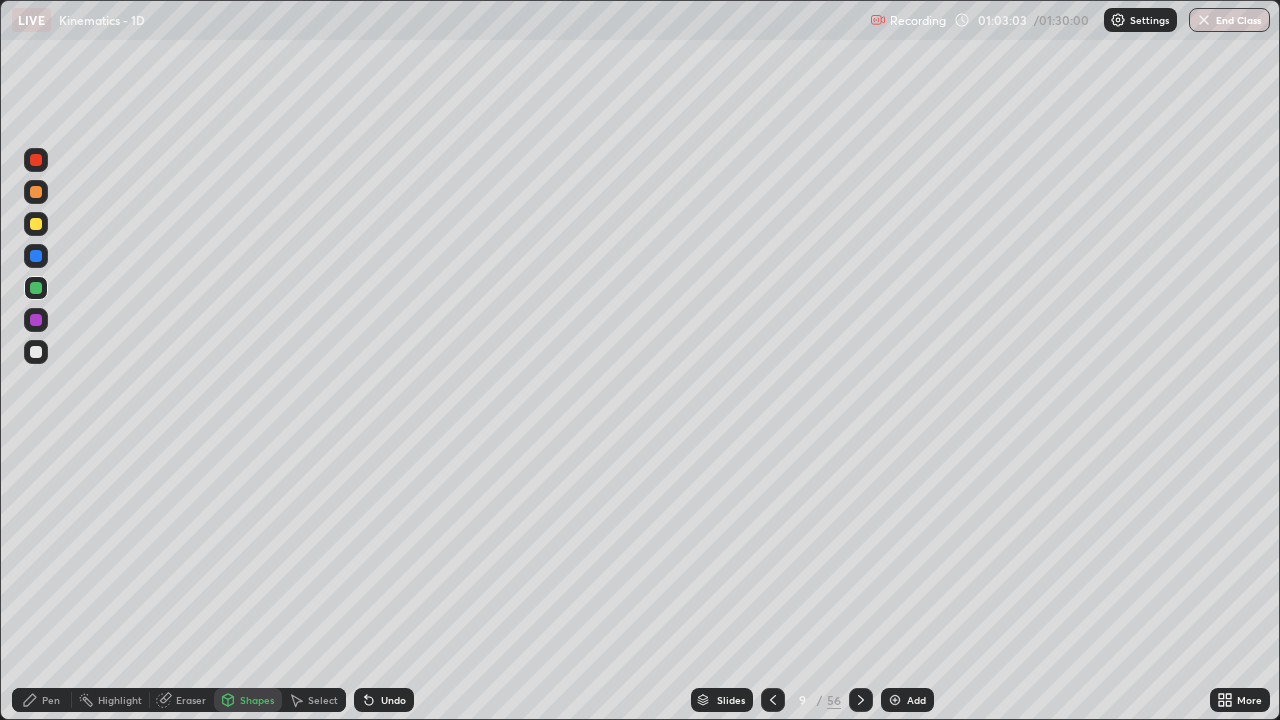 click on "Shapes" at bounding box center (257, 700) 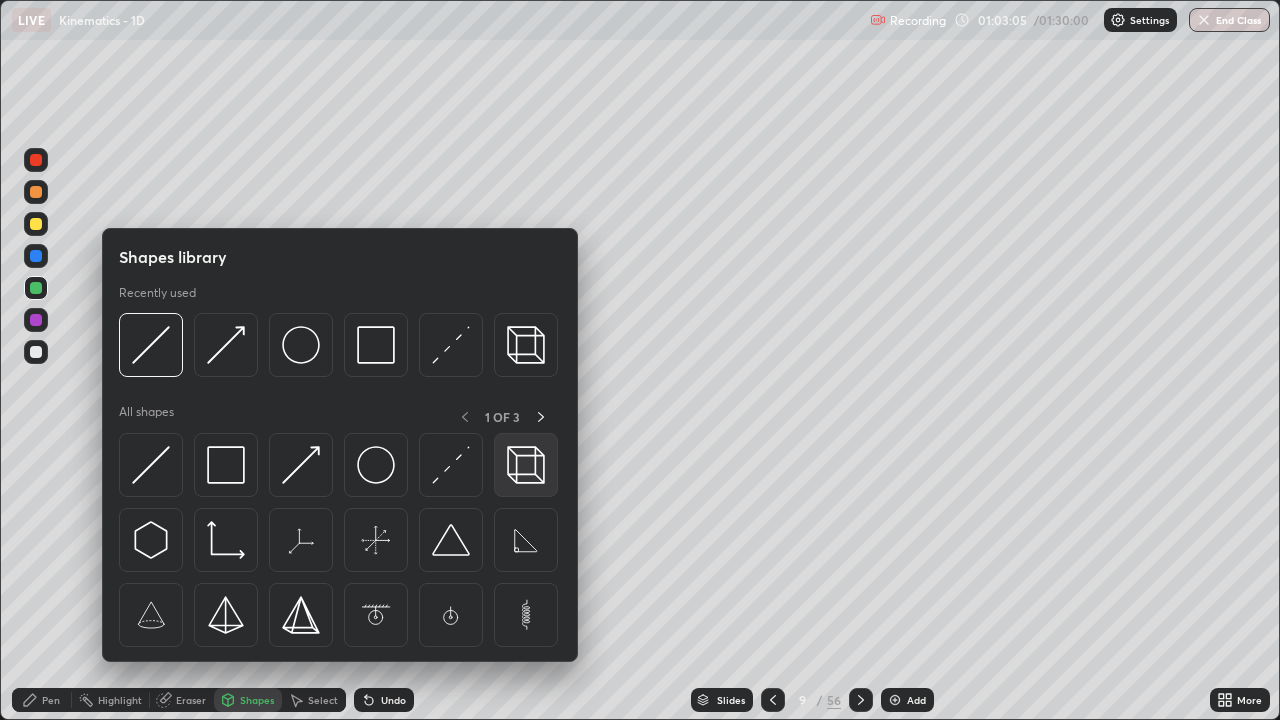 click at bounding box center [526, 465] 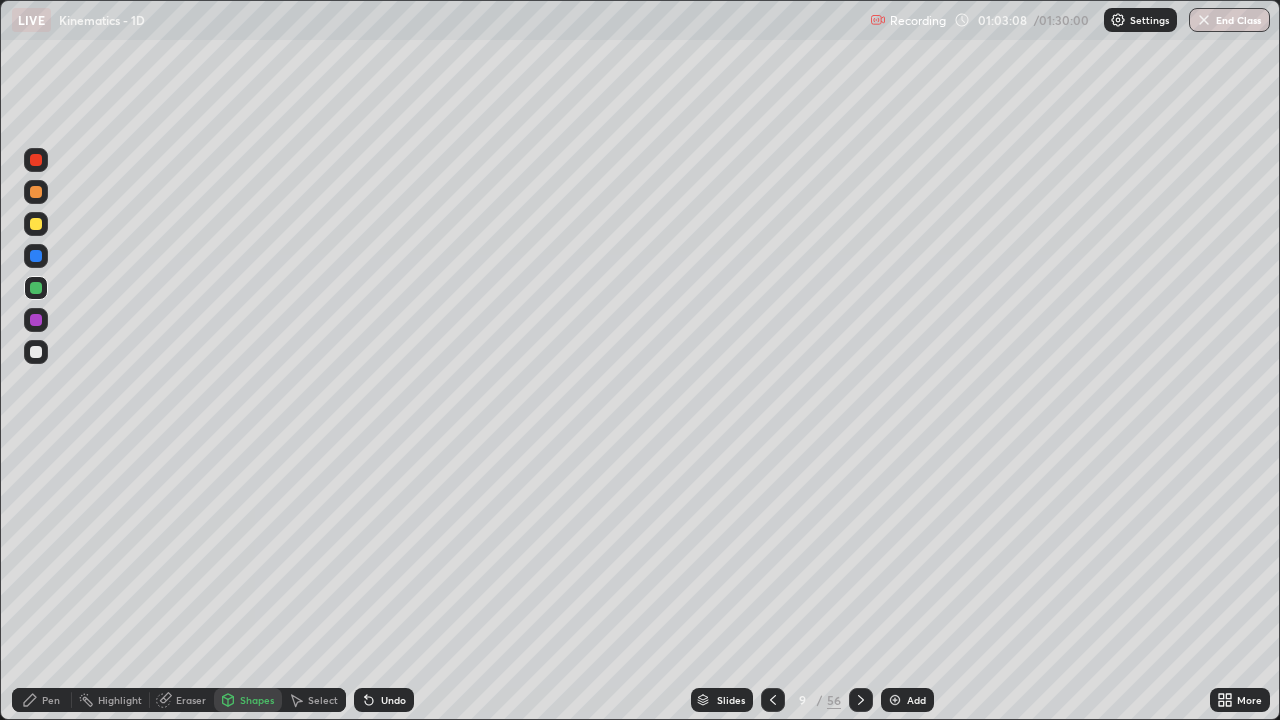 click at bounding box center [36, 320] 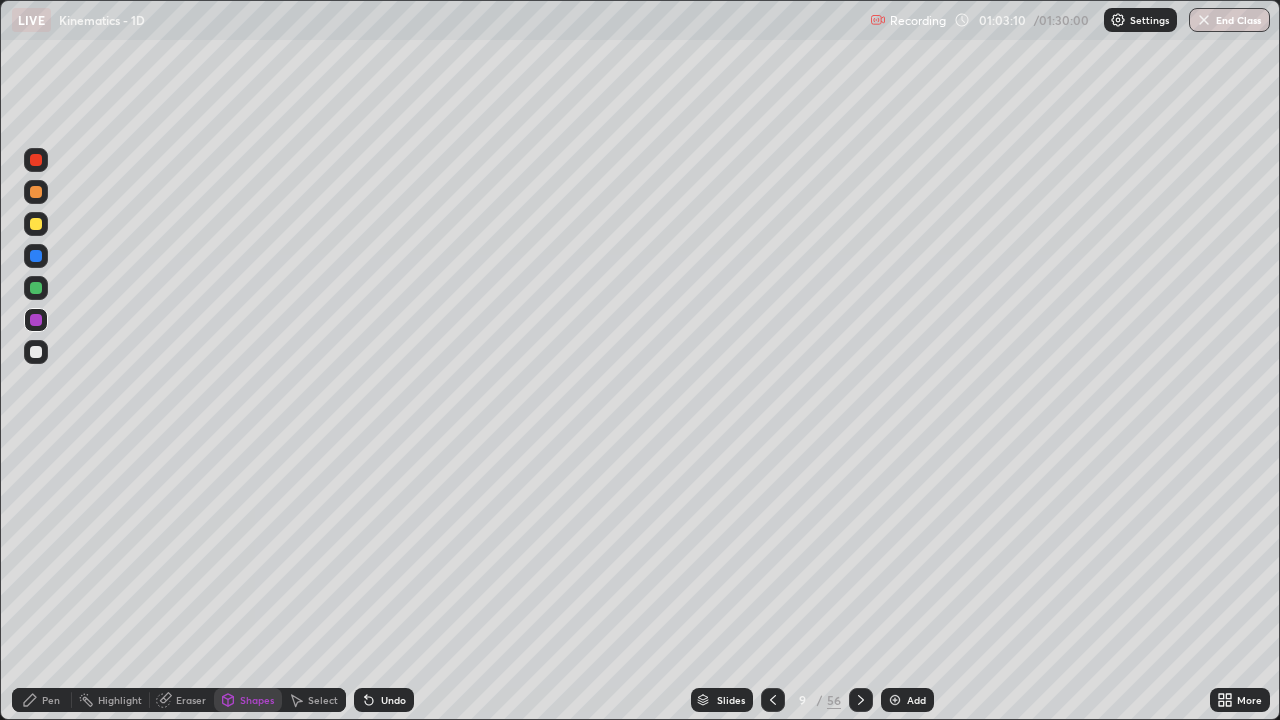 click 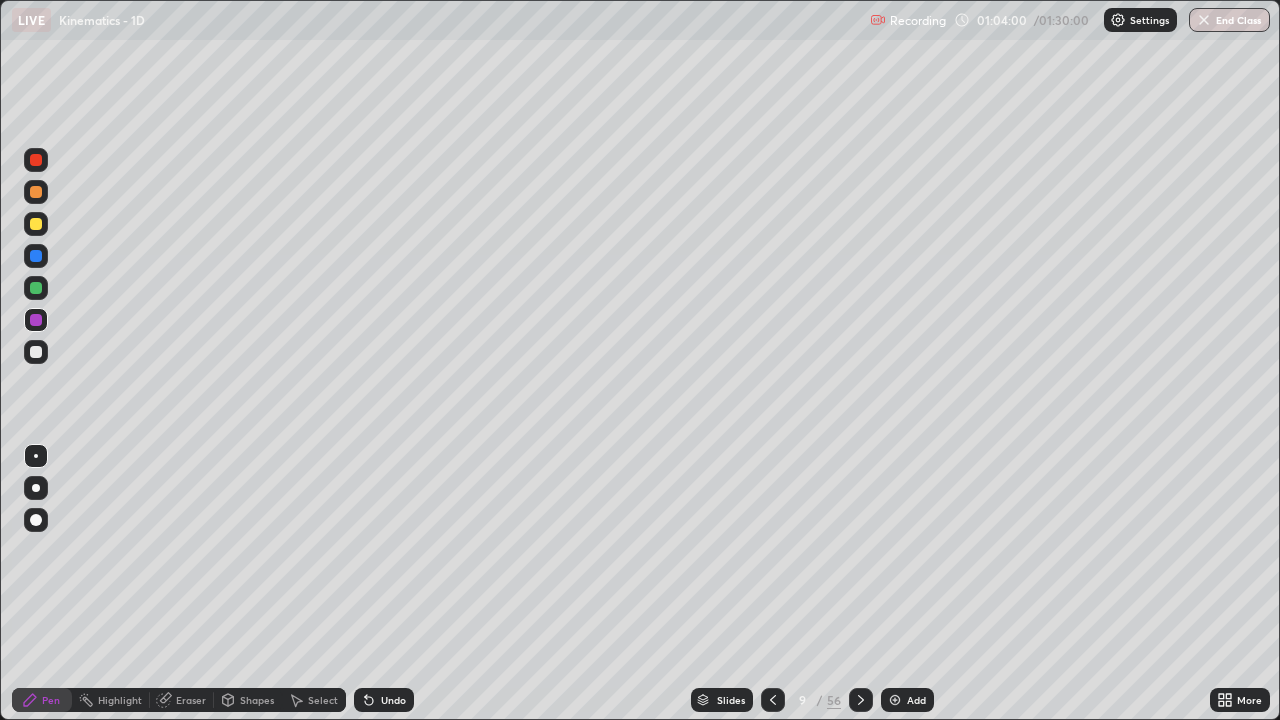 click at bounding box center [36, 192] 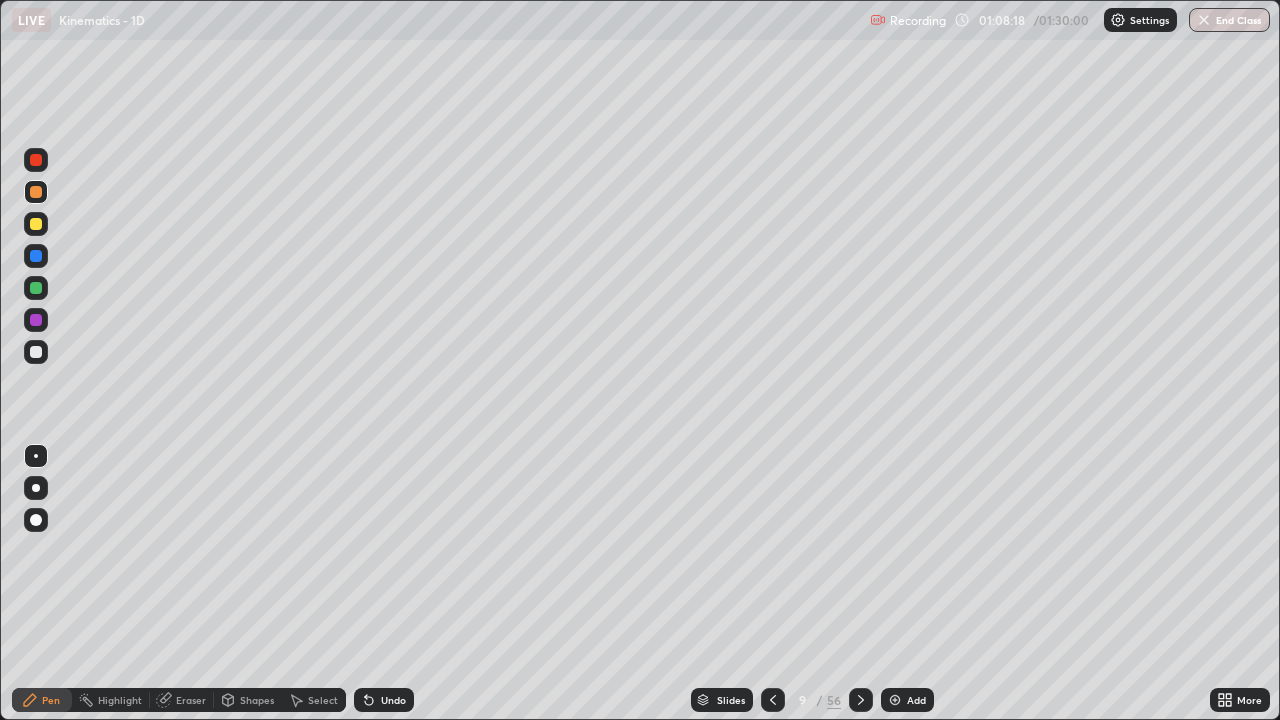 click at bounding box center [36, 256] 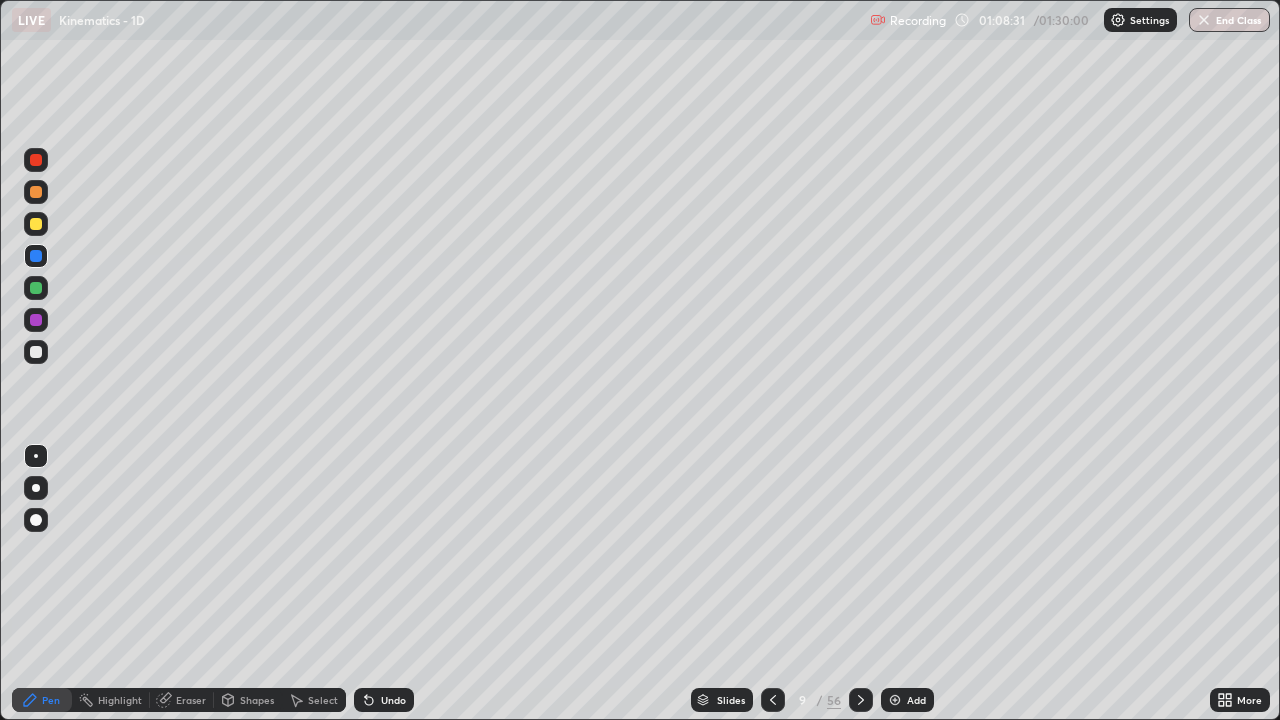 click at bounding box center (36, 224) 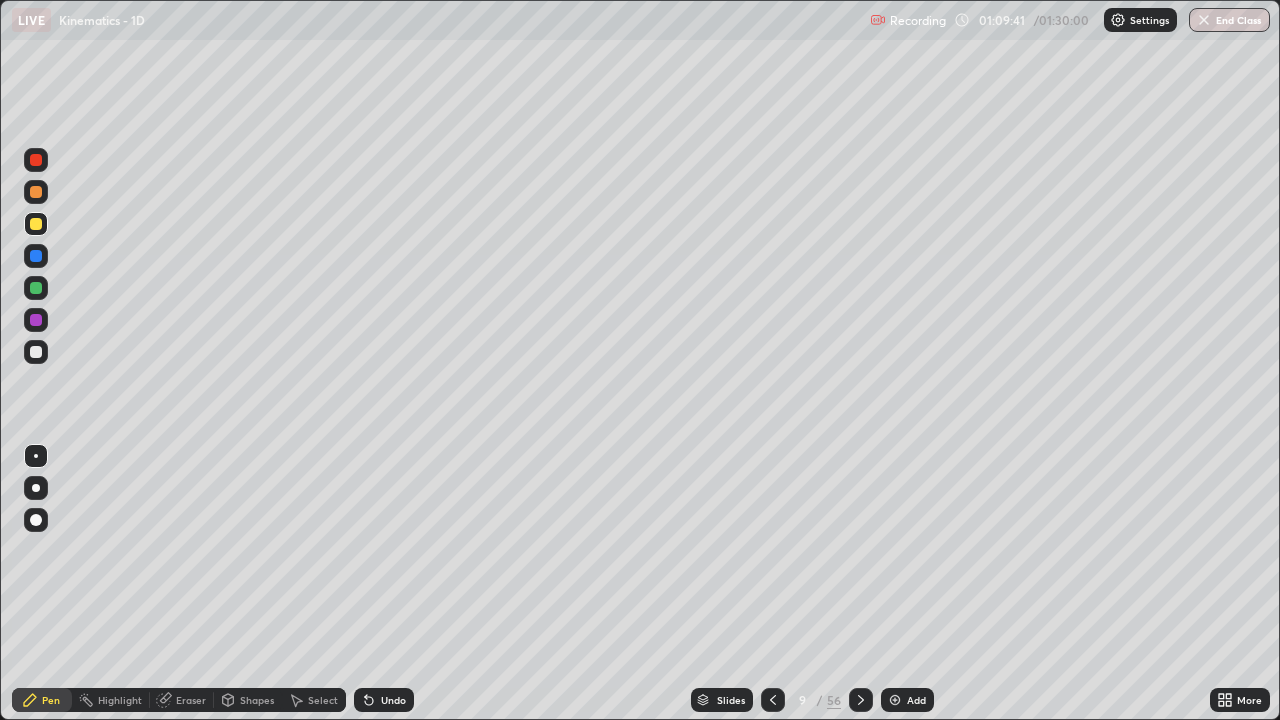 click on "Add" at bounding box center (916, 700) 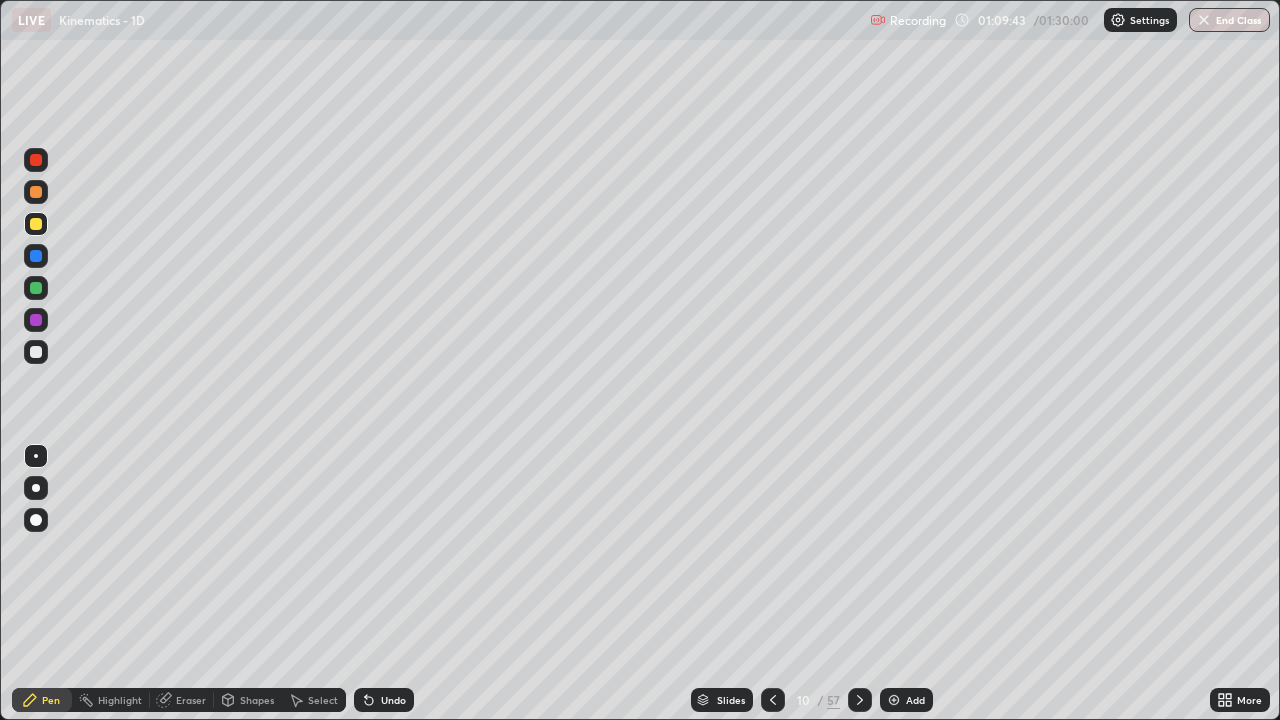 click on "Shapes" at bounding box center (257, 700) 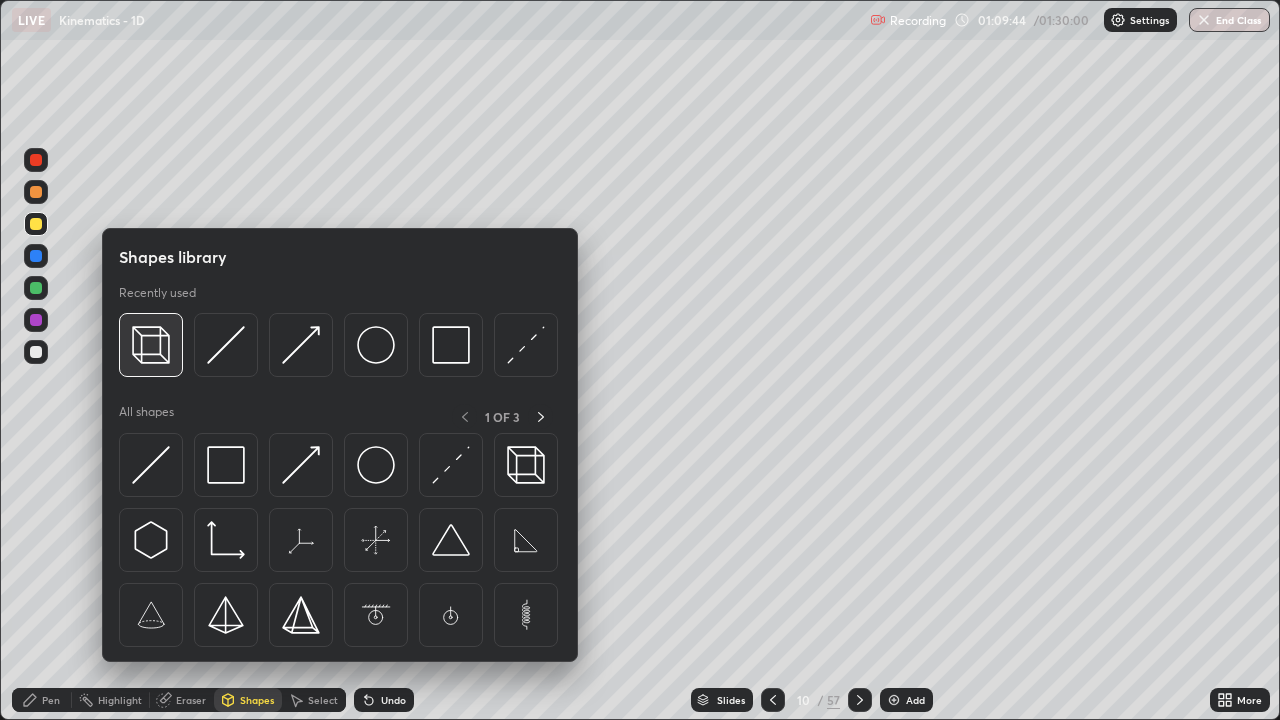 click at bounding box center [151, 345] 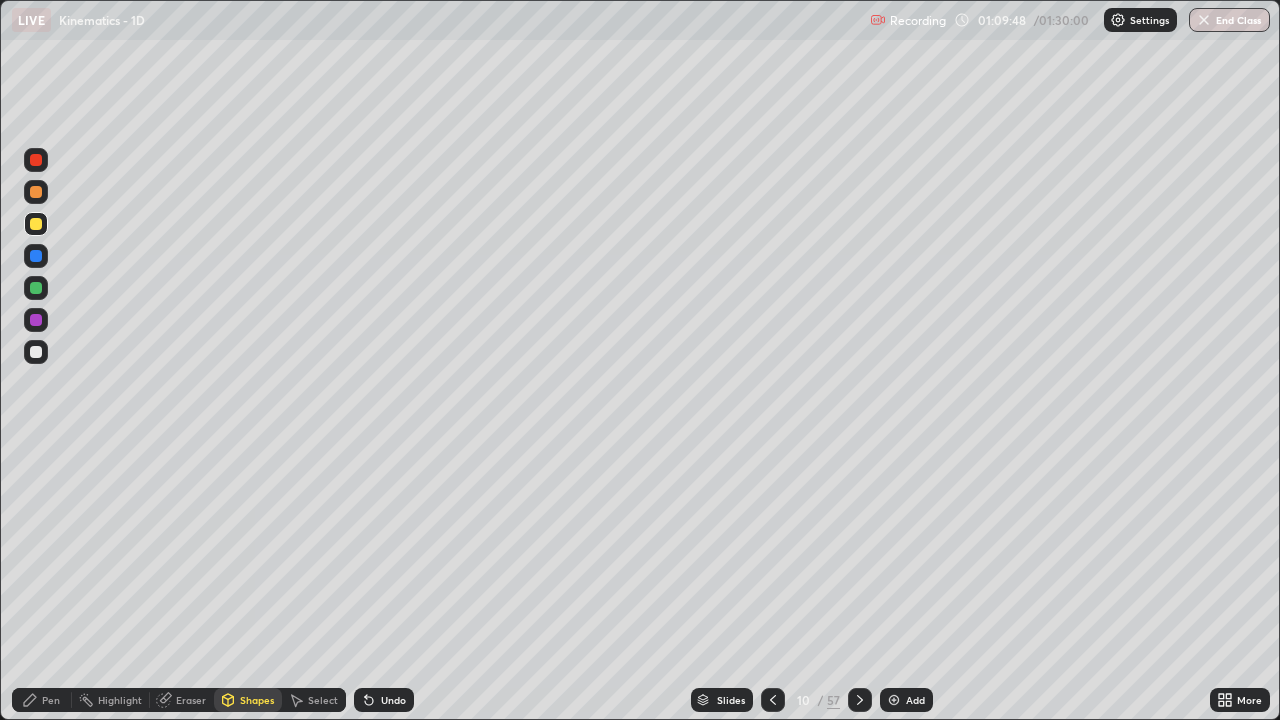 click at bounding box center [36, 288] 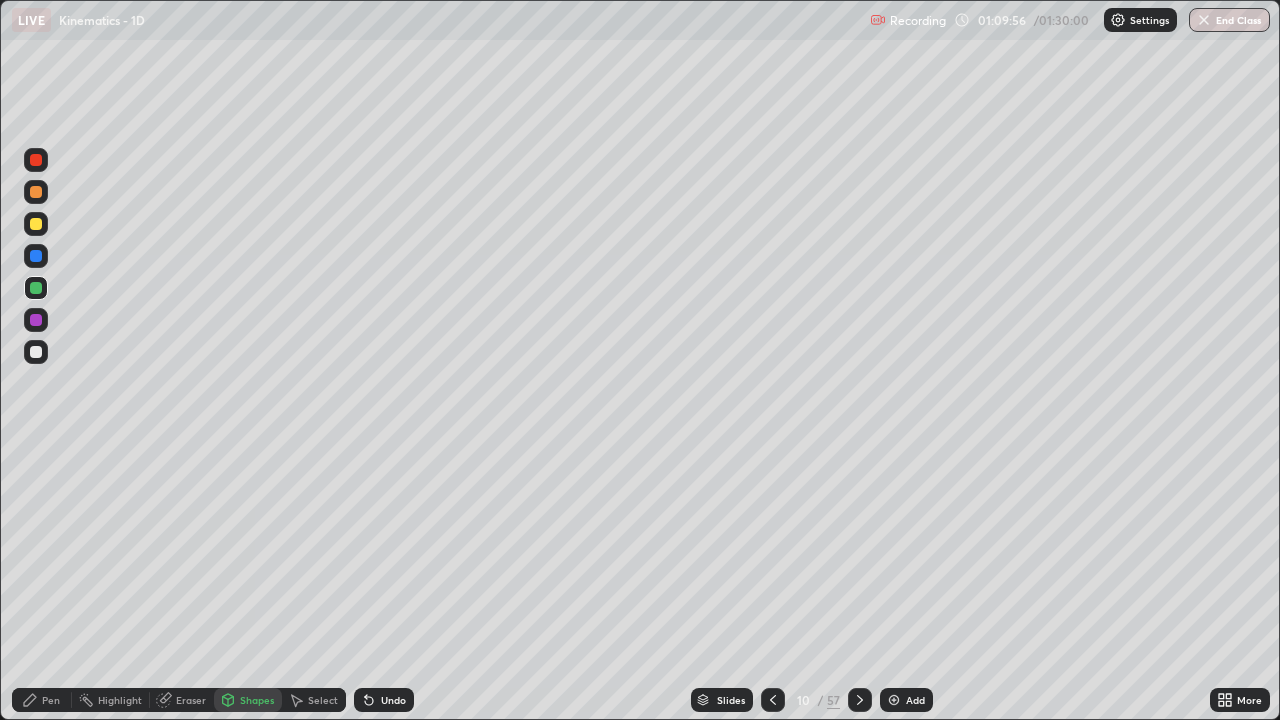 click at bounding box center (36, 224) 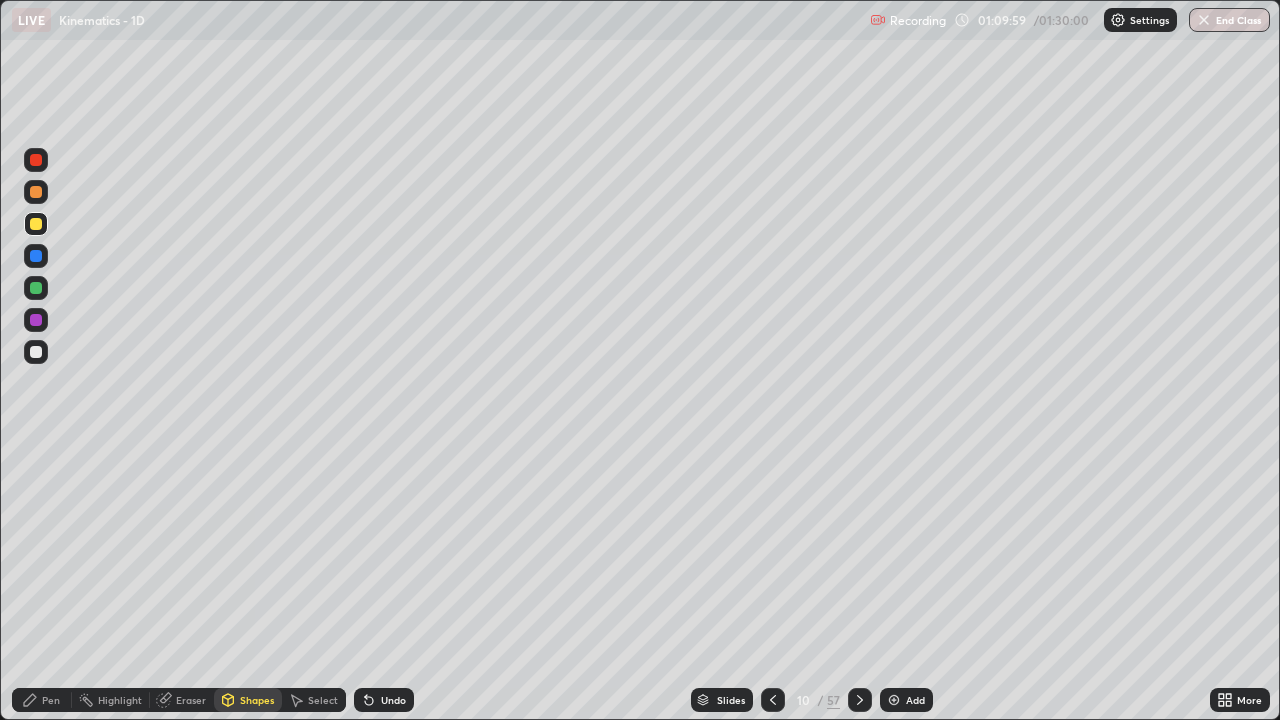 click on "Undo" at bounding box center (384, 700) 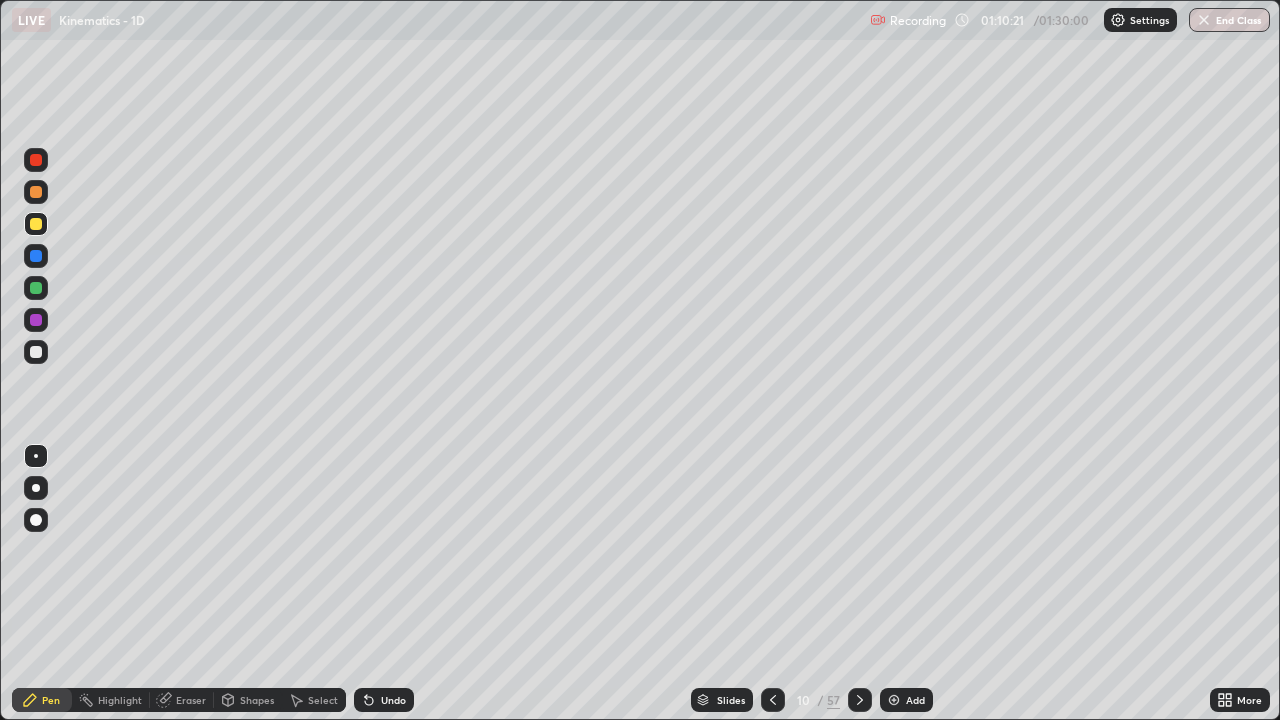 click at bounding box center [36, 320] 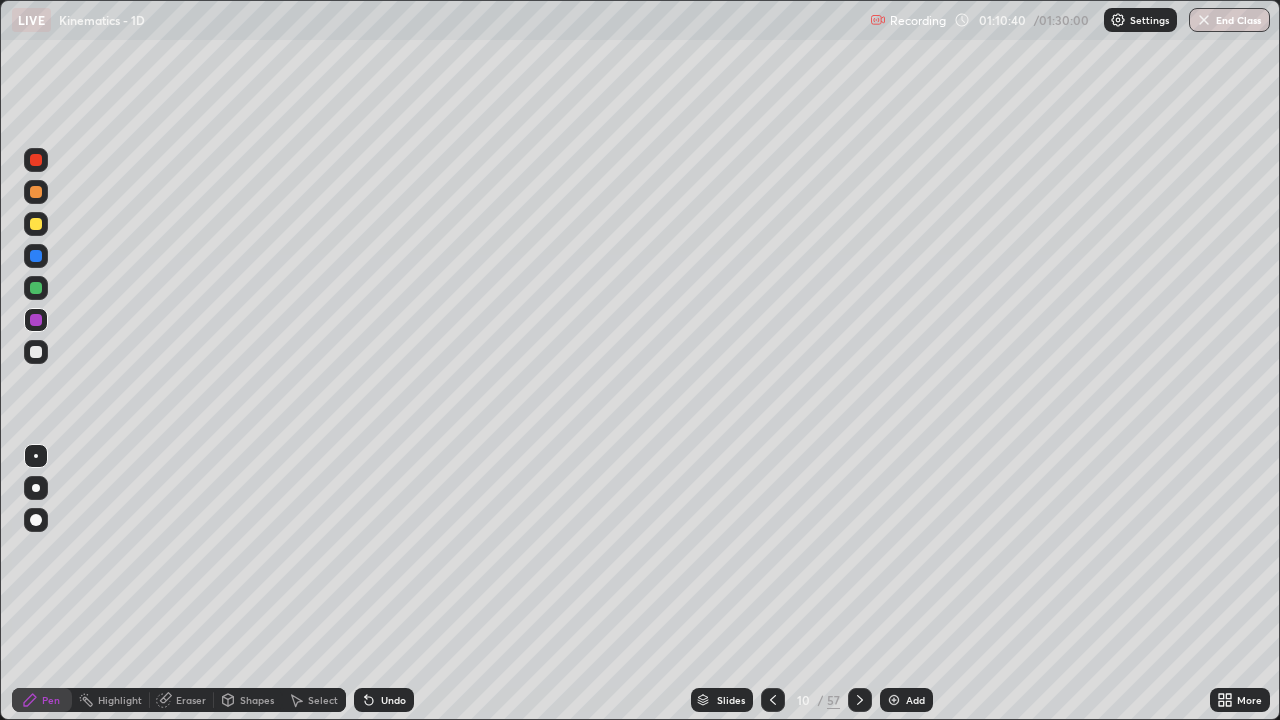 click at bounding box center (36, 256) 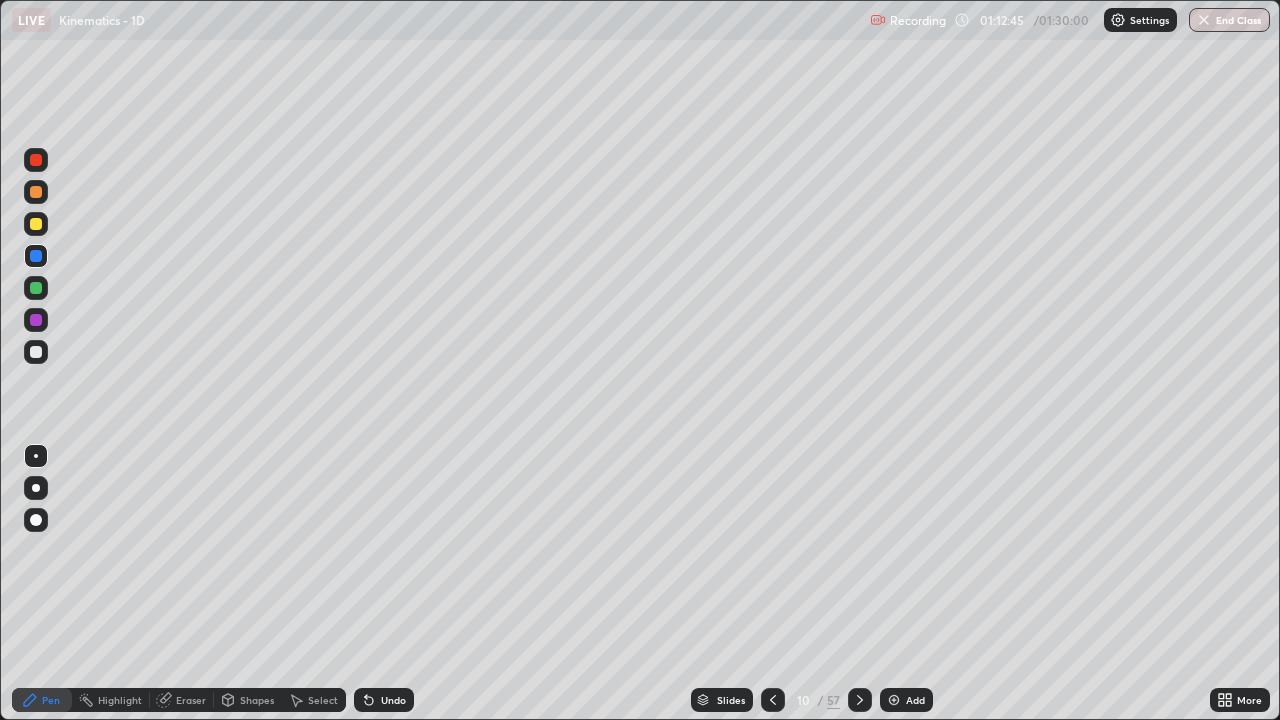 click at bounding box center [36, 288] 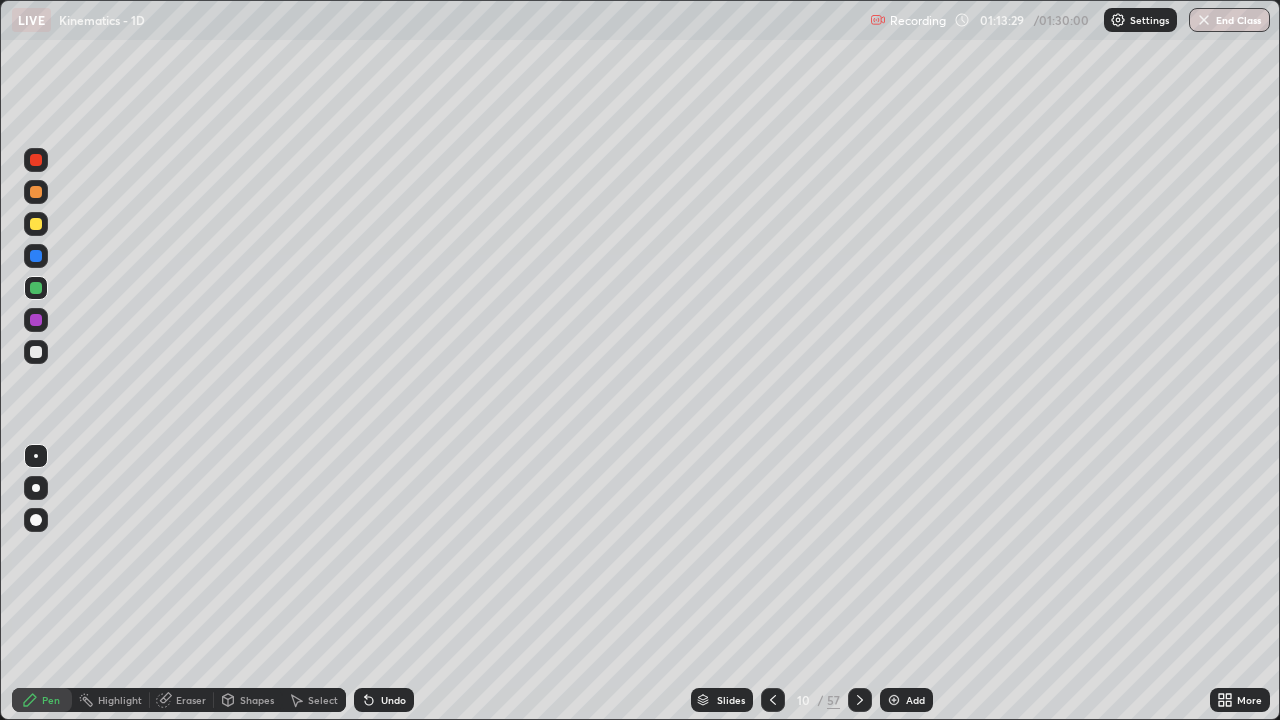 click at bounding box center [36, 320] 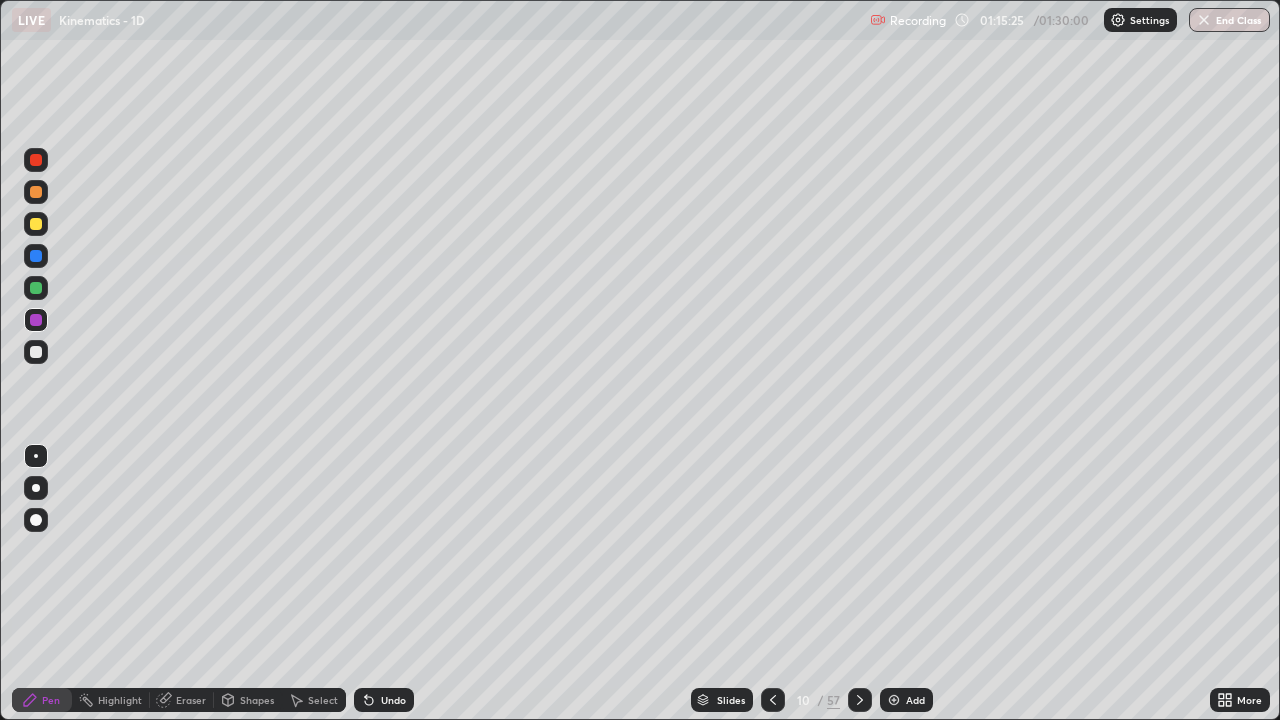 click at bounding box center (36, 256) 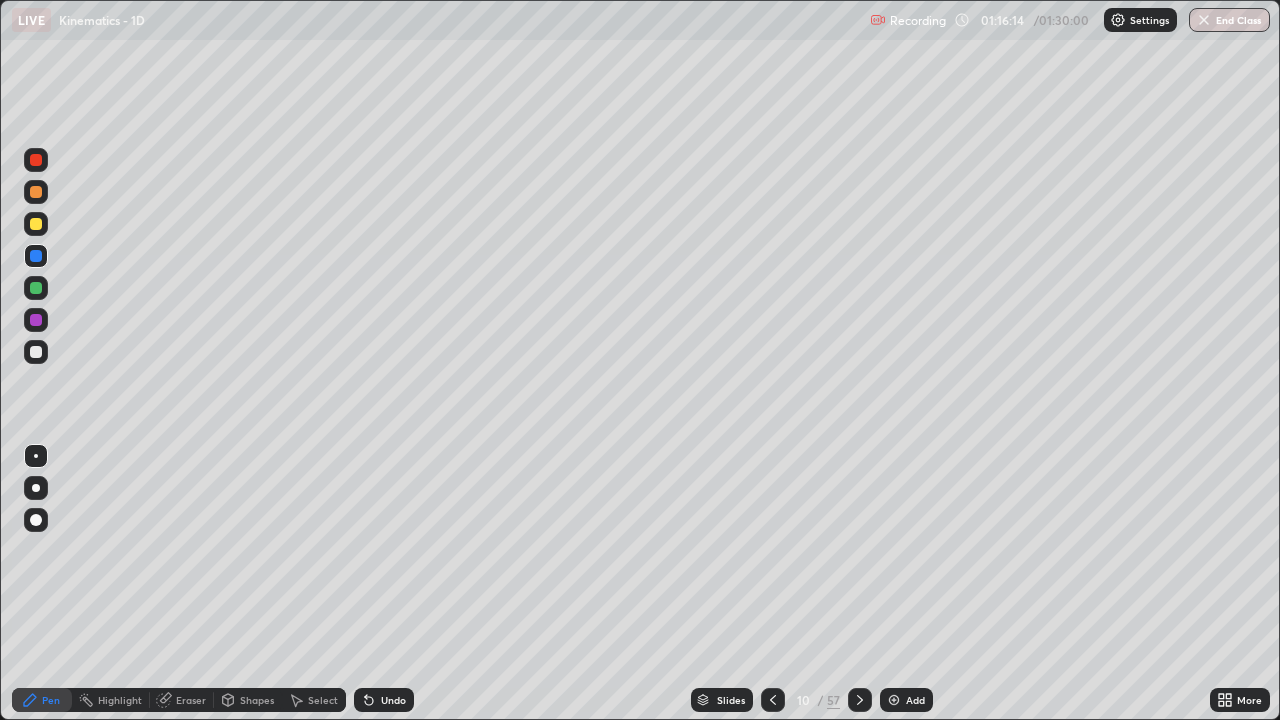 click at bounding box center [36, 288] 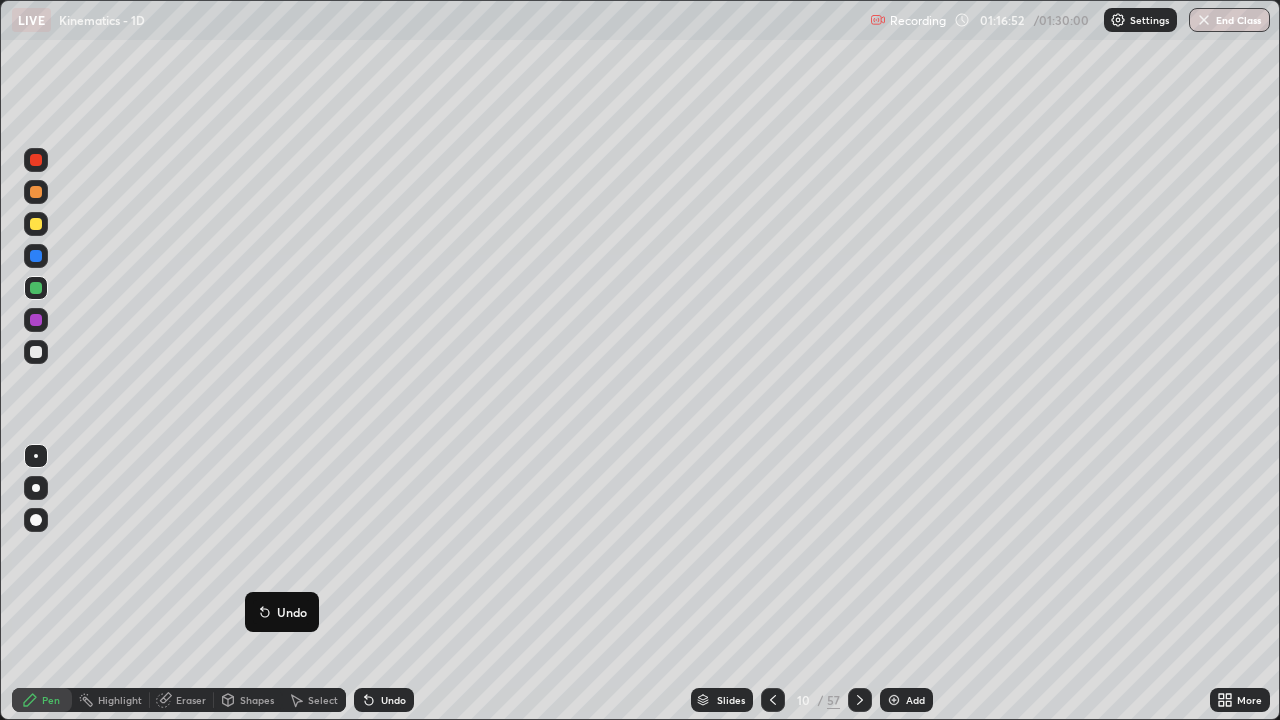 click on "Add" at bounding box center [915, 700] 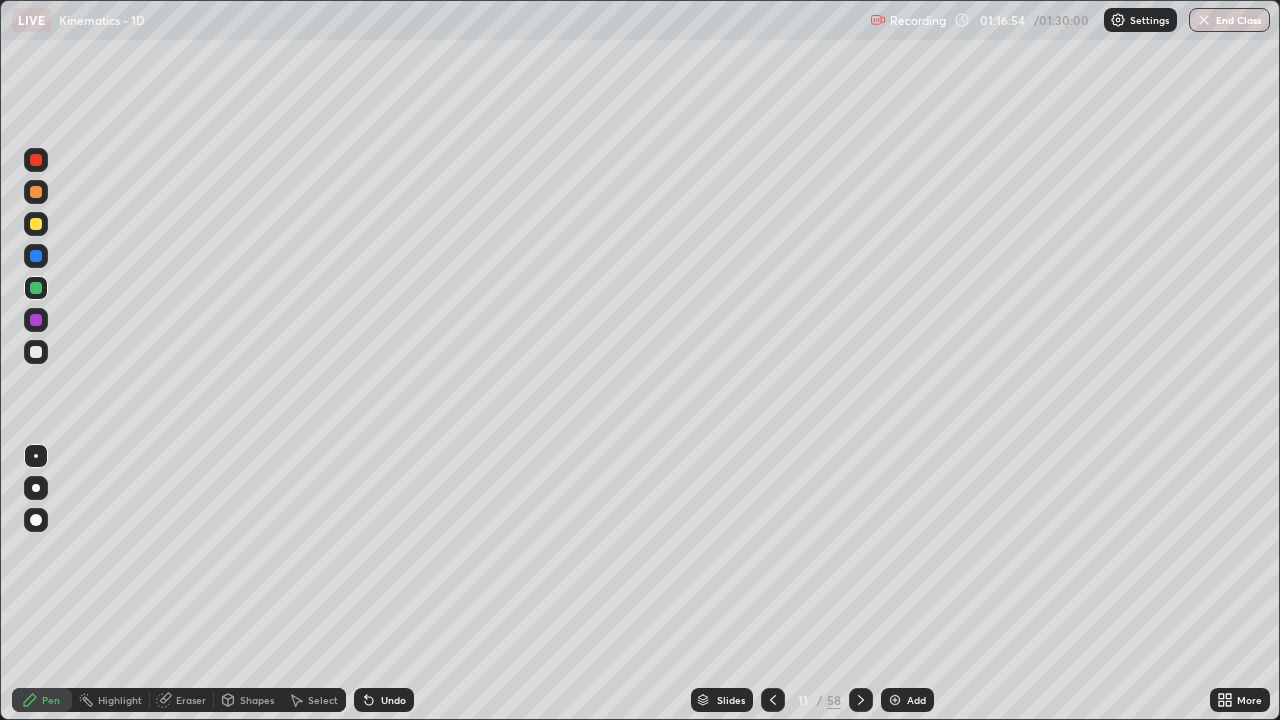 click at bounding box center [36, 256] 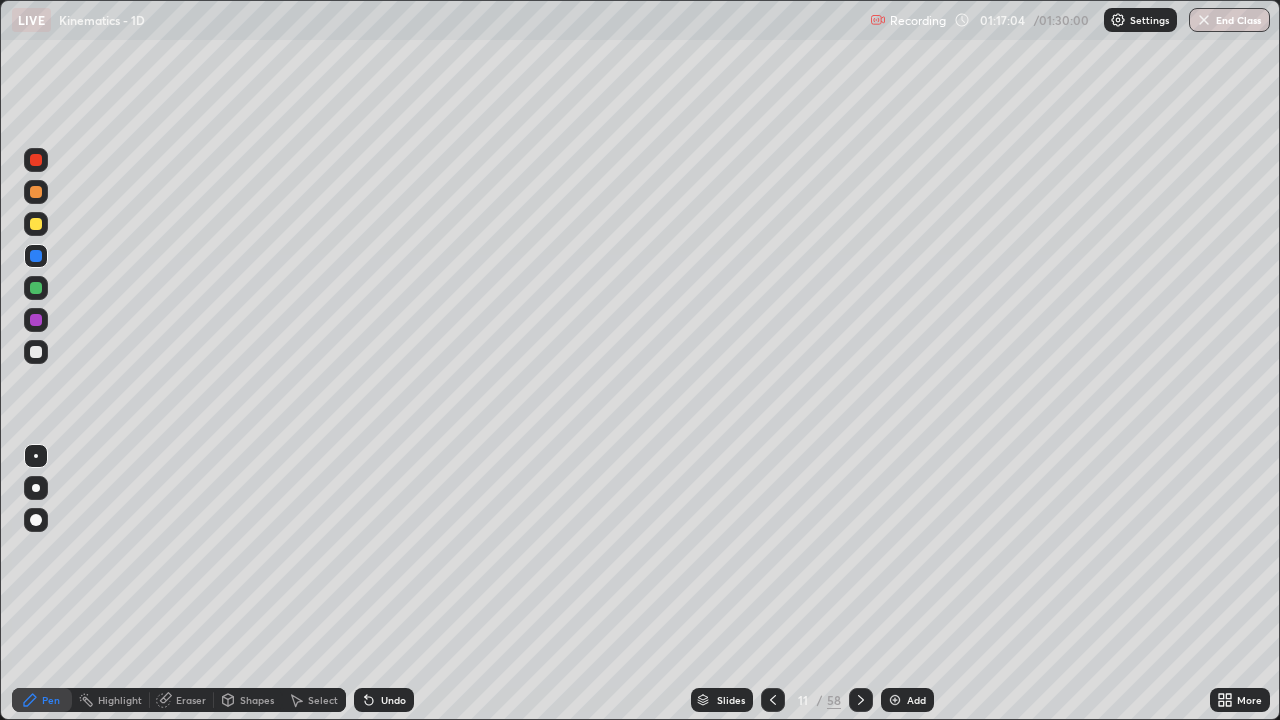 click at bounding box center [36, 320] 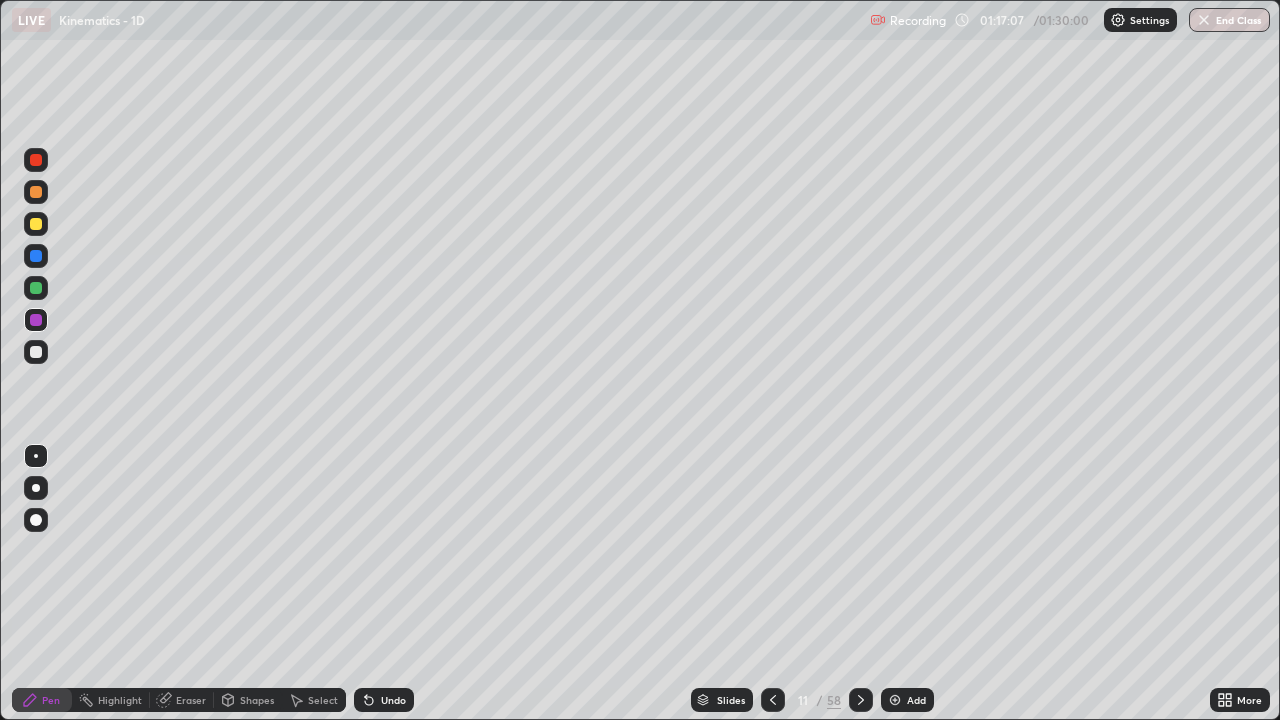 click 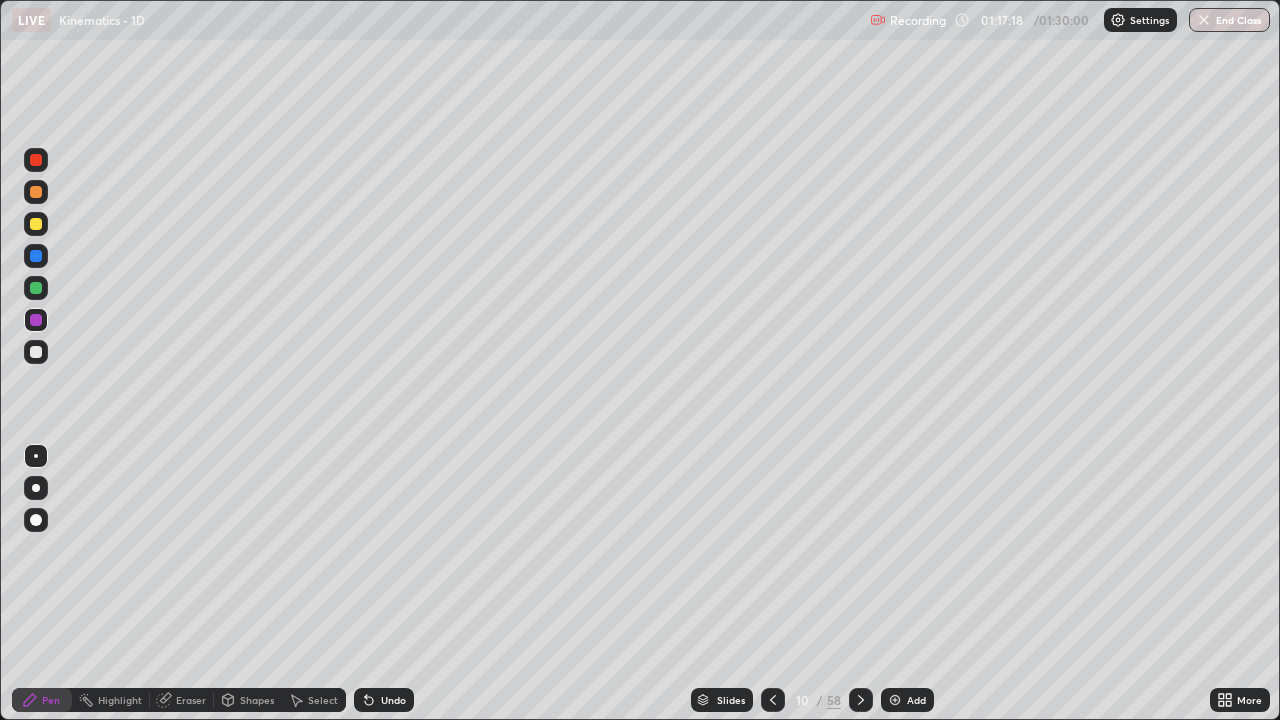 click 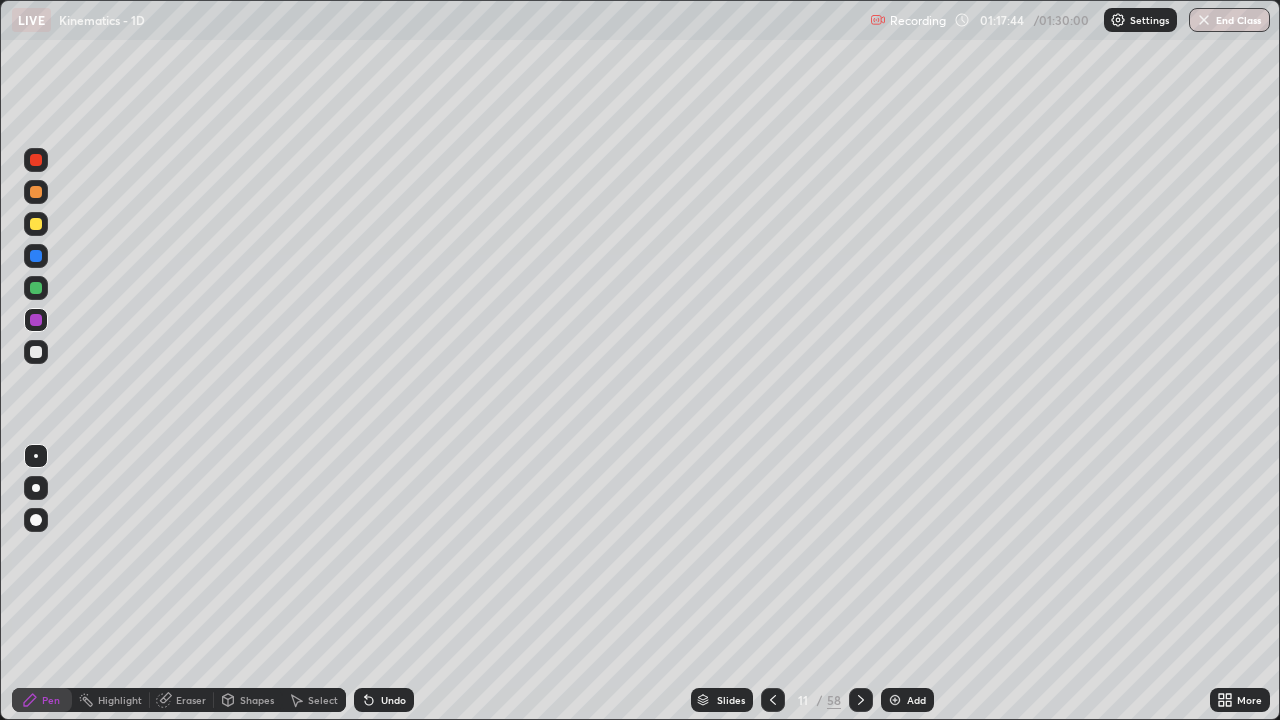 click at bounding box center (773, 700) 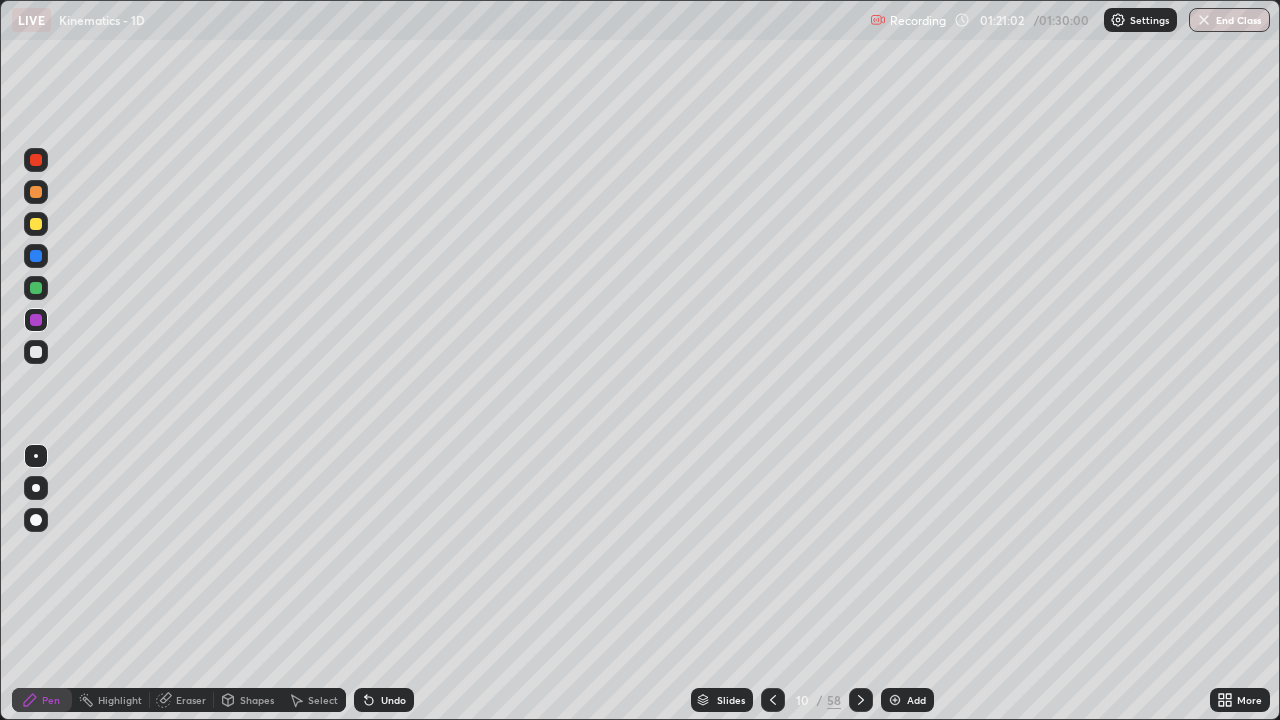 click 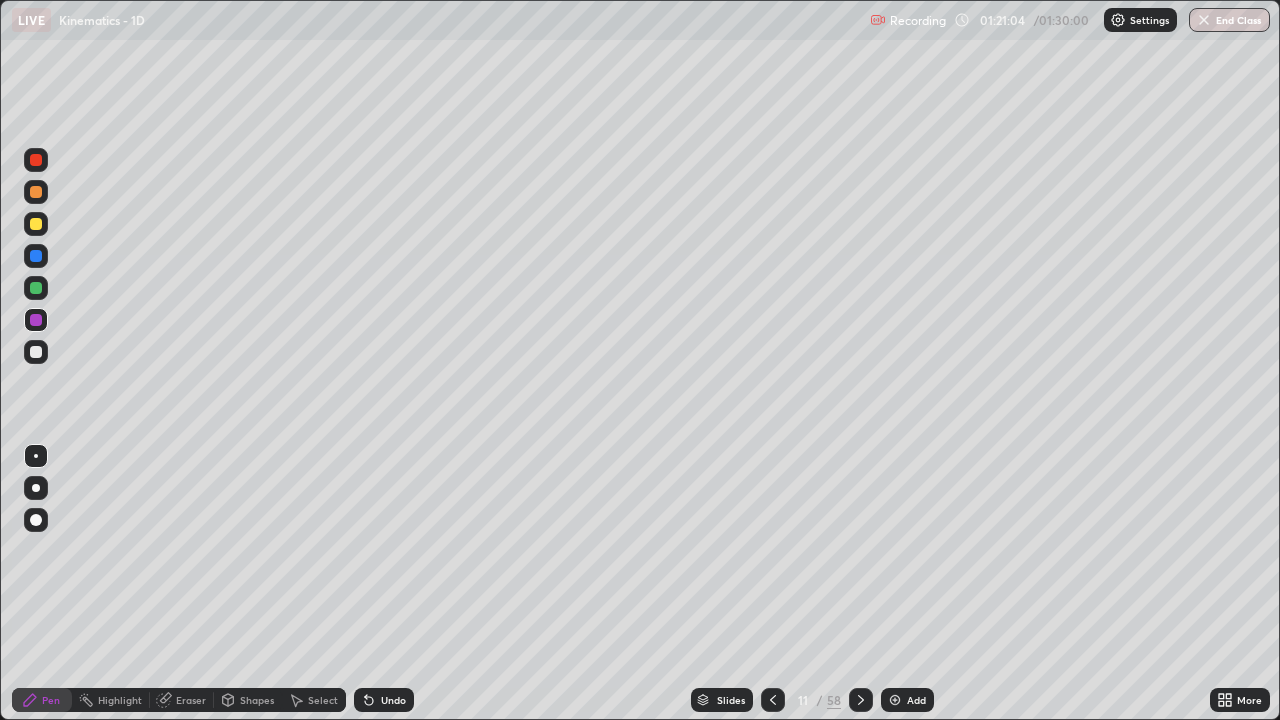 click on "Add" at bounding box center [907, 700] 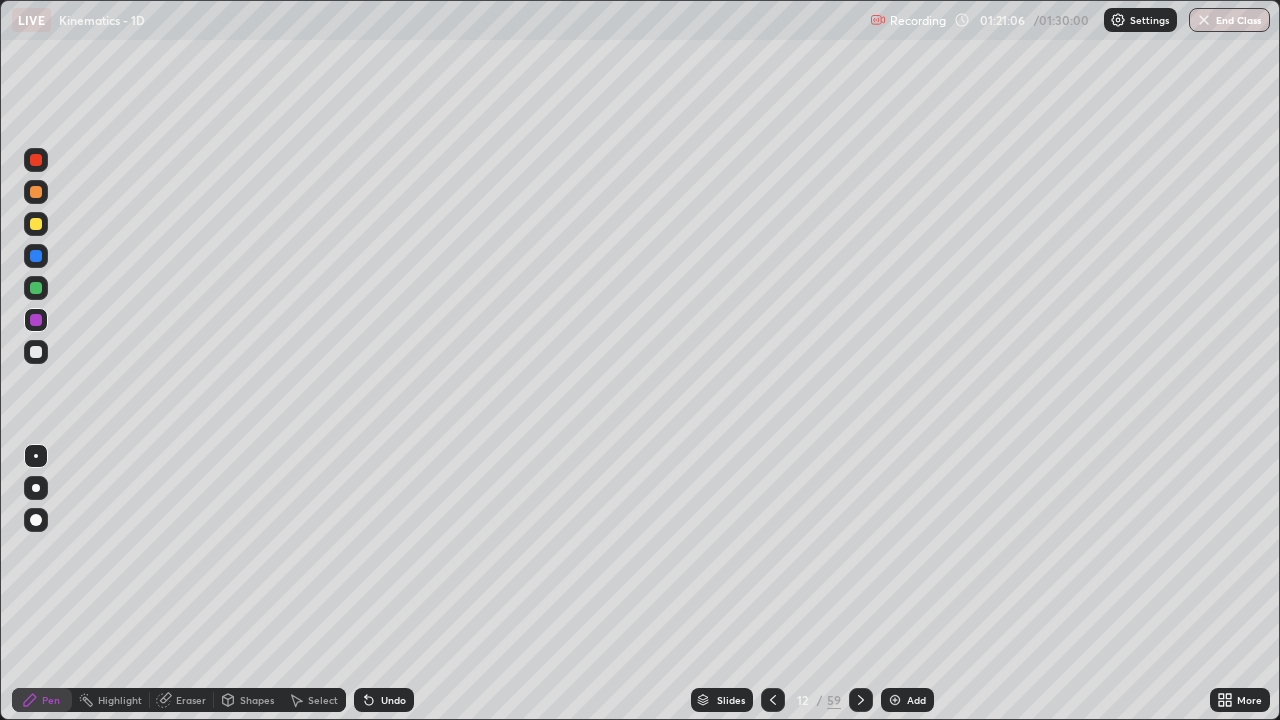 click 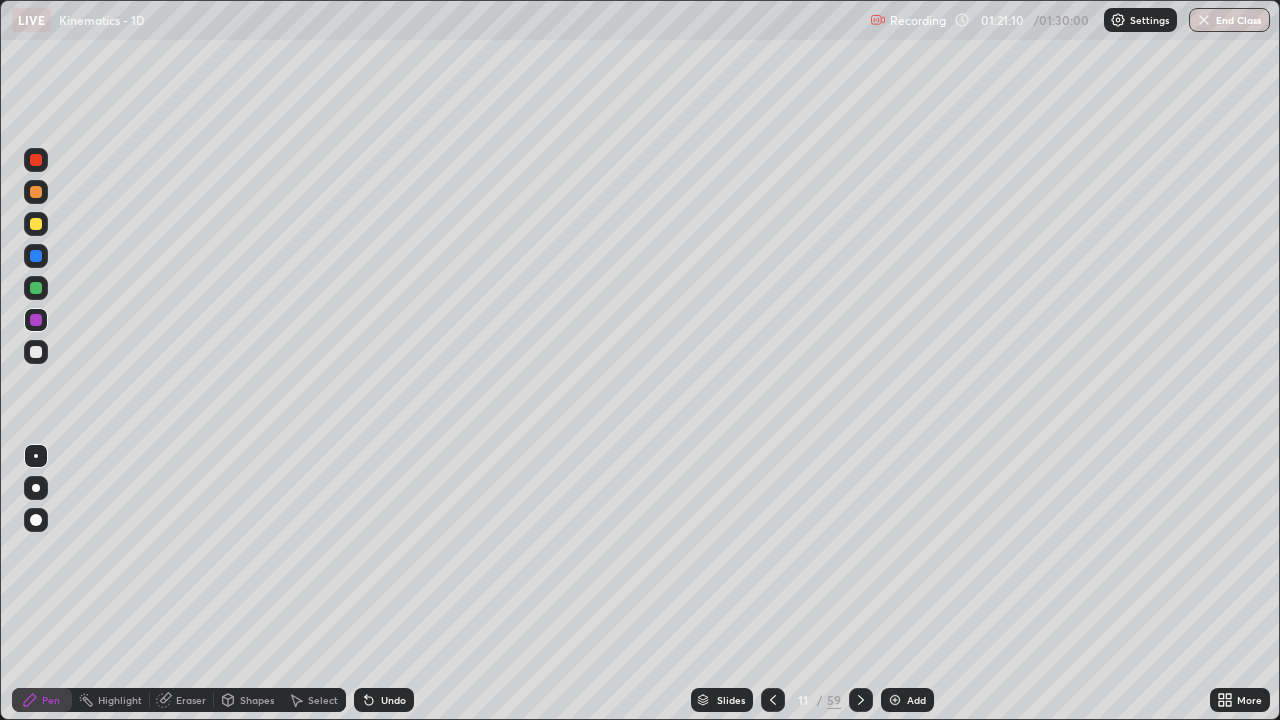 click on "Undo" at bounding box center (393, 700) 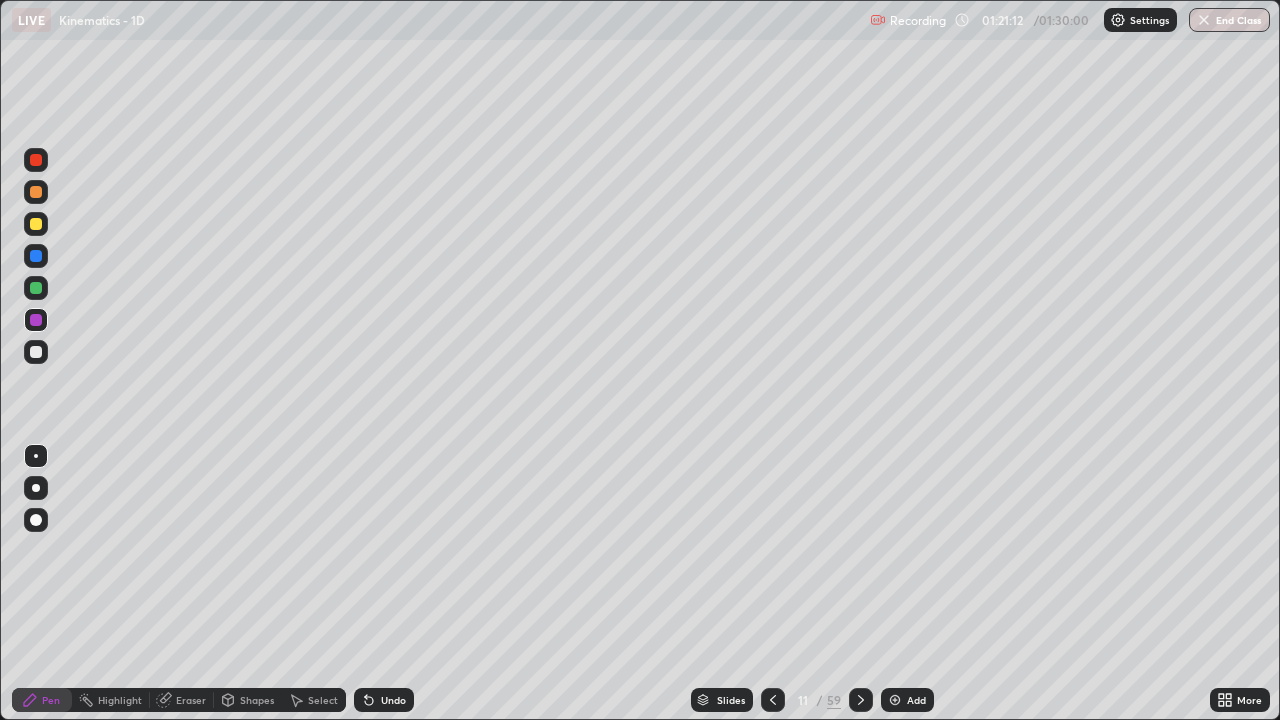 click 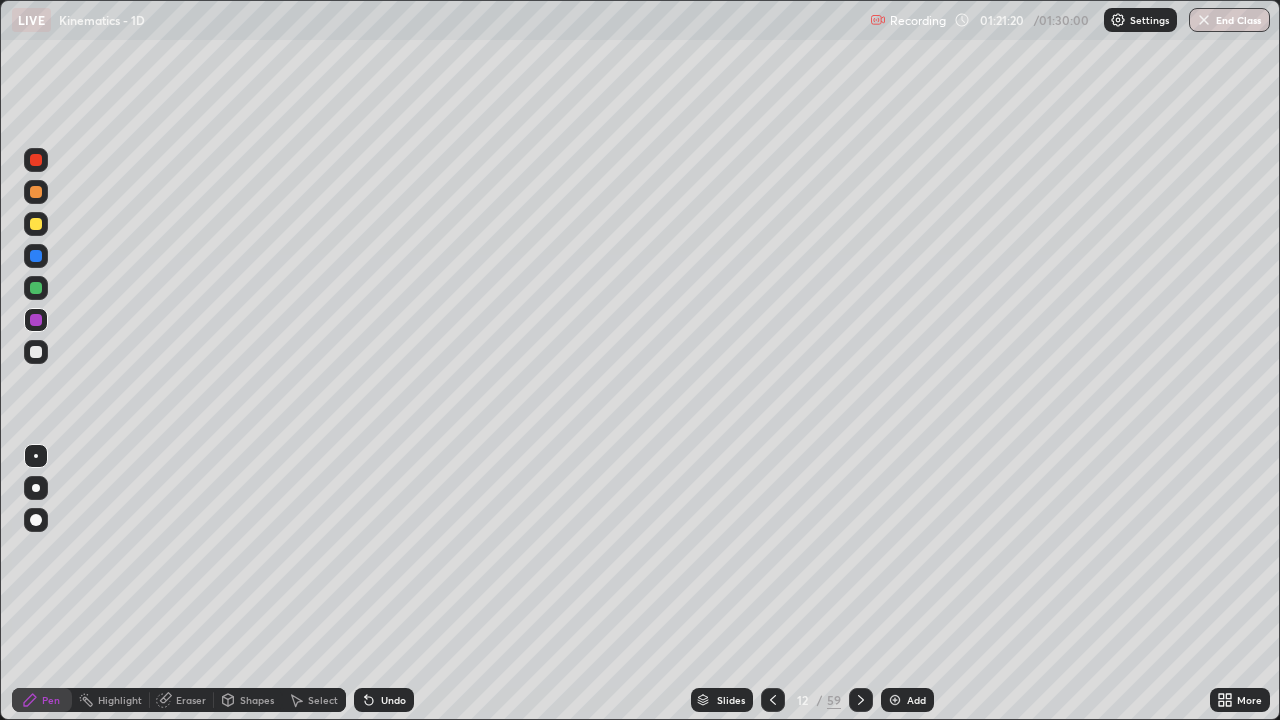 click on "Eraser" at bounding box center [191, 700] 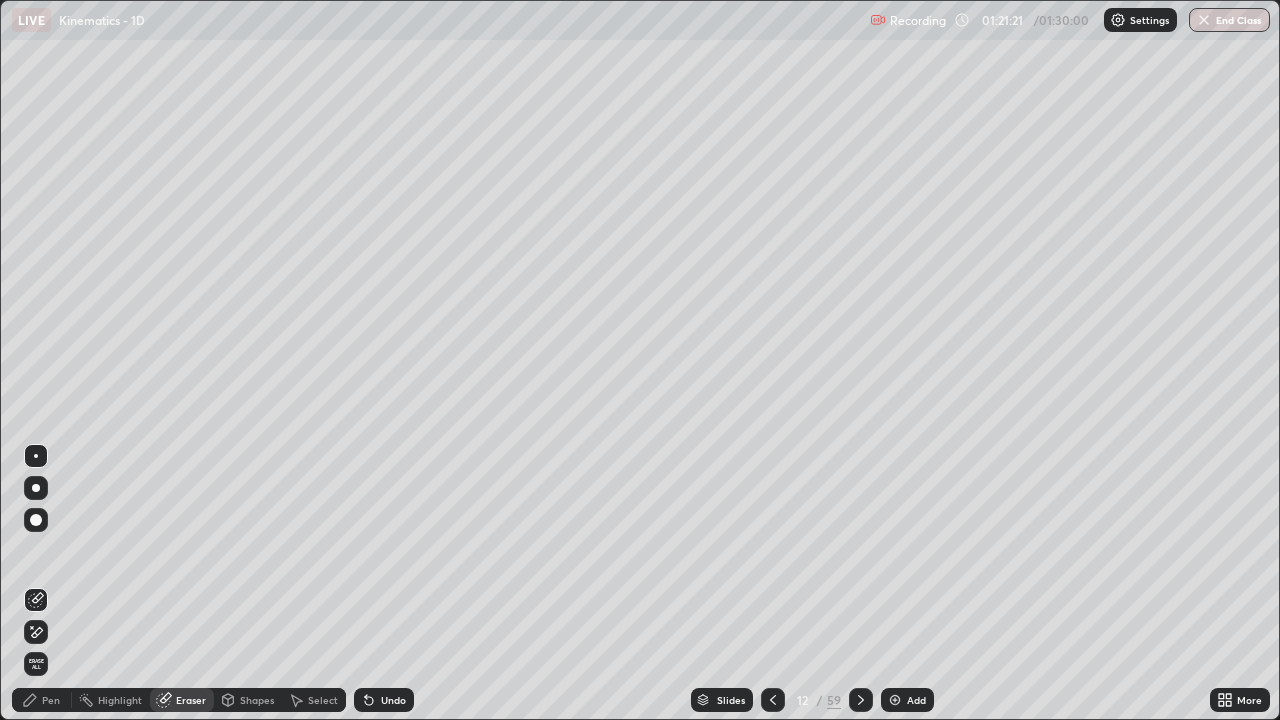click on "Shapes" at bounding box center [257, 700] 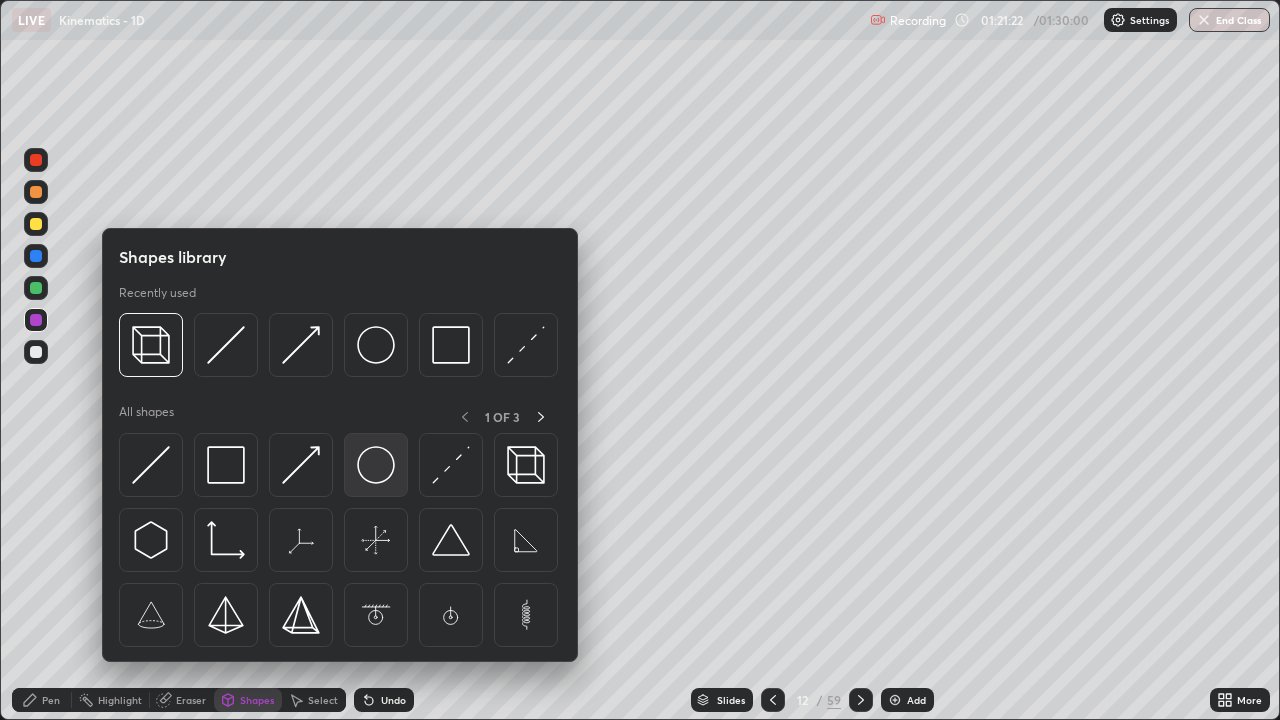 click at bounding box center [376, 465] 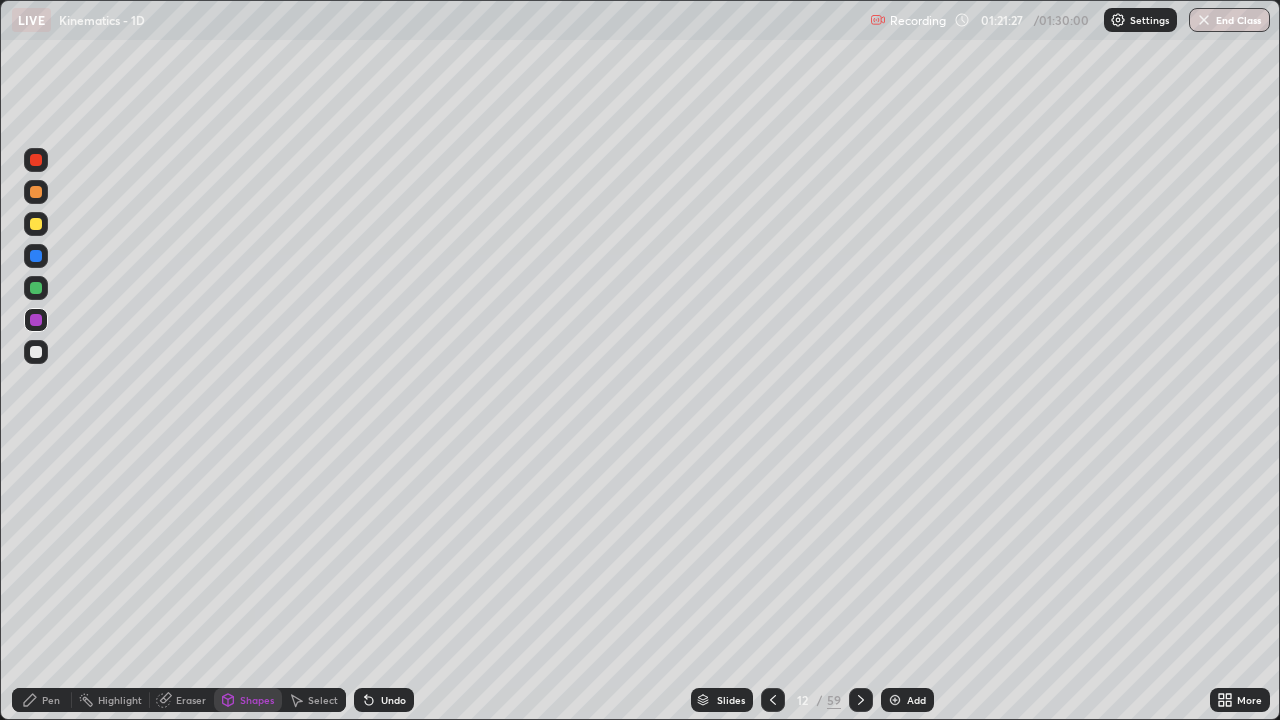 click on "Shapes" at bounding box center [257, 700] 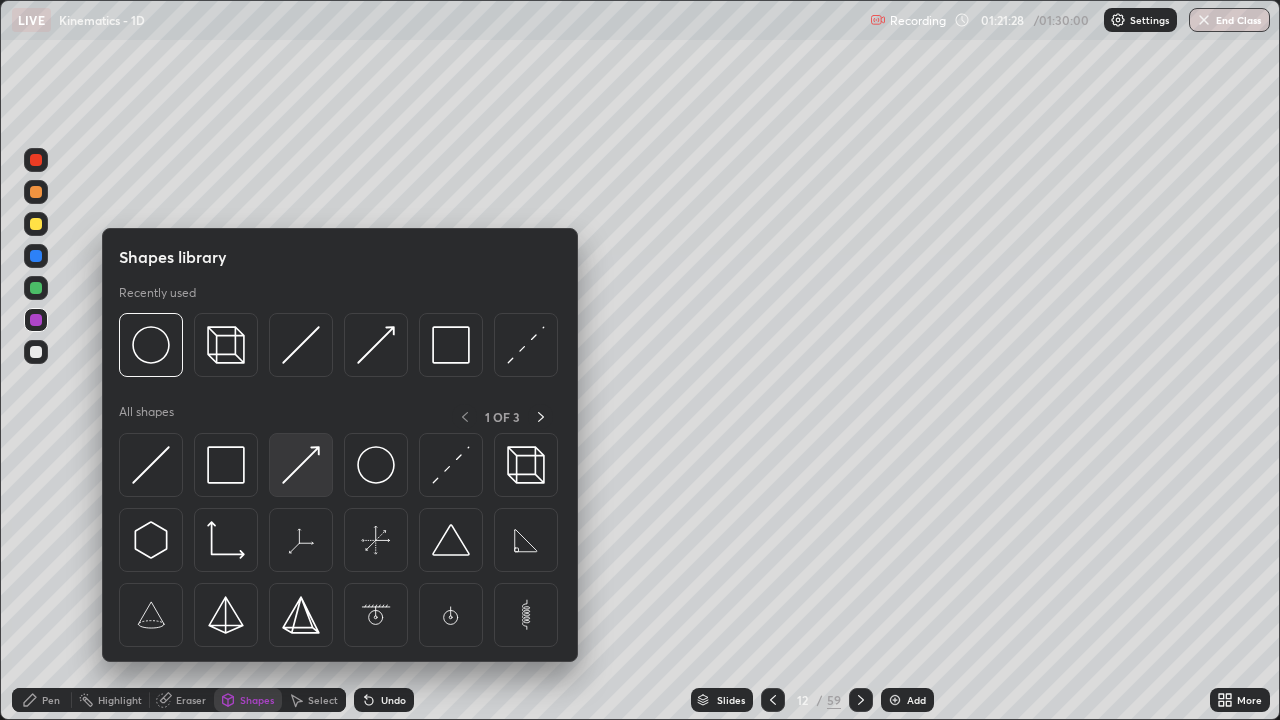 click at bounding box center (301, 465) 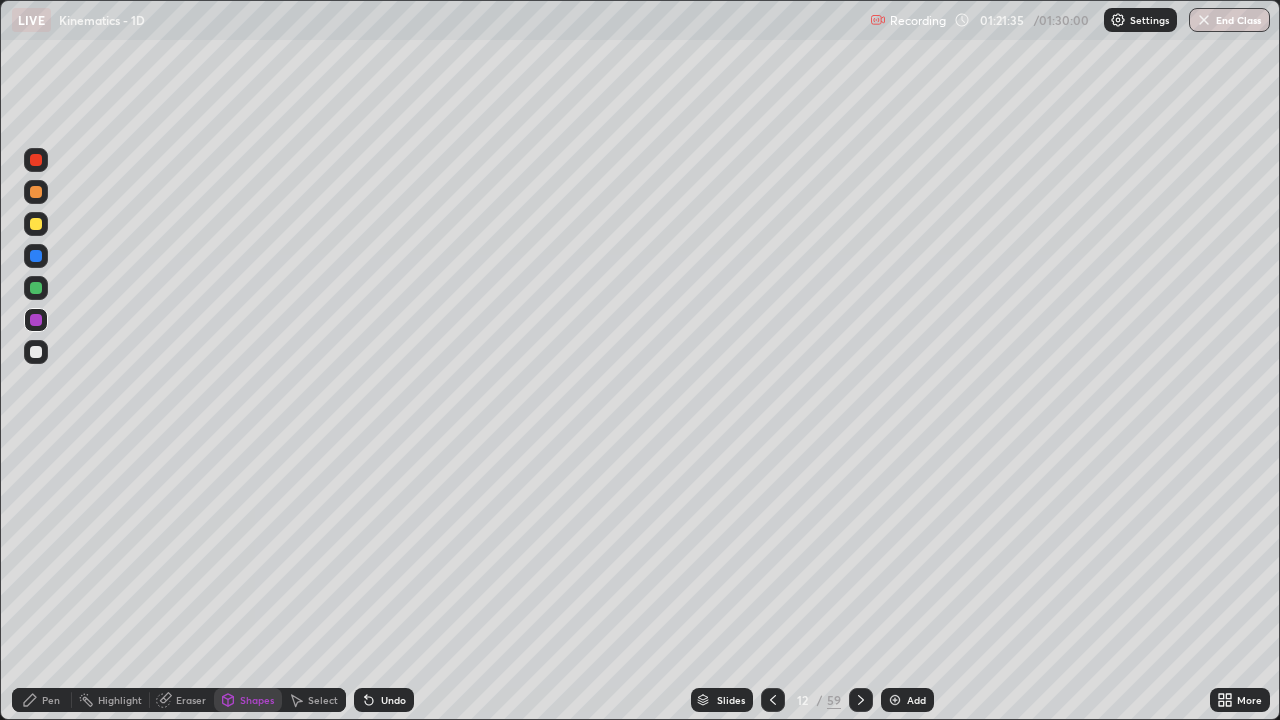click at bounding box center (36, 192) 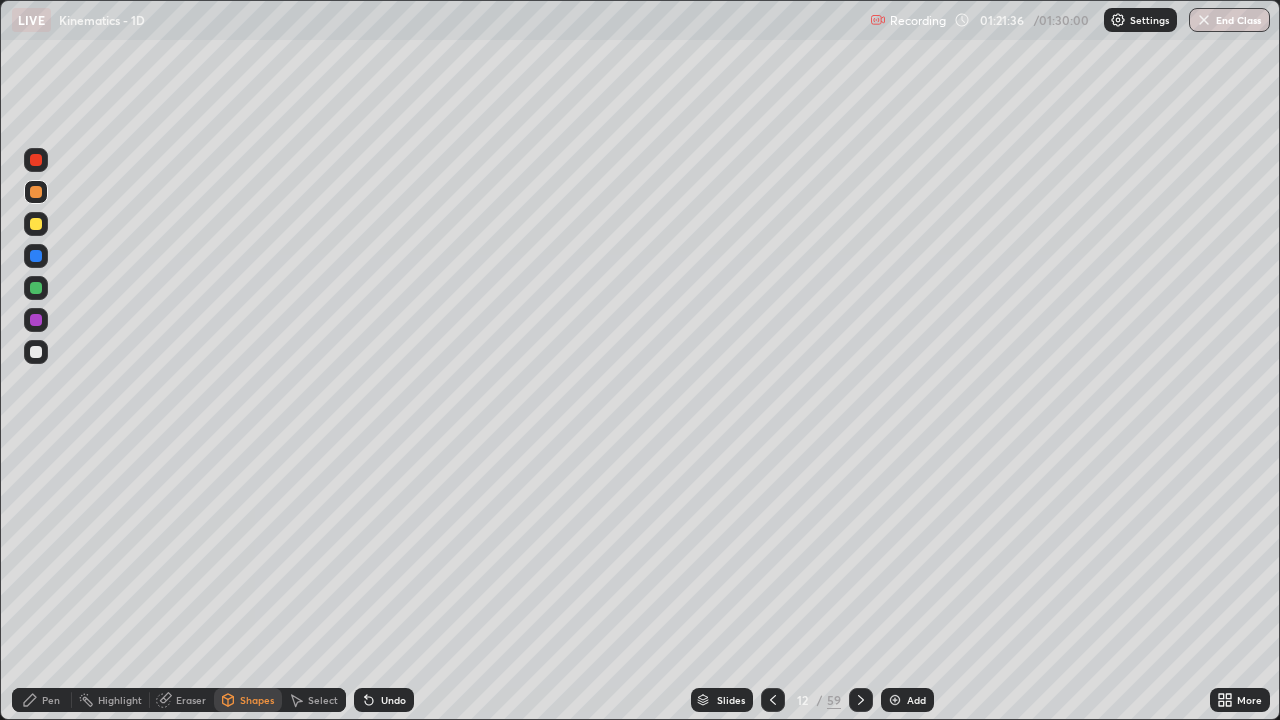 click on "Pen" at bounding box center [51, 700] 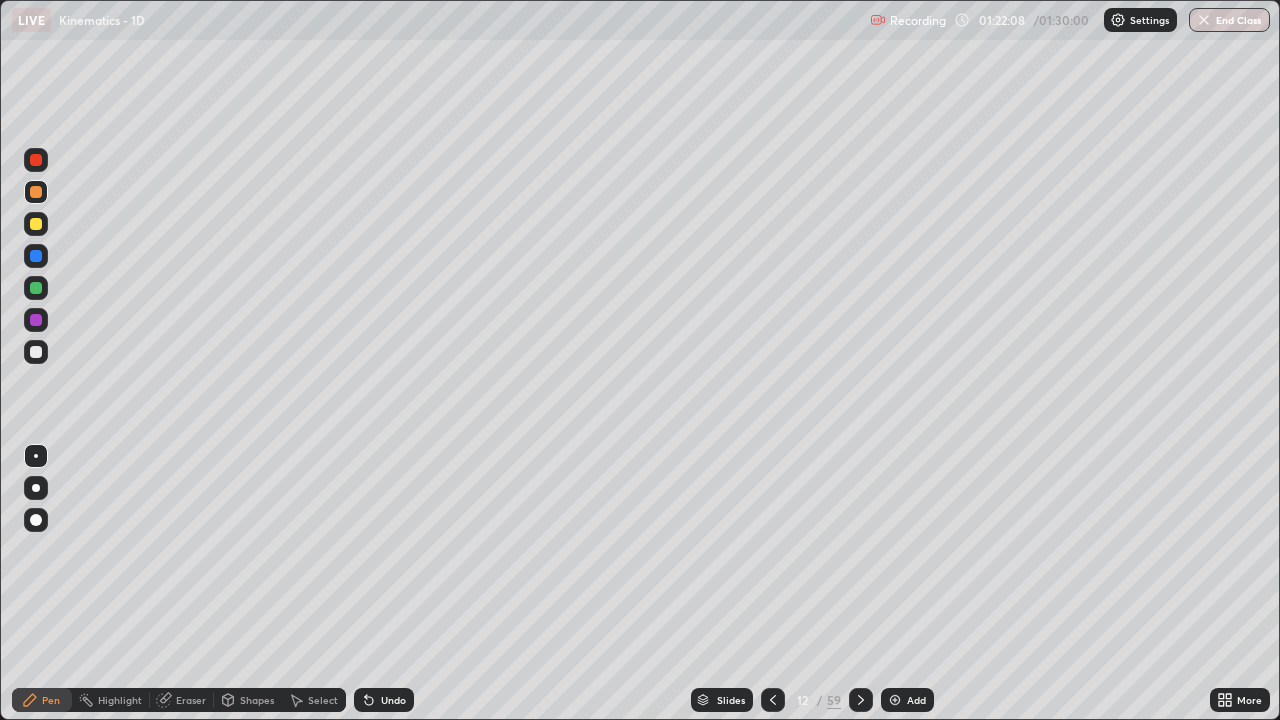 click at bounding box center (36, 288) 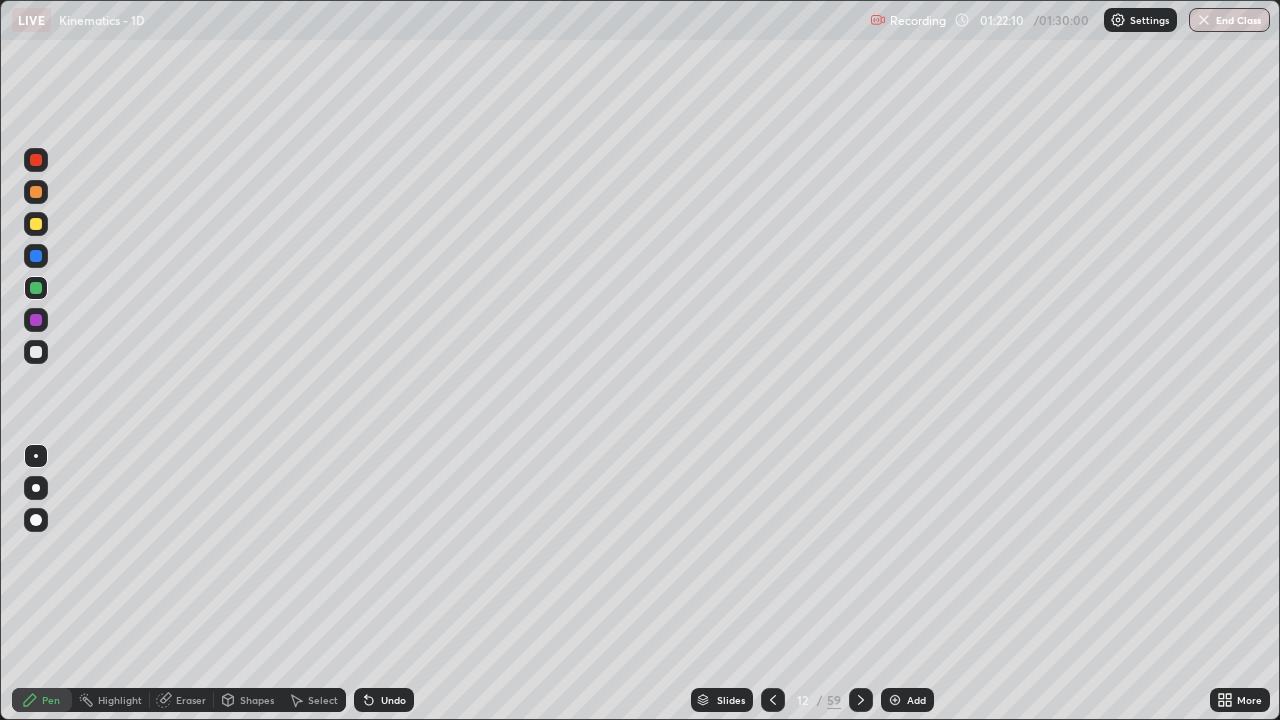 click on "Pen" at bounding box center [42, 700] 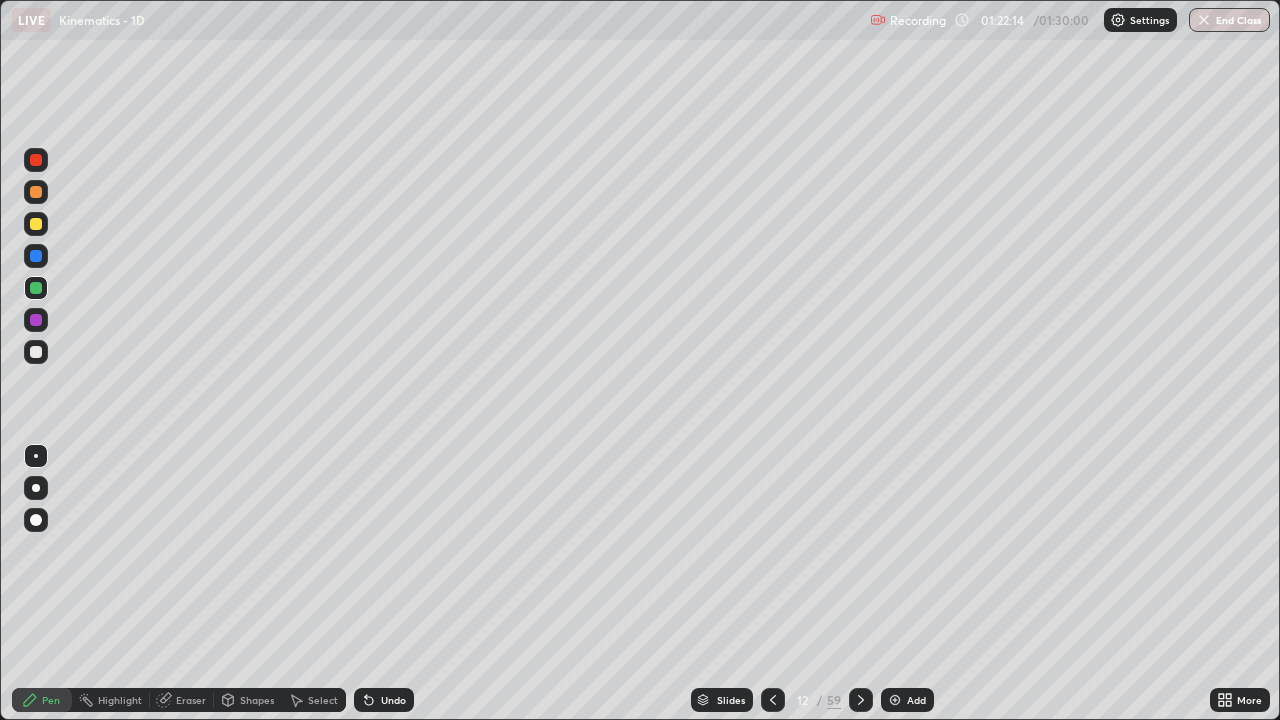 click on "Shapes" at bounding box center [257, 700] 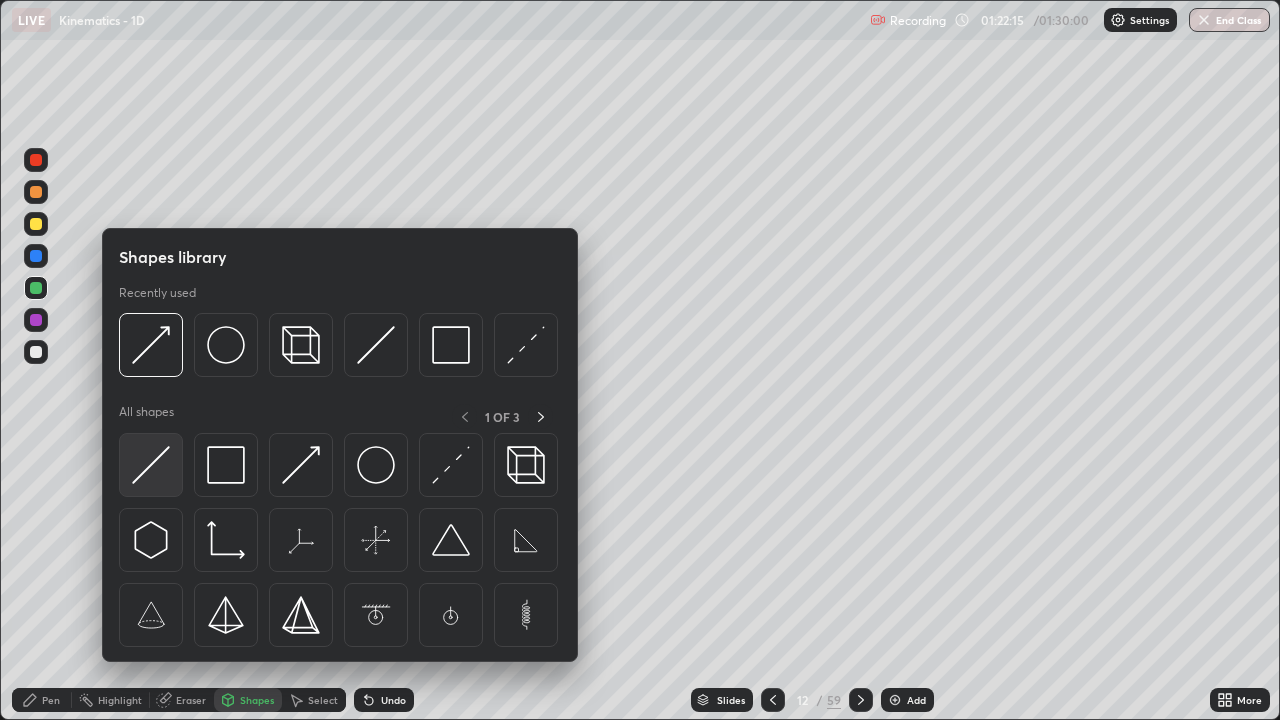 click at bounding box center [151, 465] 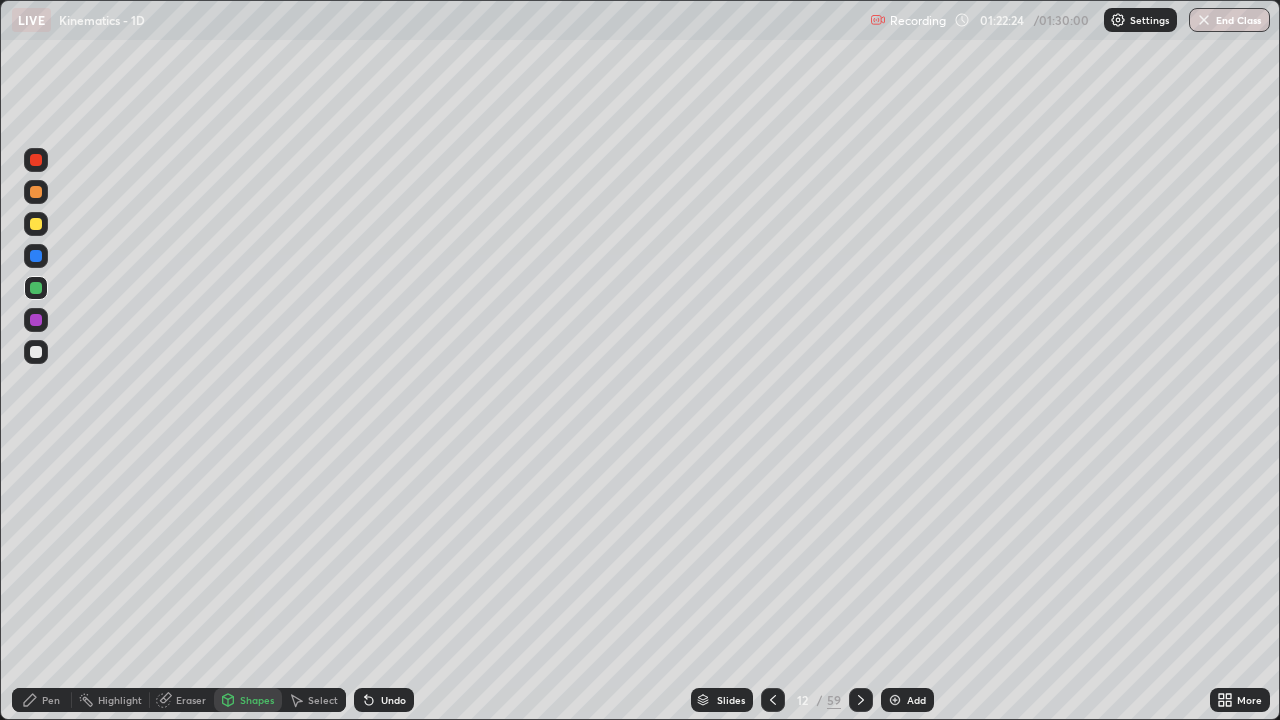 click at bounding box center [36, 352] 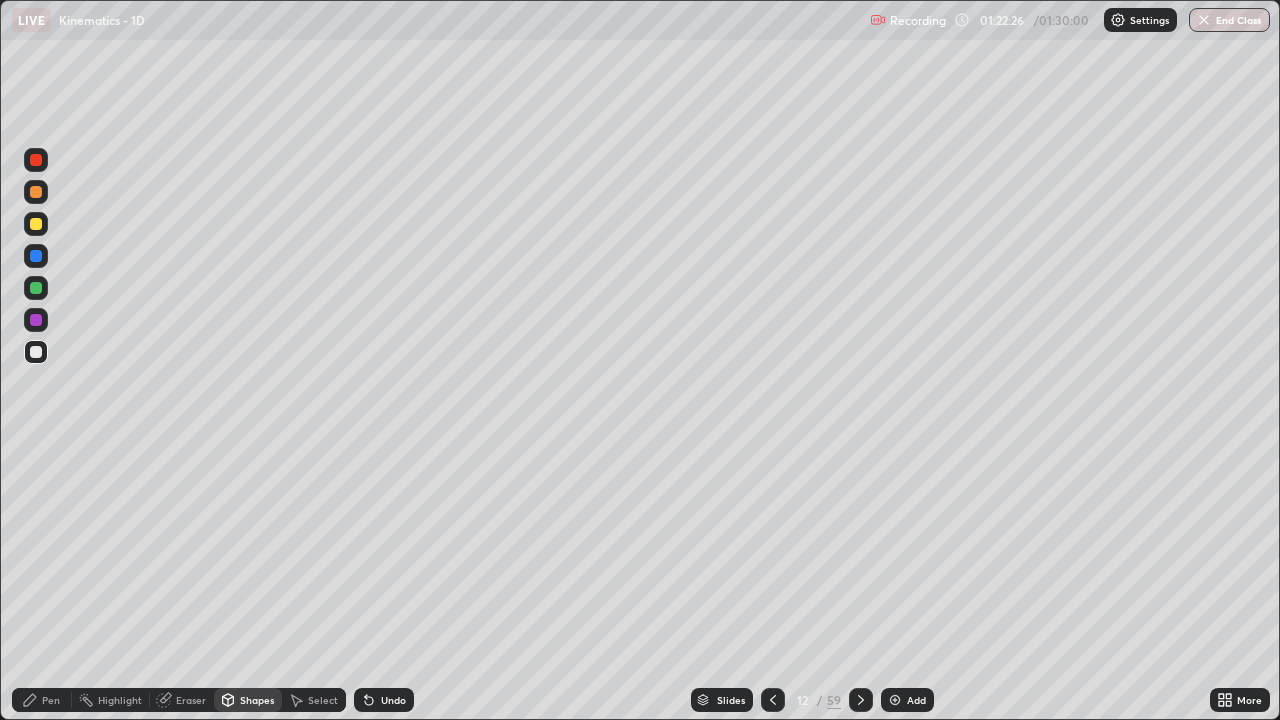 click on "Pen" at bounding box center (51, 700) 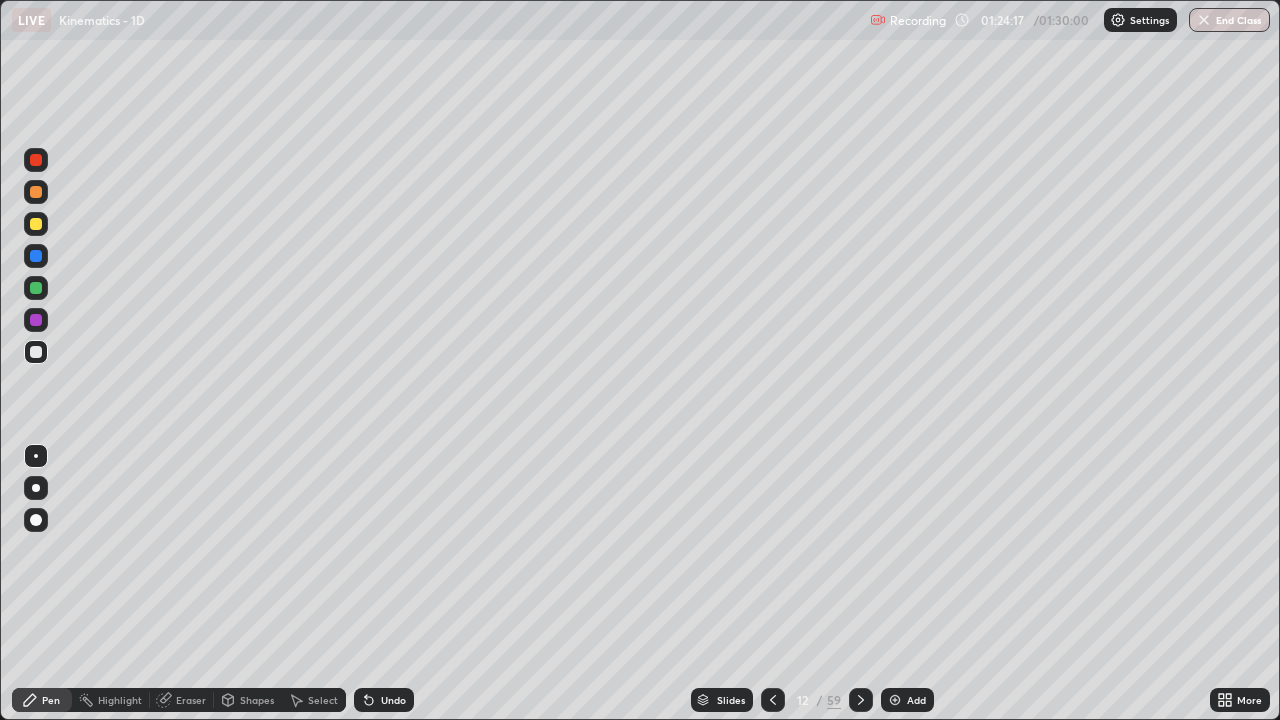 click on "Shapes" at bounding box center (257, 700) 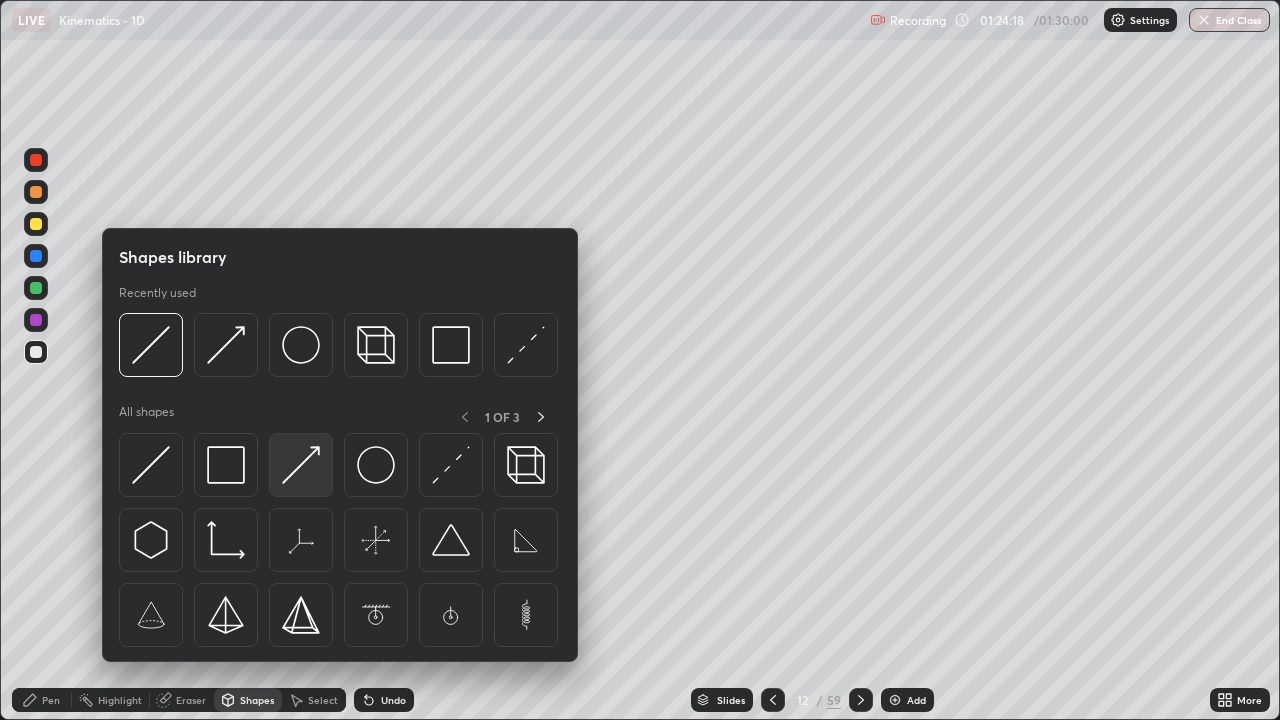 click at bounding box center (301, 465) 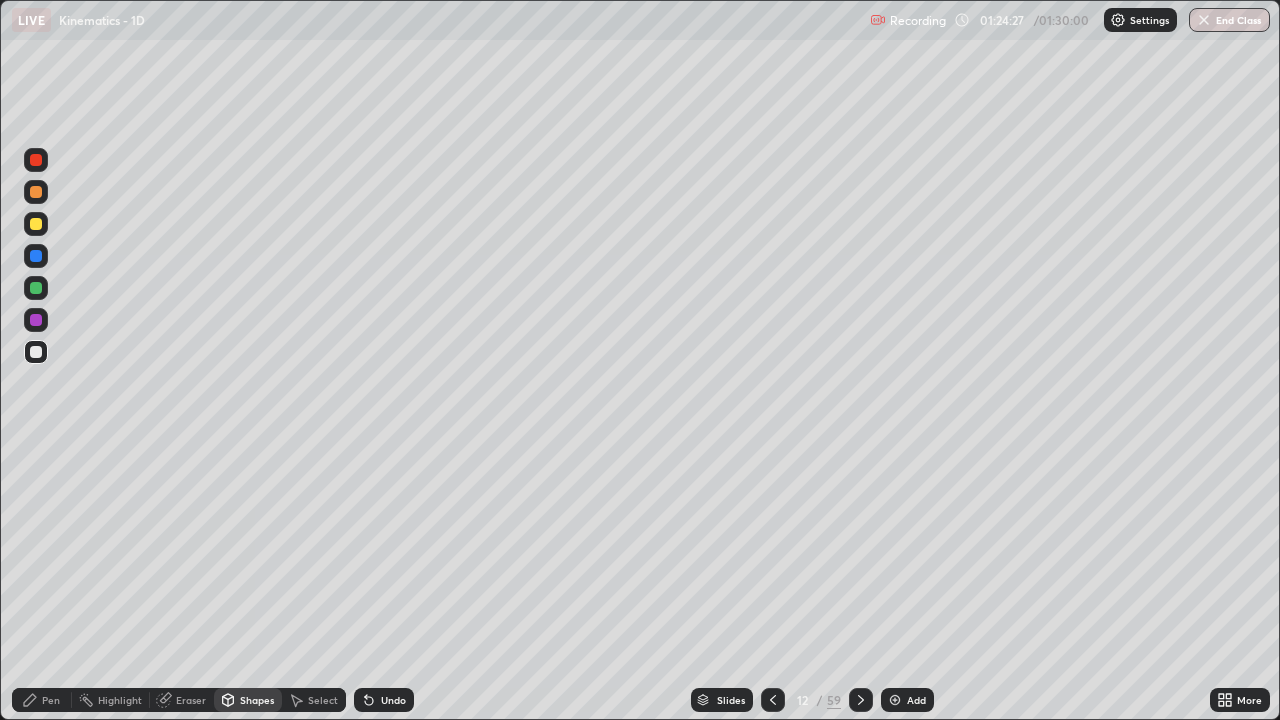 click on "Undo" at bounding box center [393, 700] 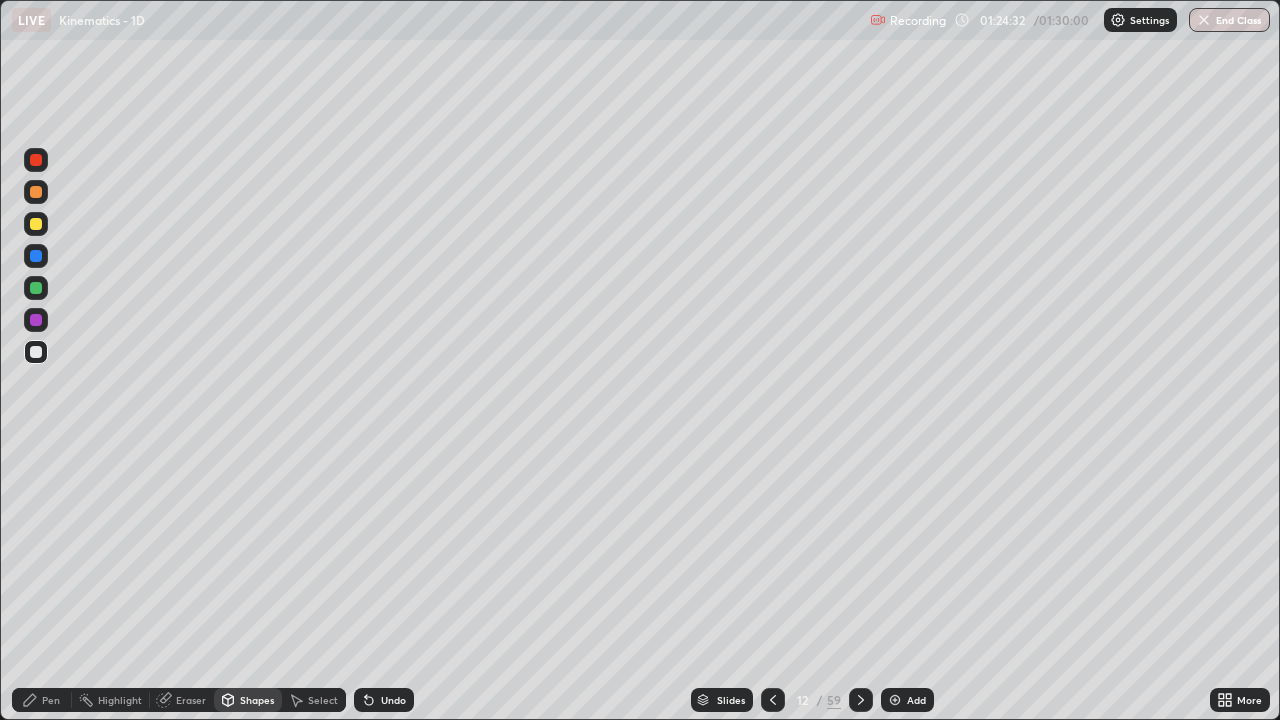 click on "Shapes" at bounding box center [257, 700] 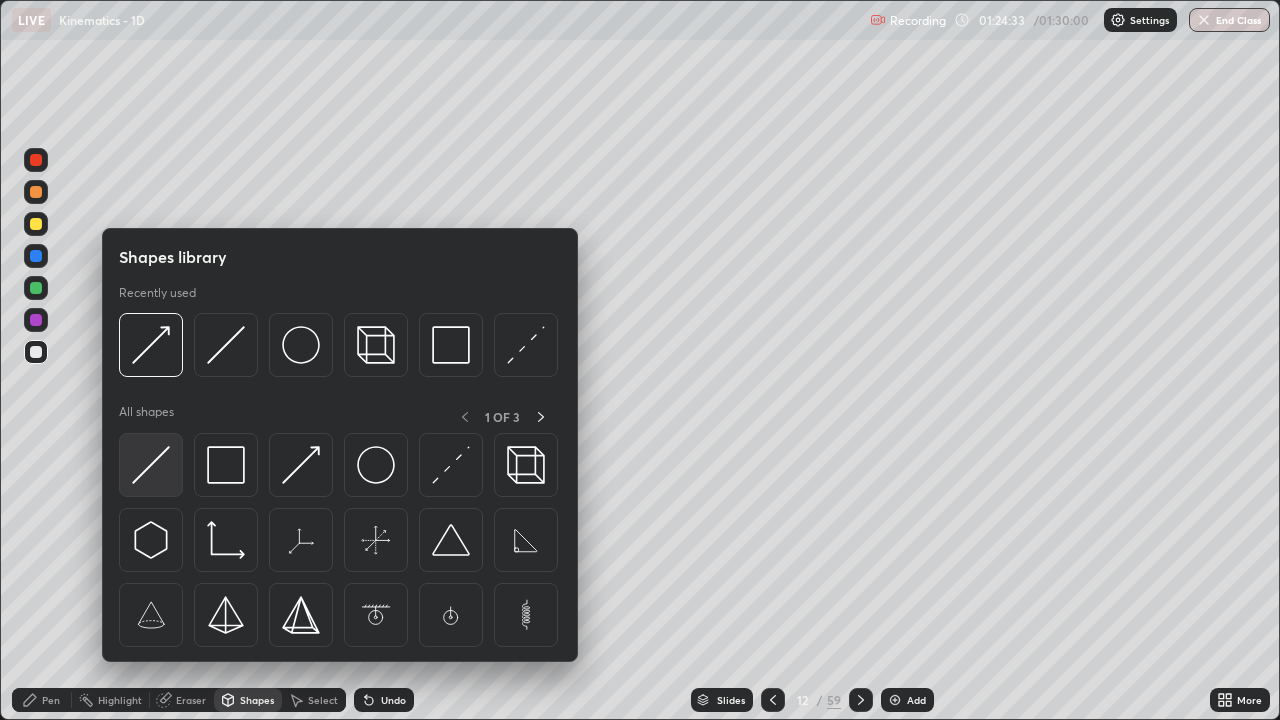 click at bounding box center [151, 465] 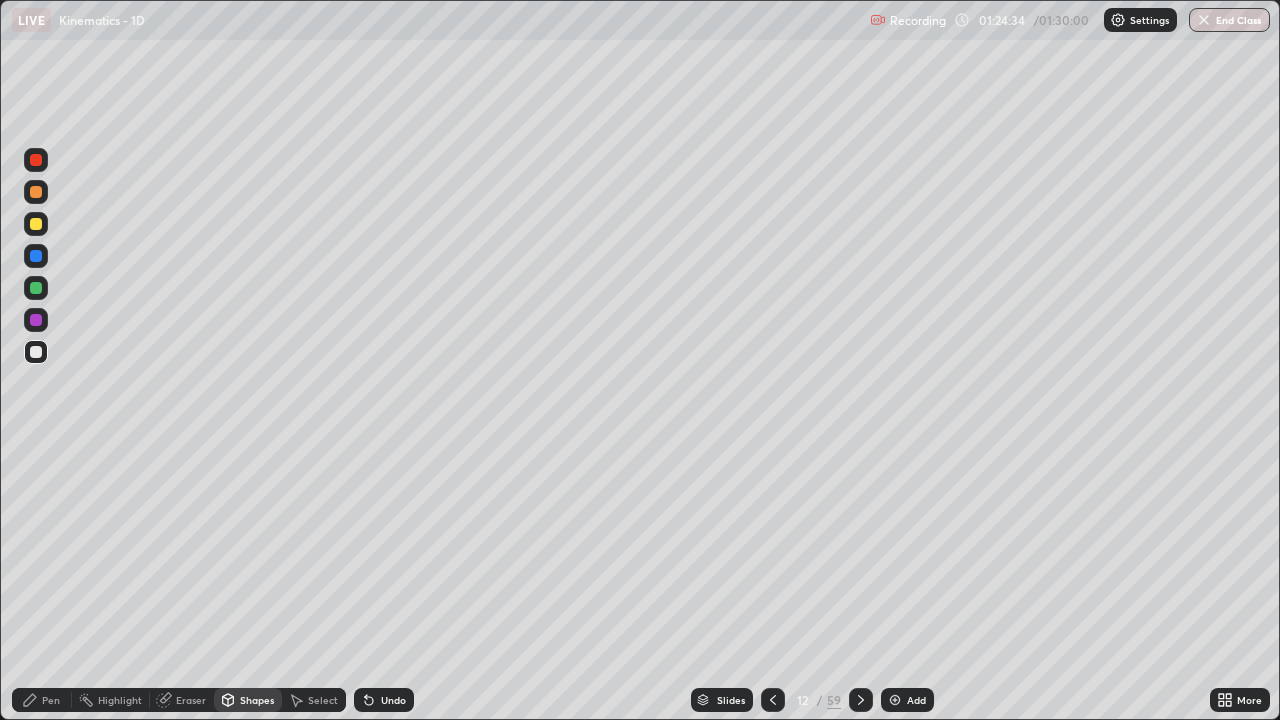 click at bounding box center (36, 288) 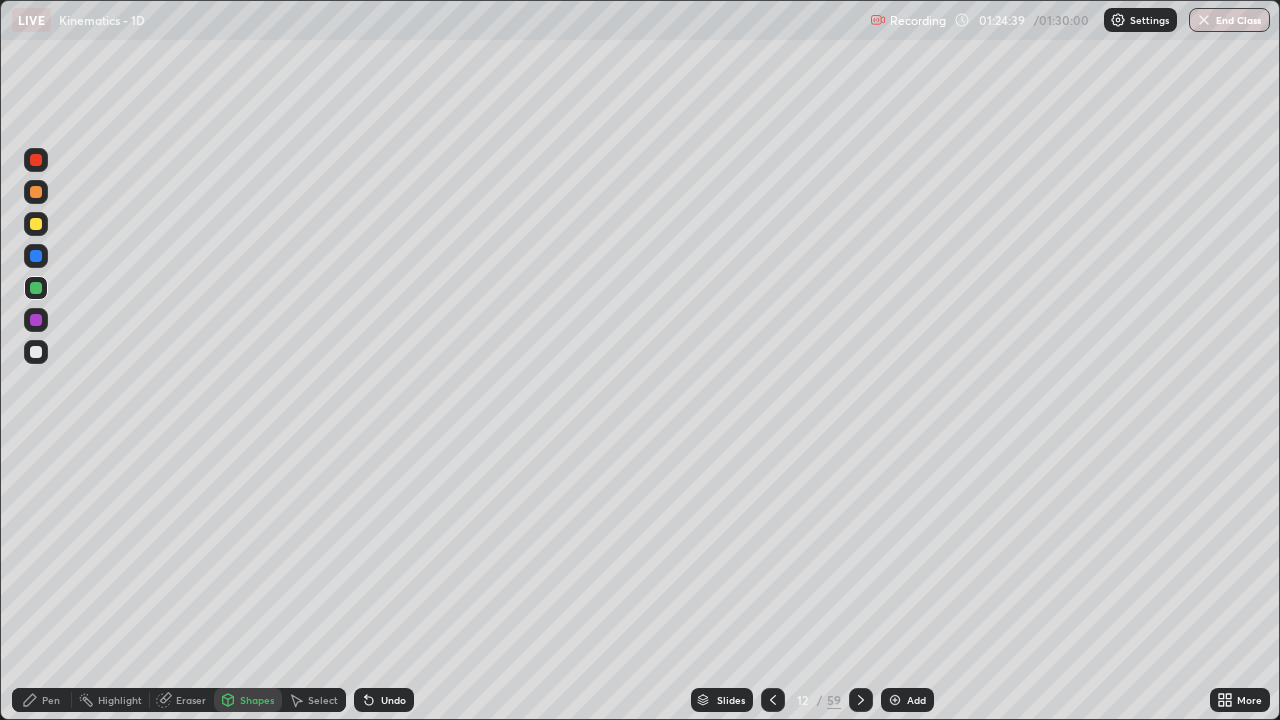 click at bounding box center (36, 320) 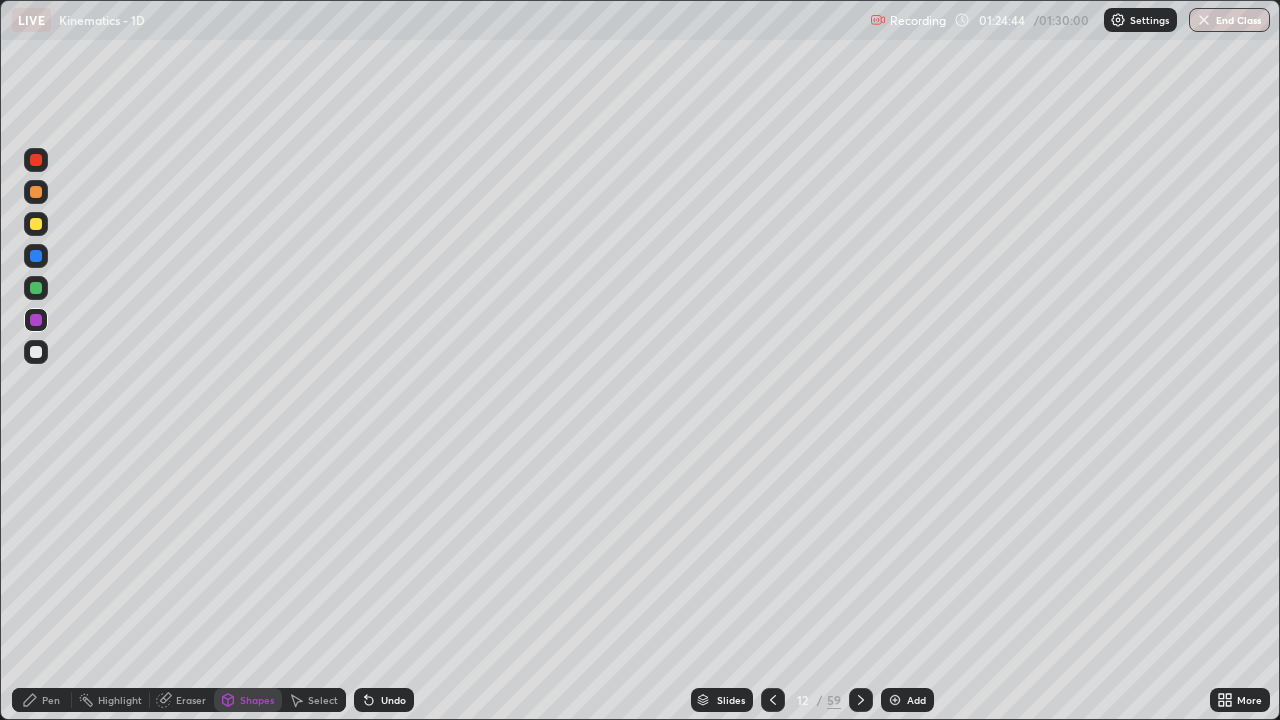 click on "Undo" at bounding box center (384, 700) 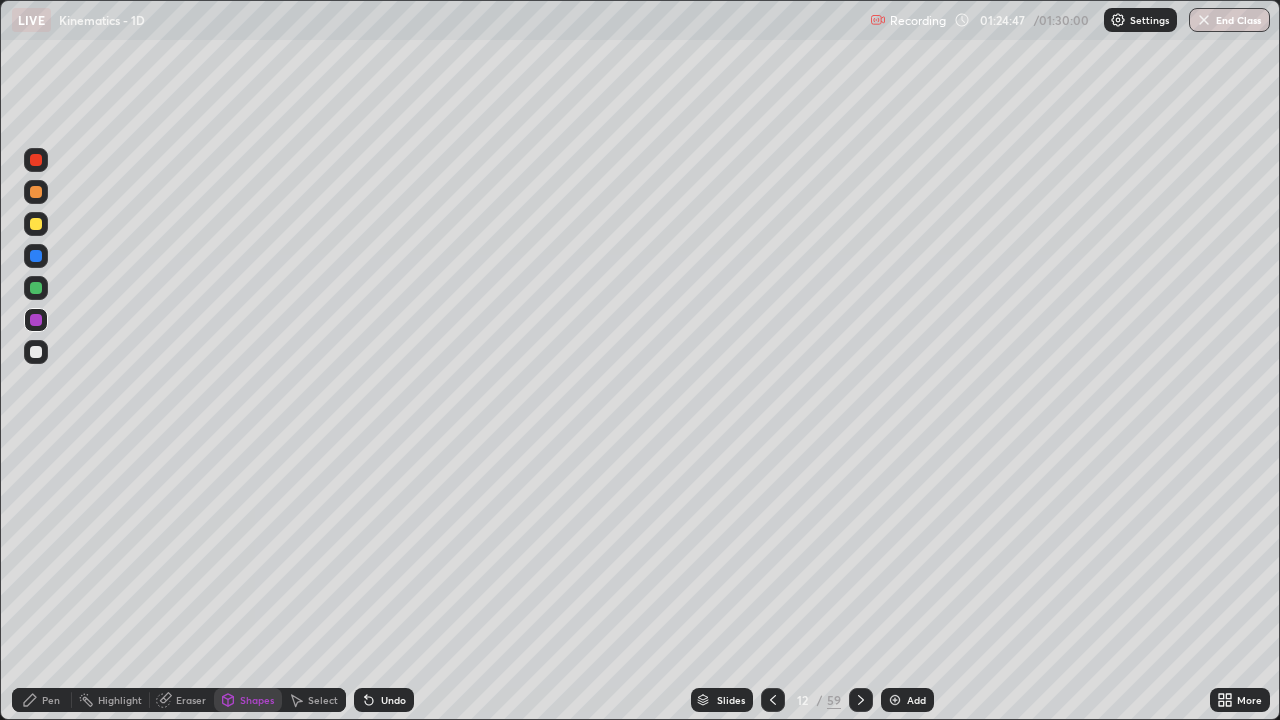 click on "Pen" at bounding box center (51, 700) 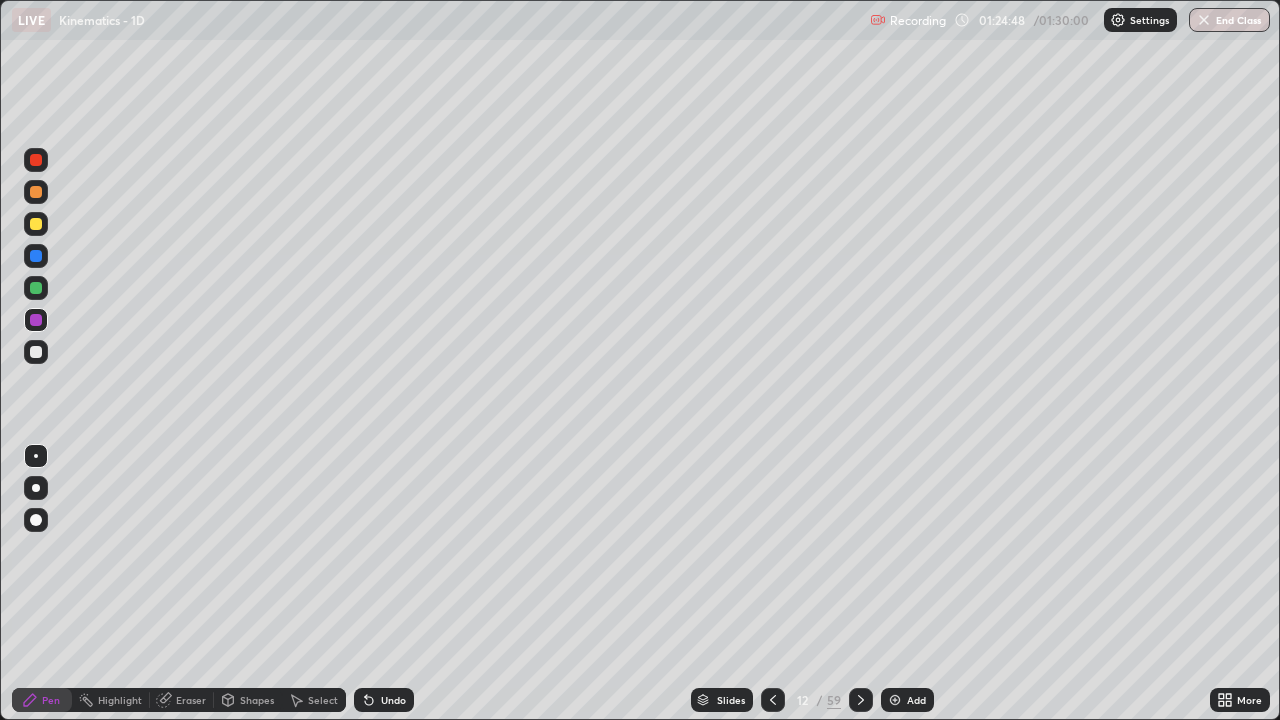 click on "Undo" at bounding box center (393, 700) 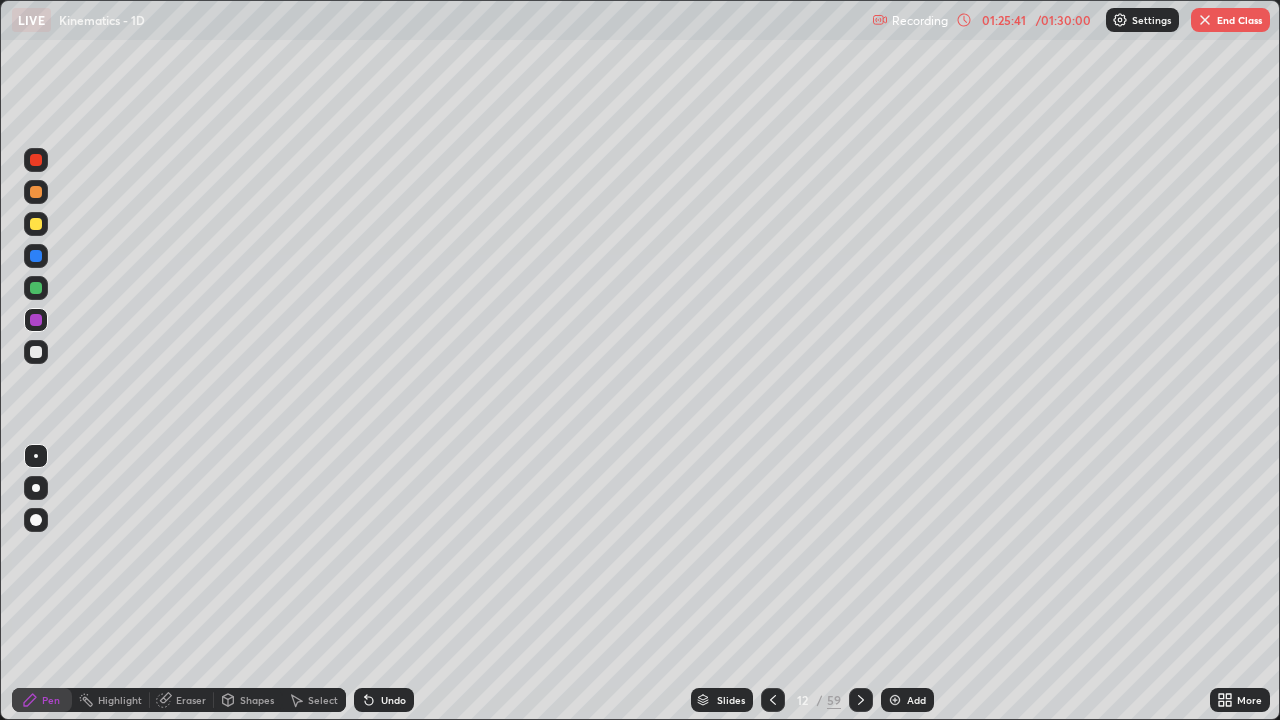click at bounding box center (36, 288) 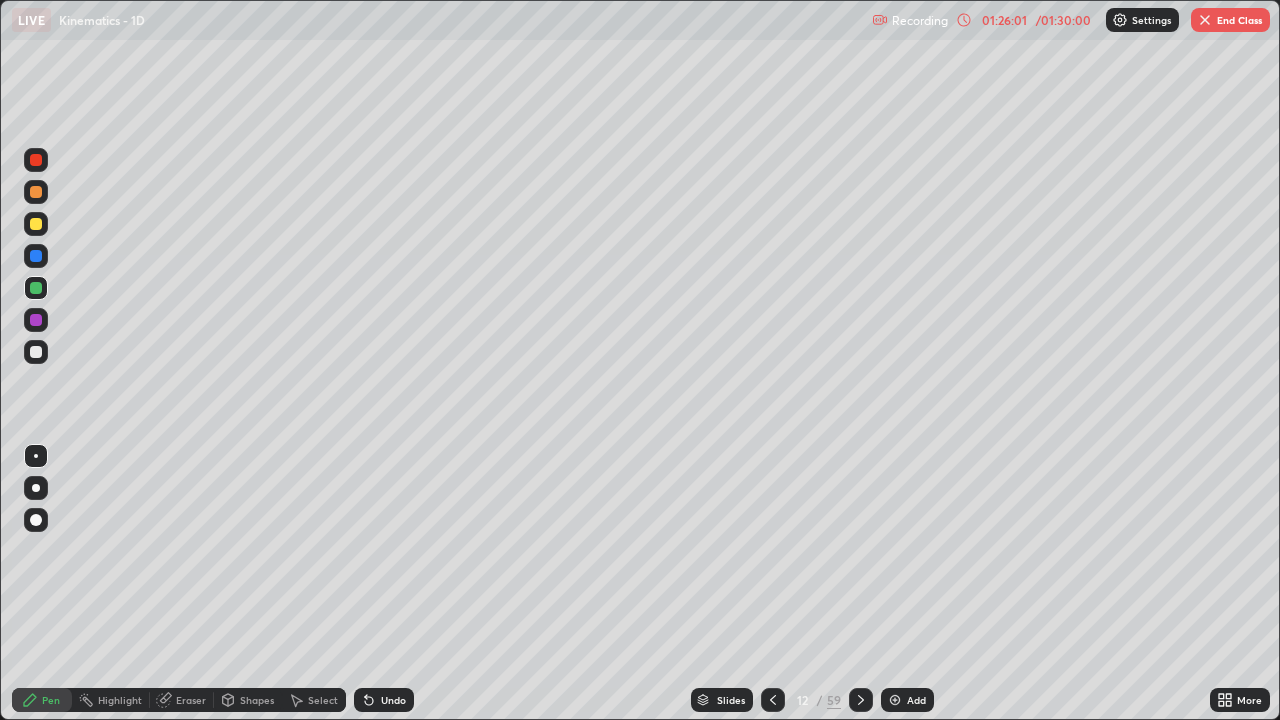 click on "Eraser" at bounding box center [191, 700] 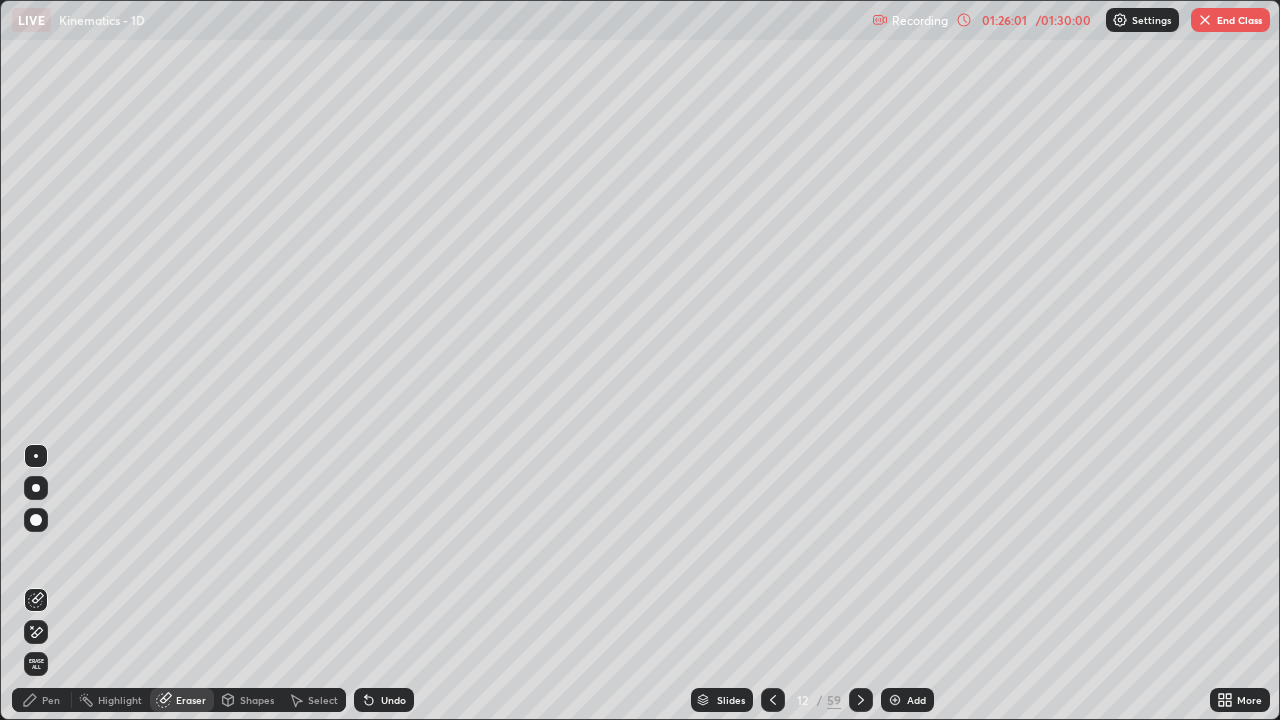 click 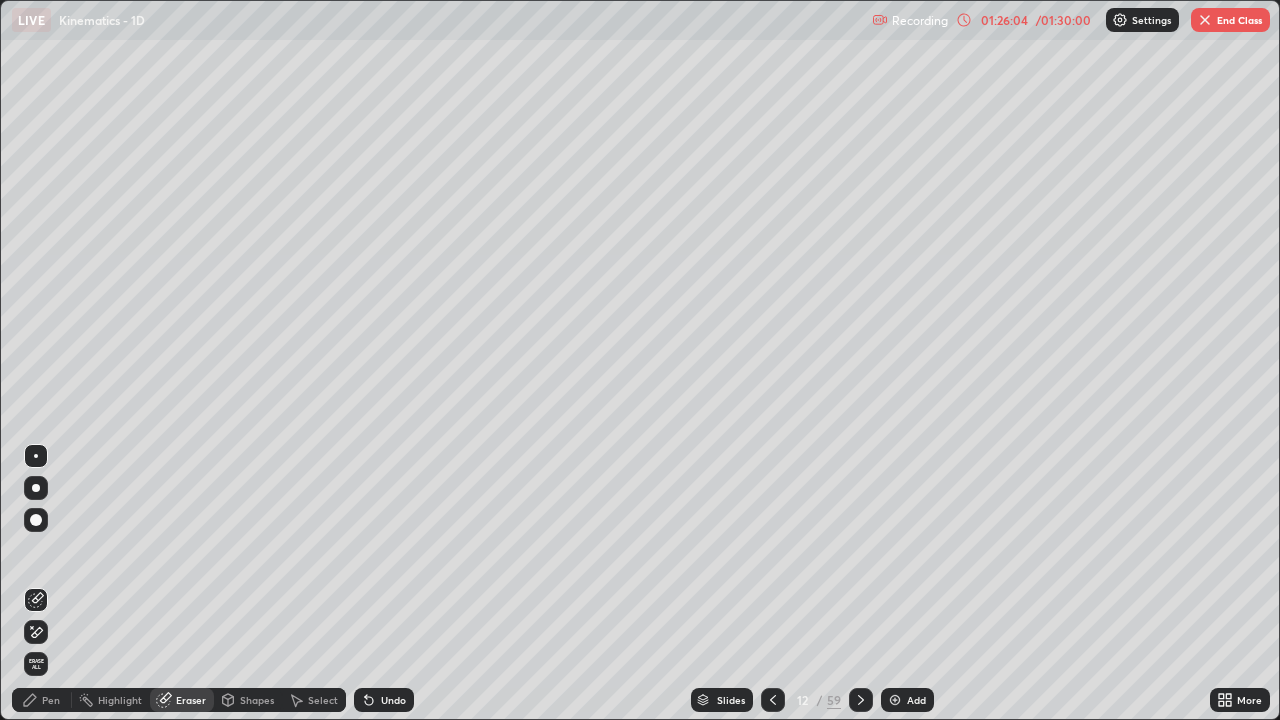 click on "Pen" at bounding box center (51, 700) 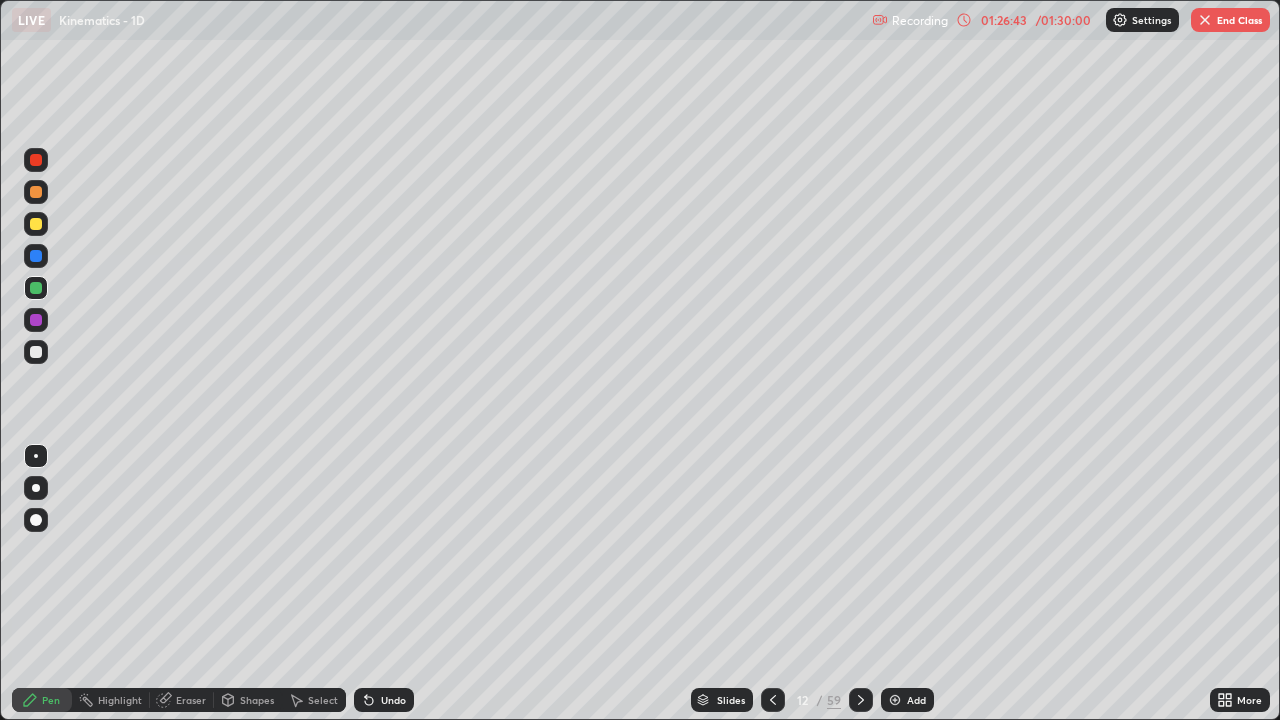 click at bounding box center (36, 224) 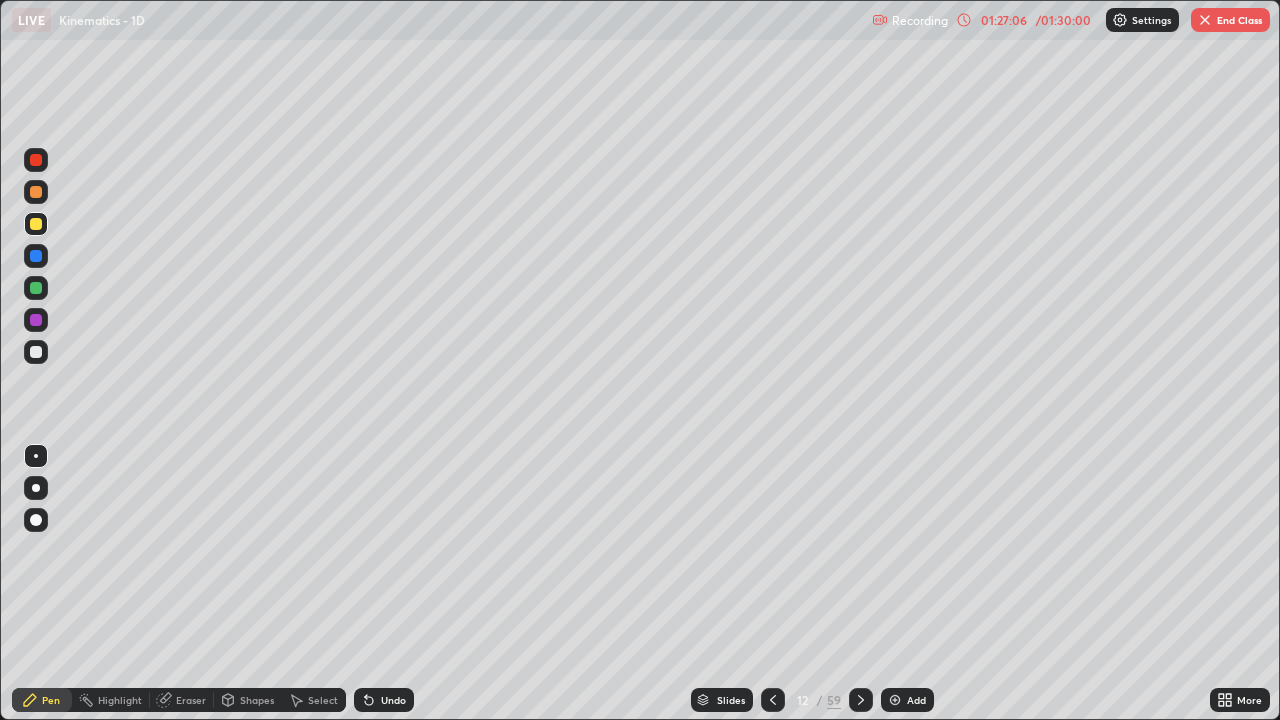 click at bounding box center (36, 256) 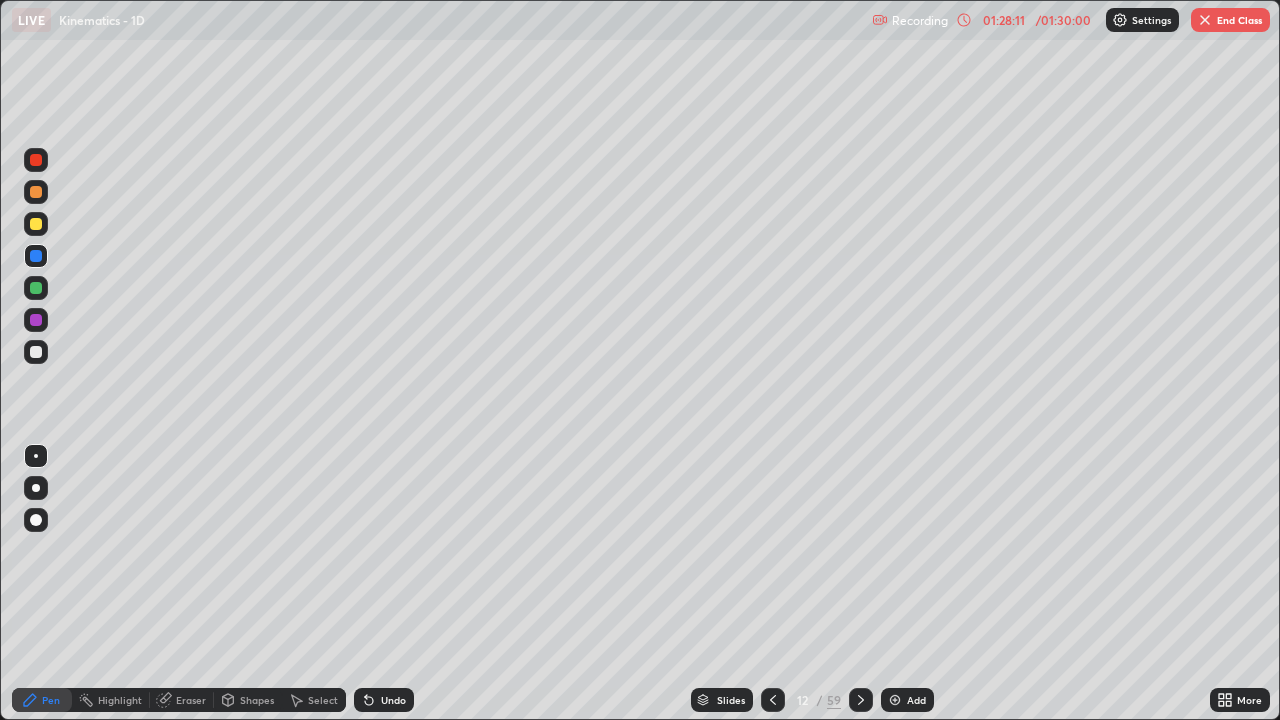 click on "Undo" at bounding box center (393, 700) 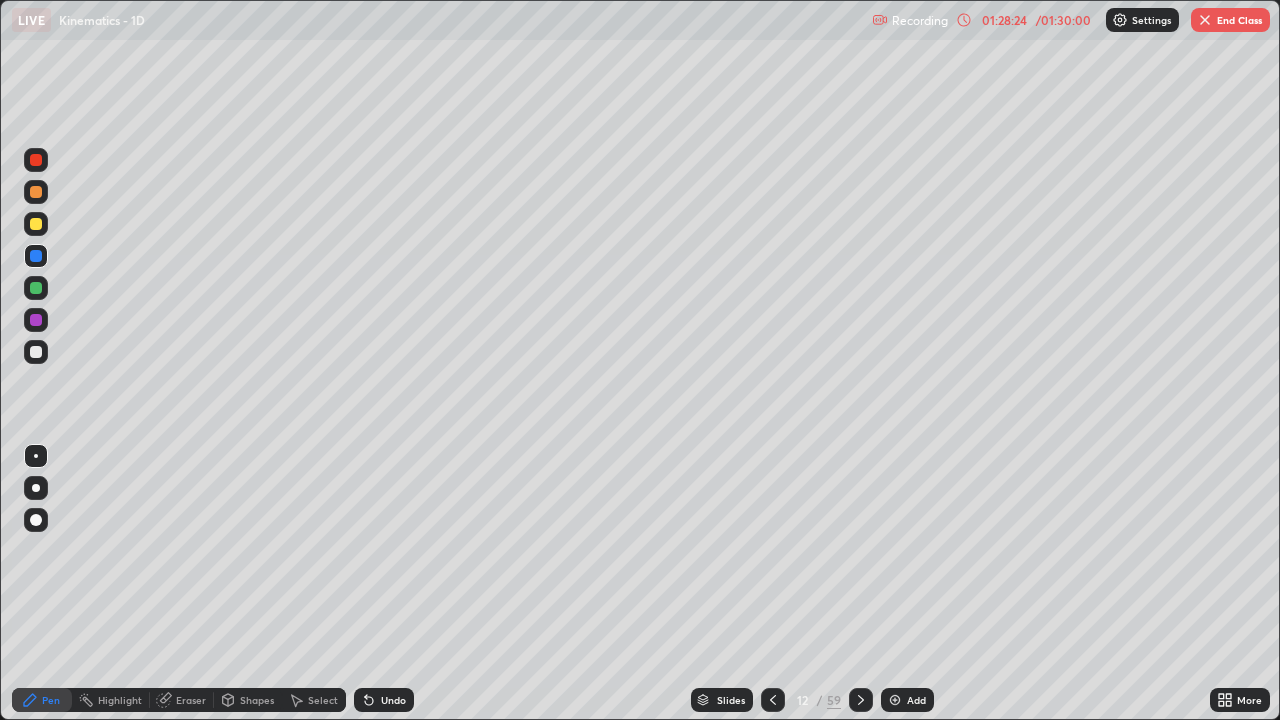 click on "Add" at bounding box center (916, 700) 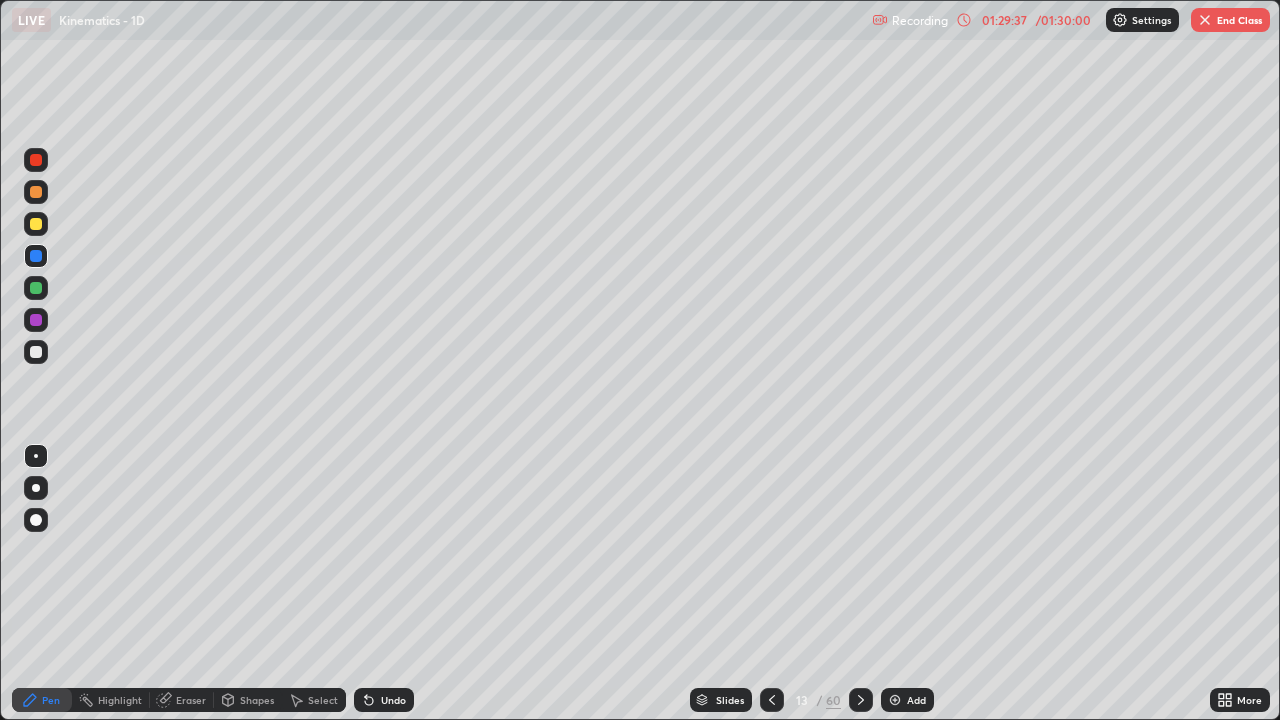 click 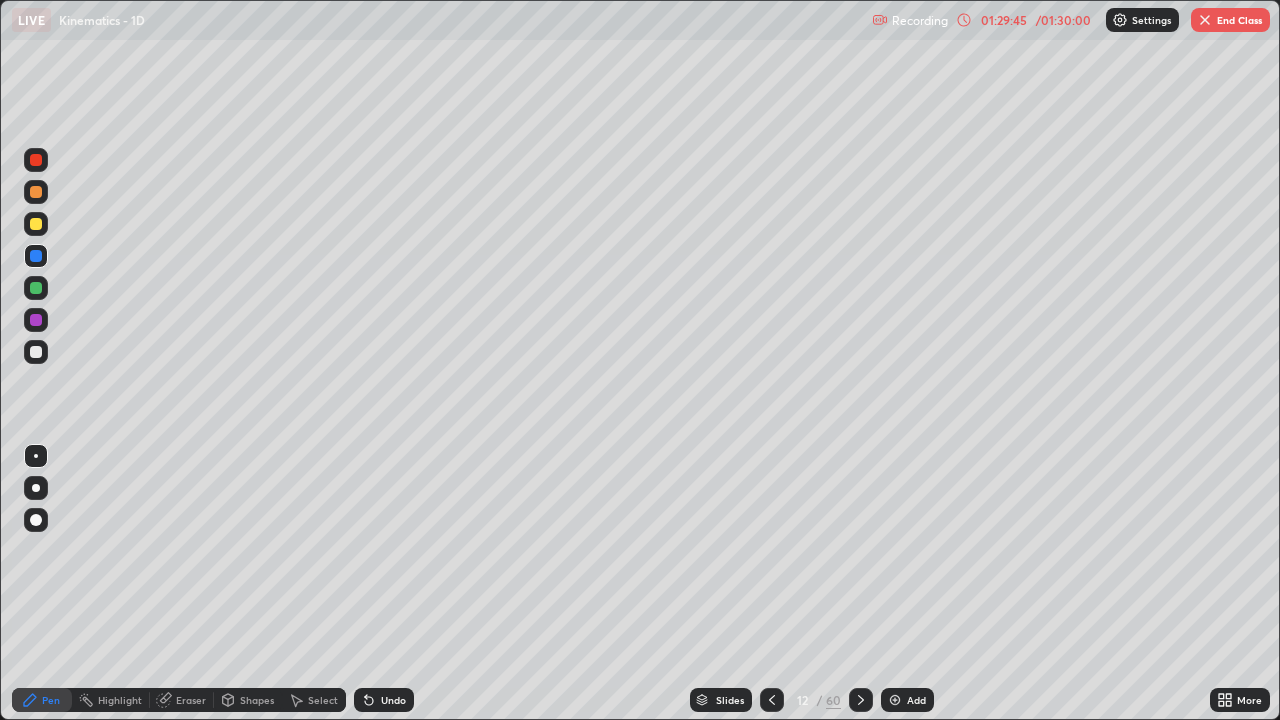 click 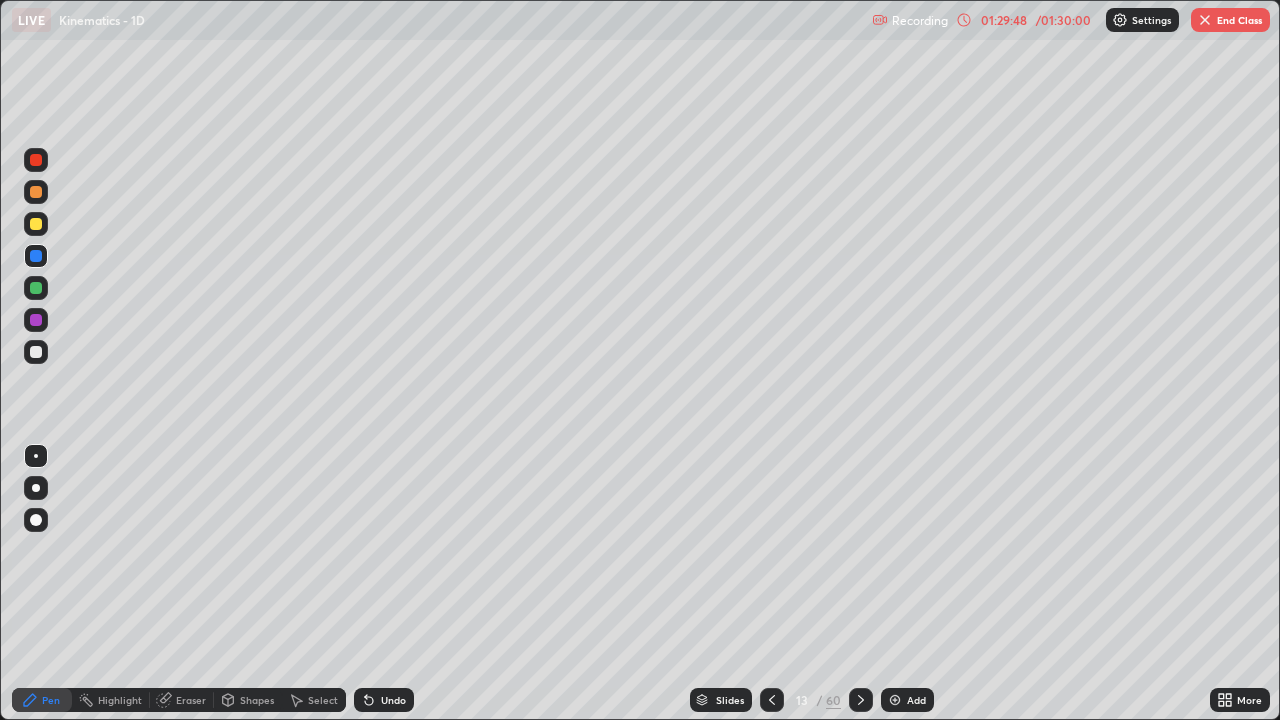 click on "End Class" at bounding box center [1230, 20] 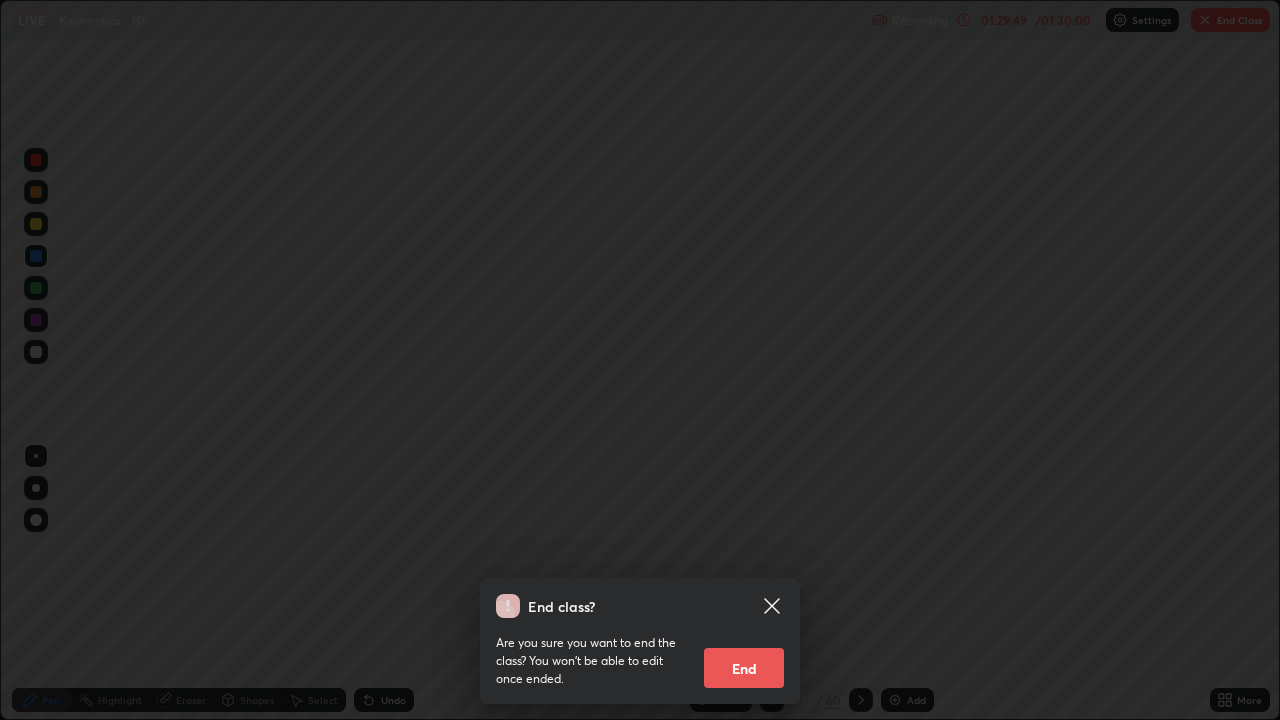 click on "End" at bounding box center (744, 668) 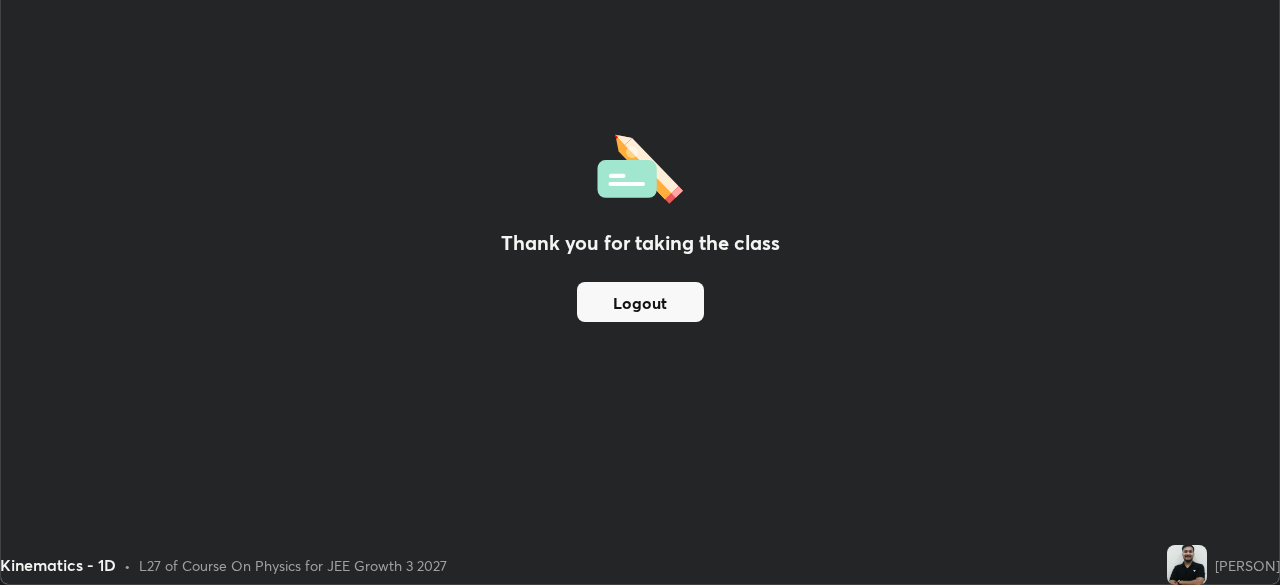 scroll, scrollTop: 585, scrollLeft: 1280, axis: both 